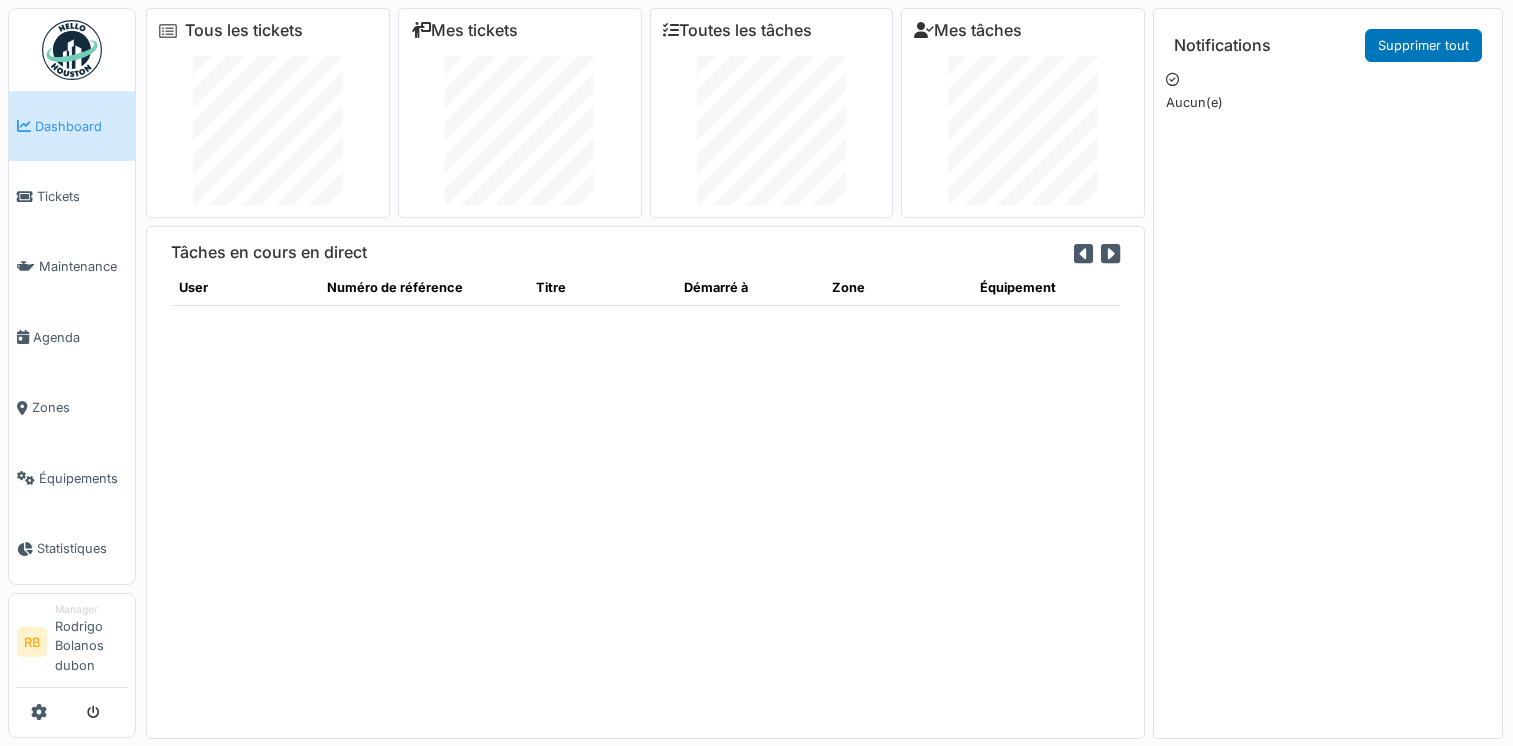 scroll, scrollTop: 0, scrollLeft: 0, axis: both 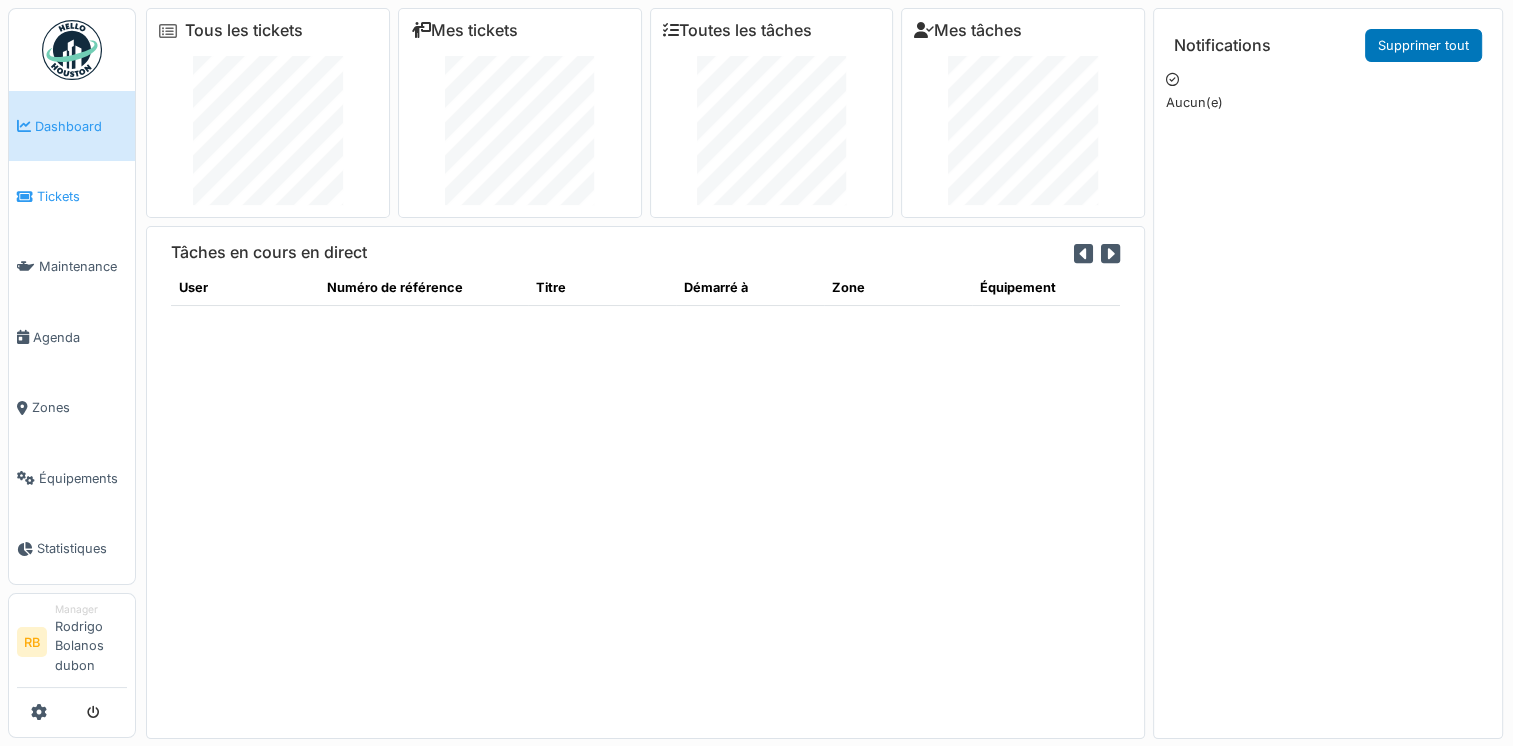 click on "Tickets" at bounding box center [82, 196] 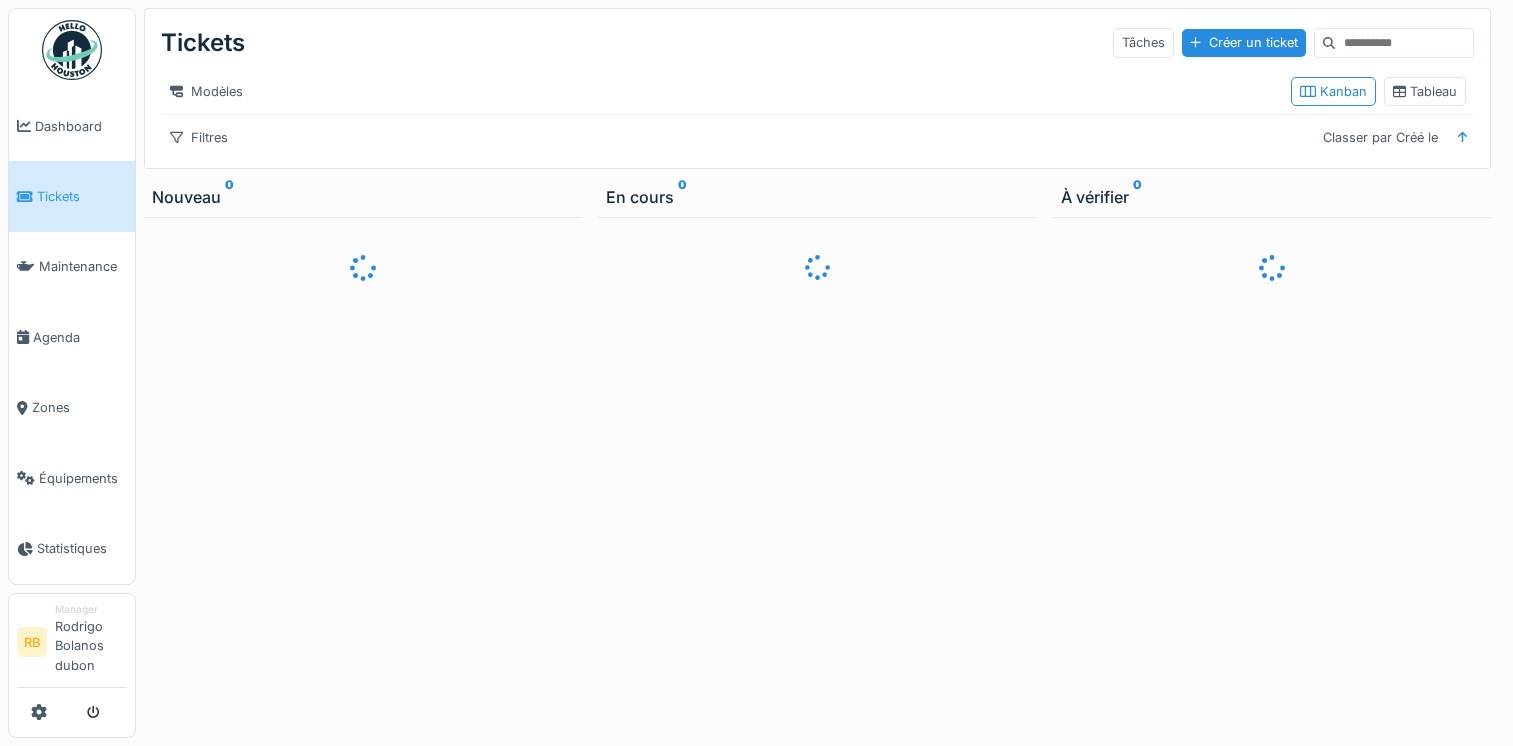 scroll, scrollTop: 0, scrollLeft: 0, axis: both 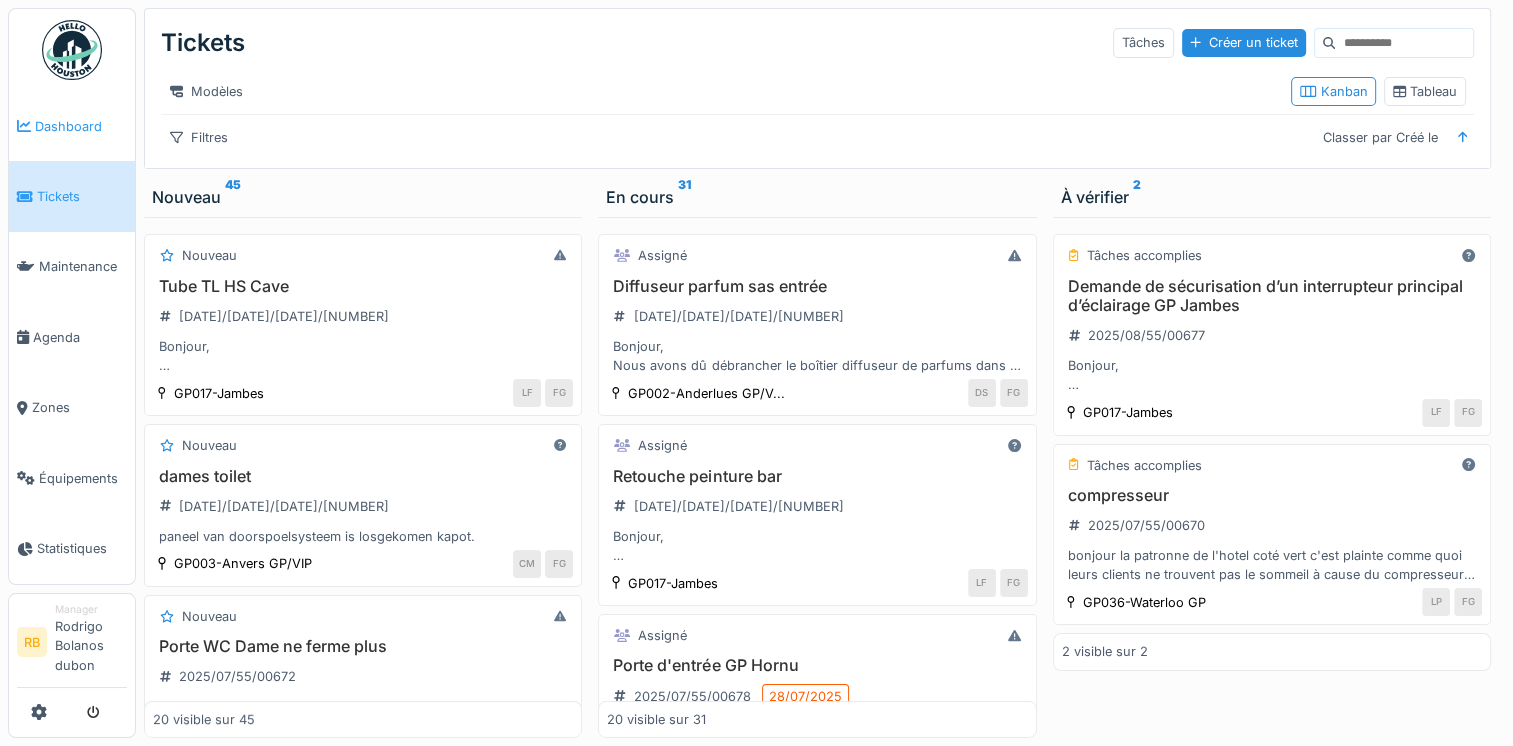 click on "Dashboard" at bounding box center (81, 126) 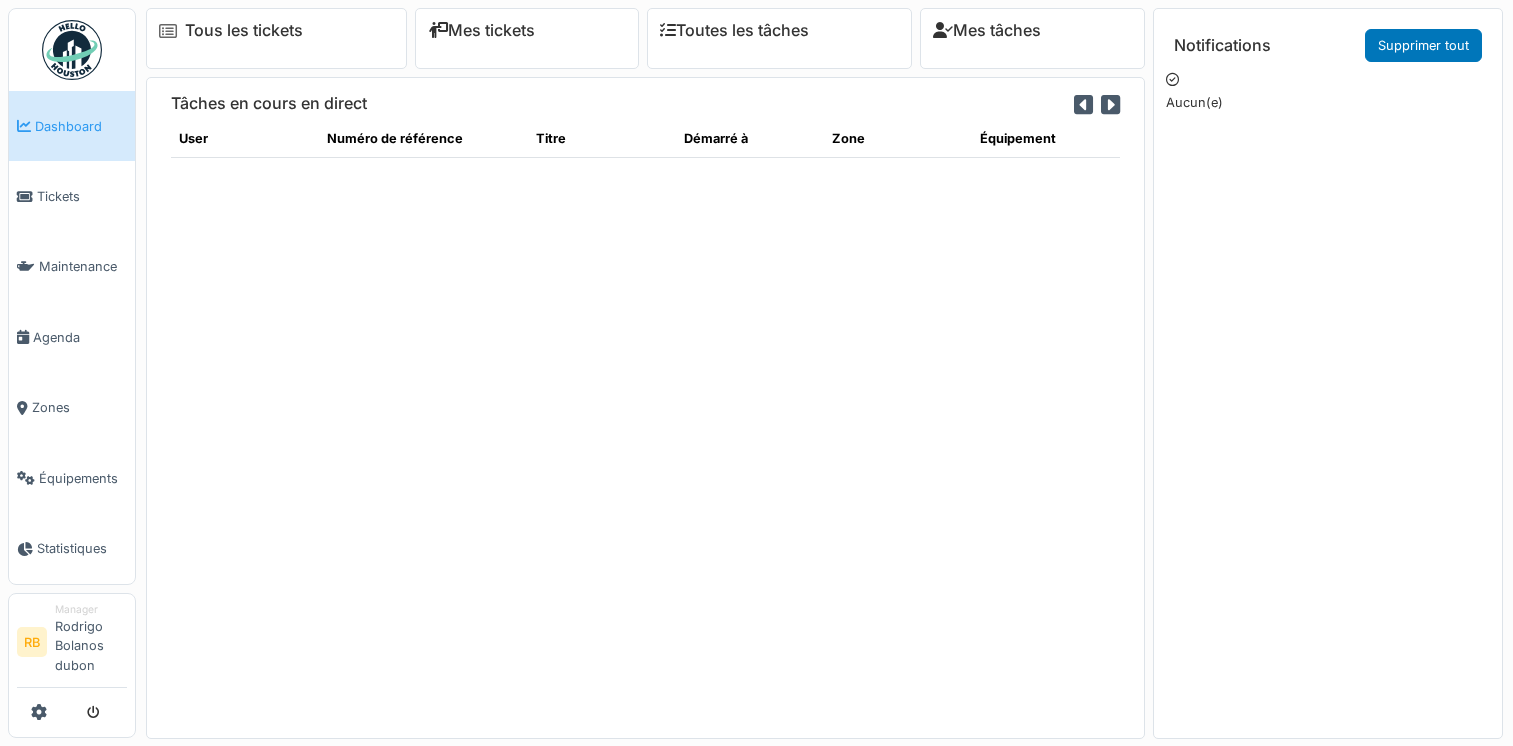 scroll, scrollTop: 0, scrollLeft: 0, axis: both 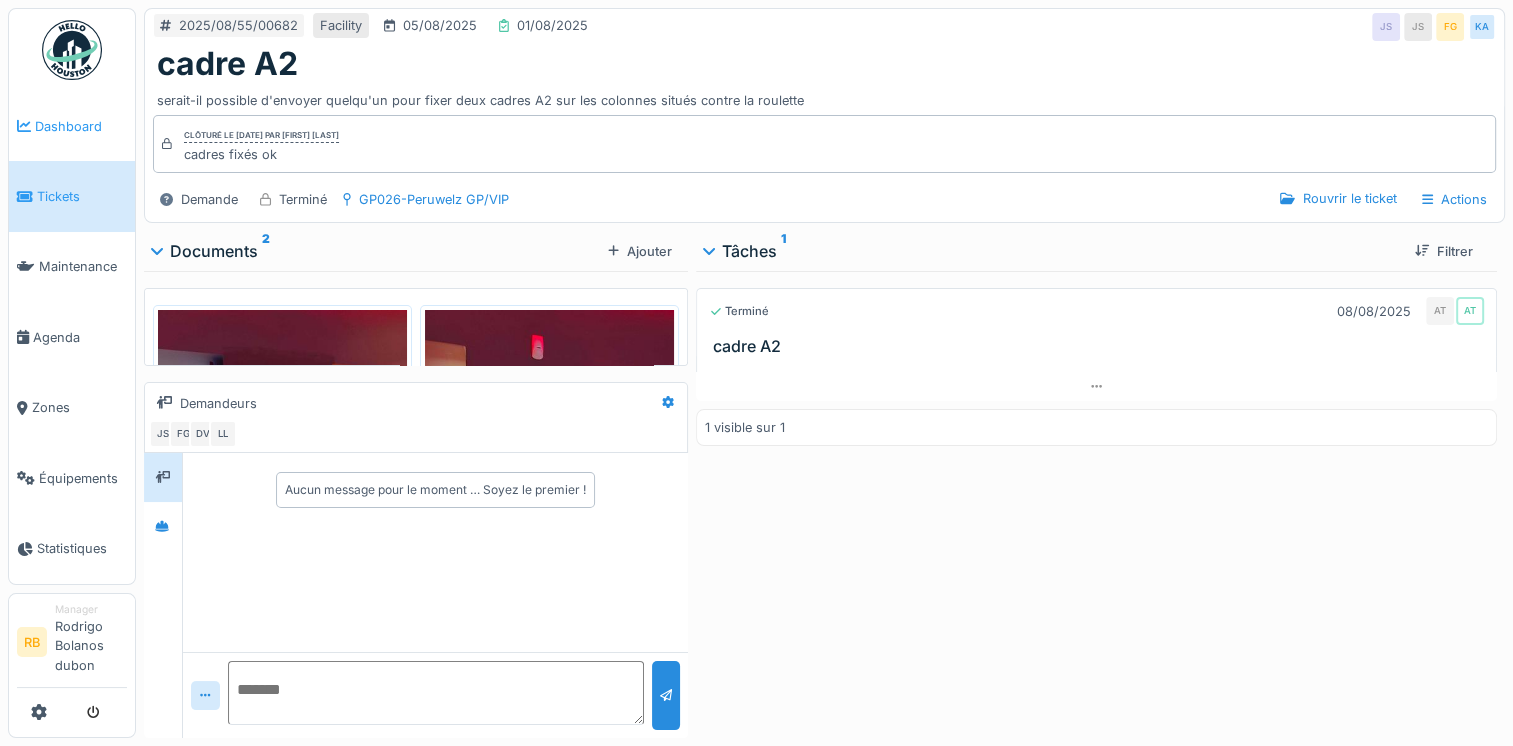 click on "Dashboard" at bounding box center [72, 126] 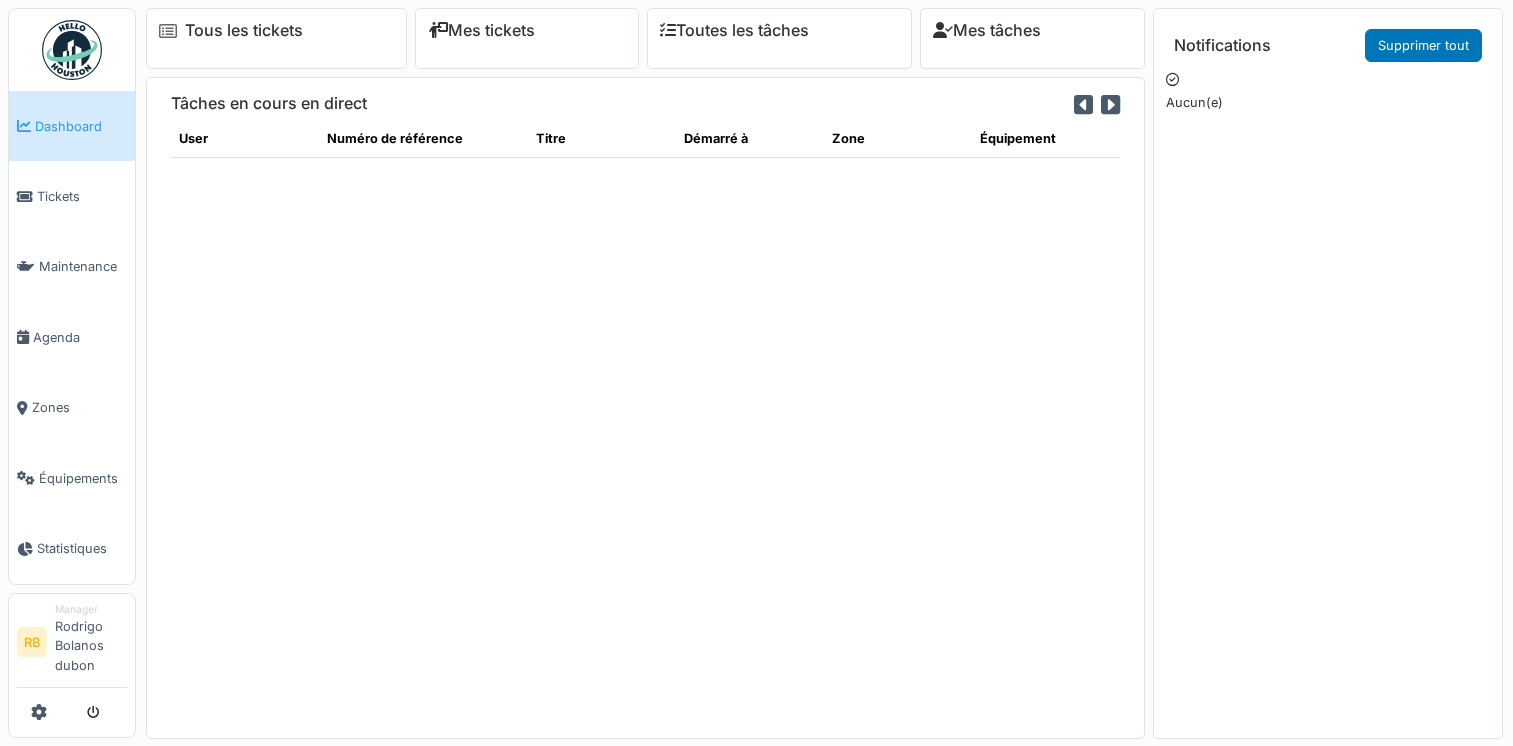 scroll, scrollTop: 0, scrollLeft: 0, axis: both 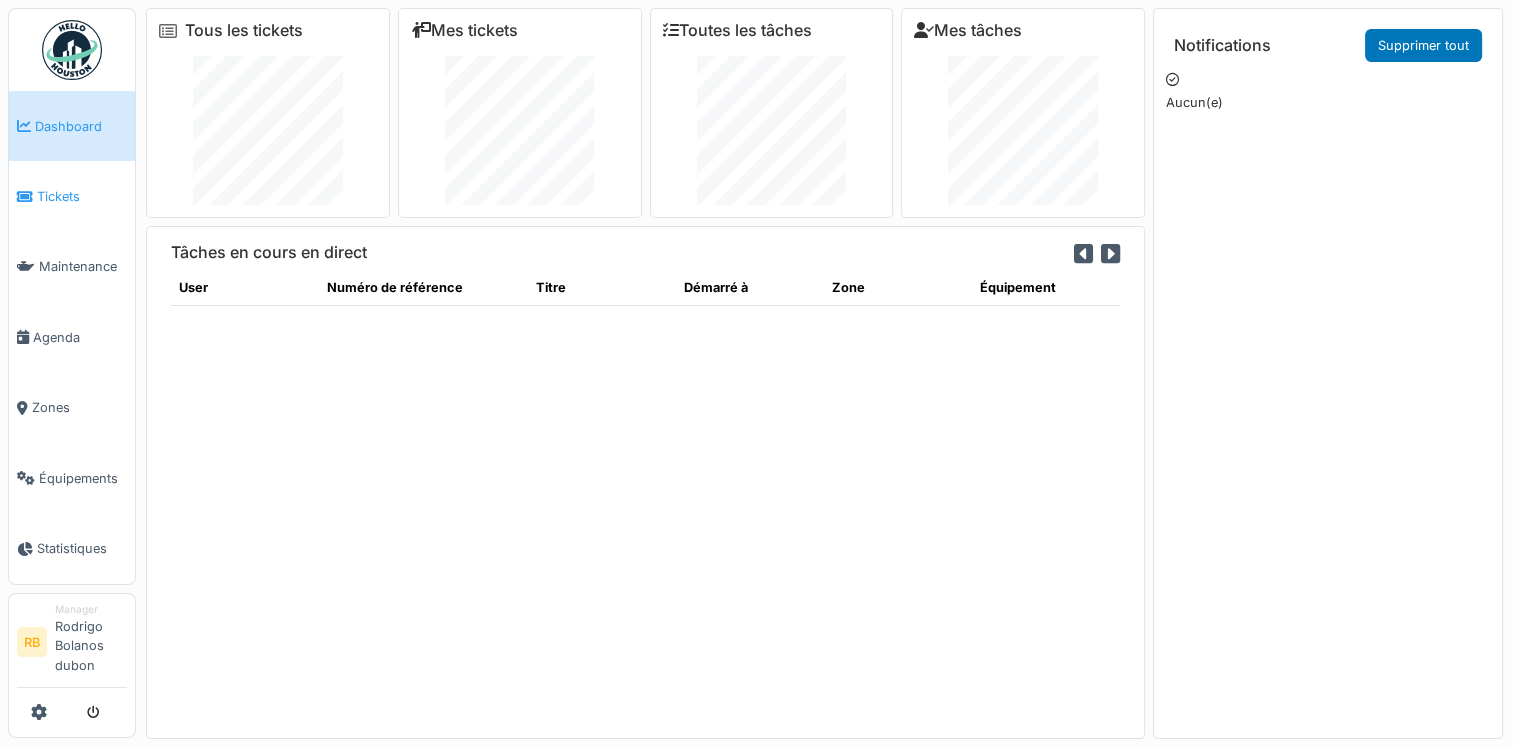 click on "Tickets" at bounding box center (72, 196) 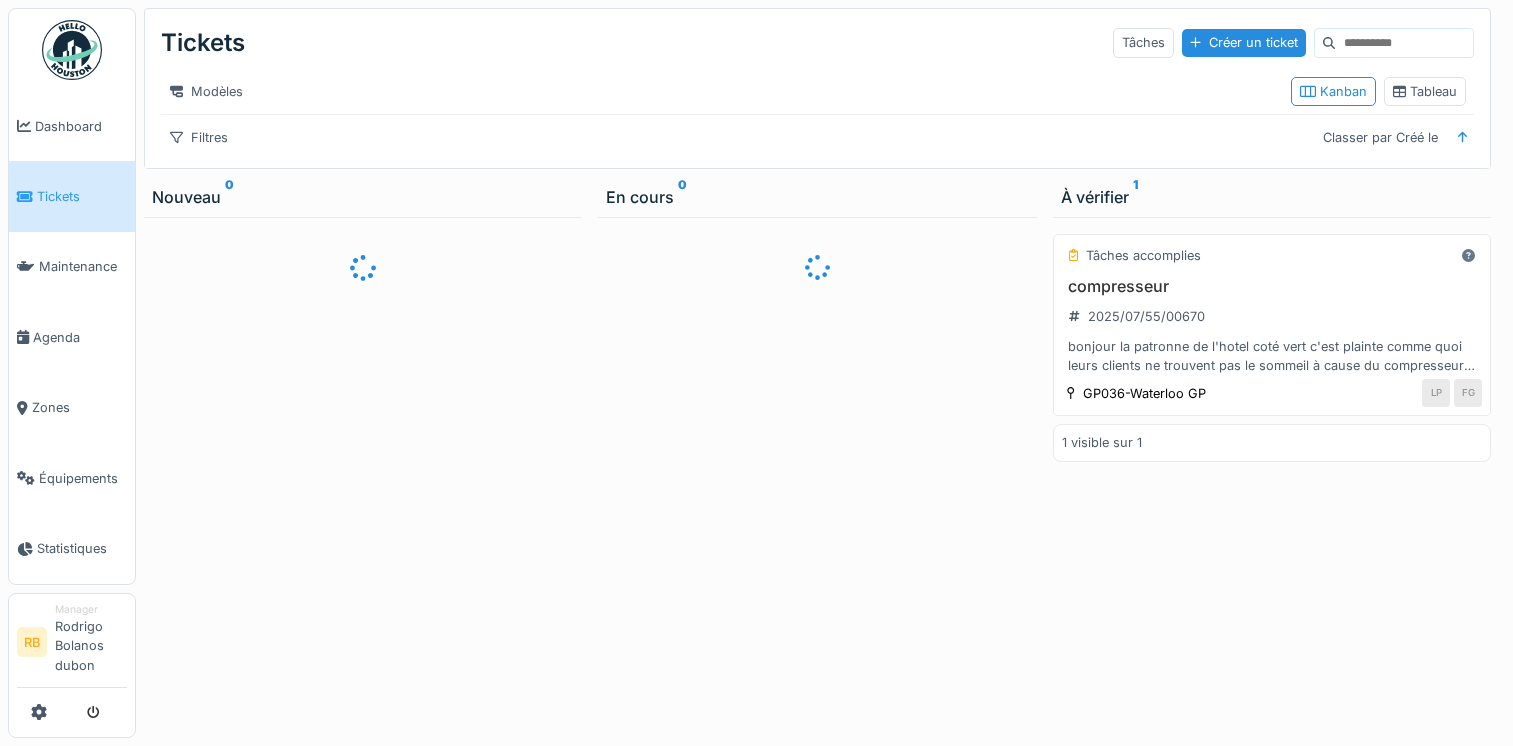 scroll, scrollTop: 0, scrollLeft: 0, axis: both 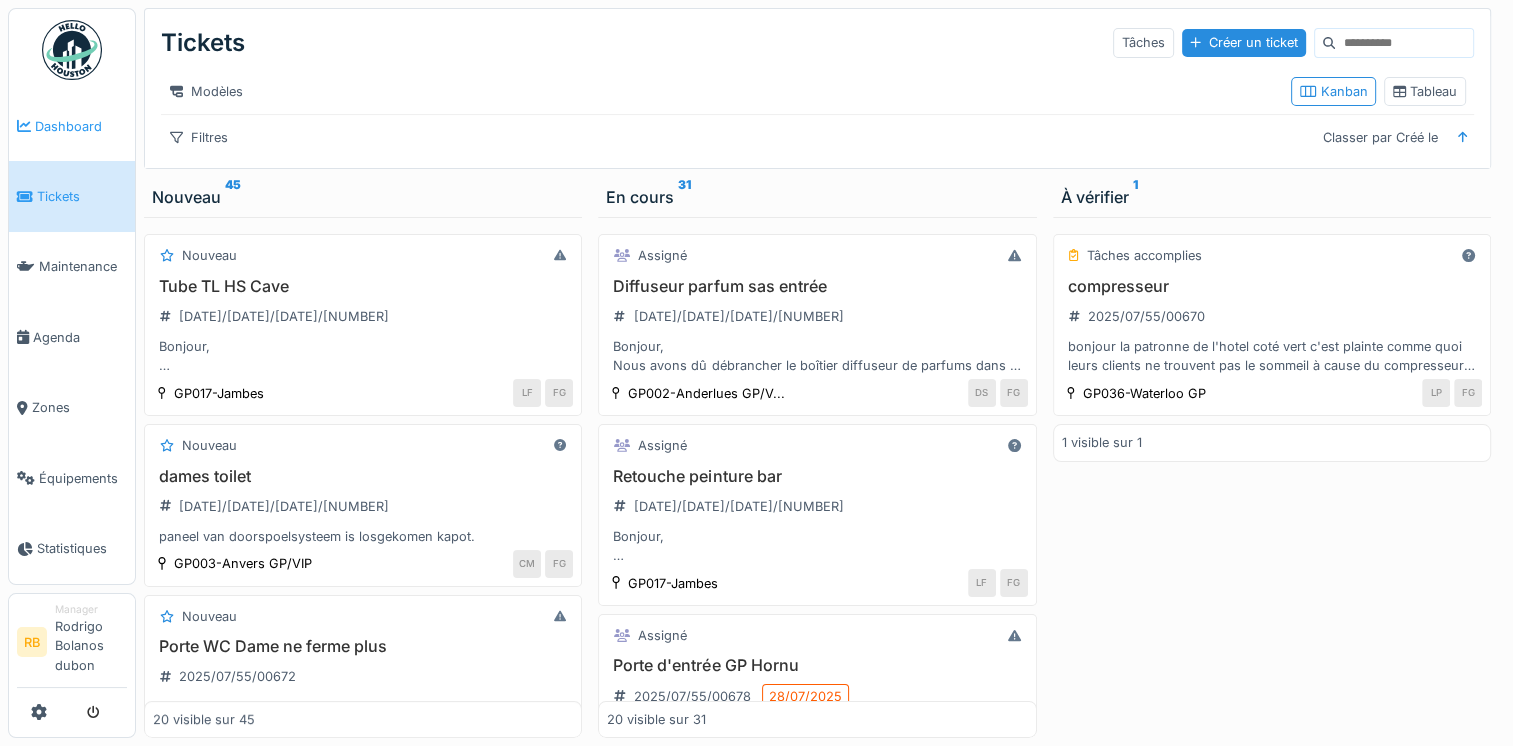 click on "Dashboard" at bounding box center (72, 126) 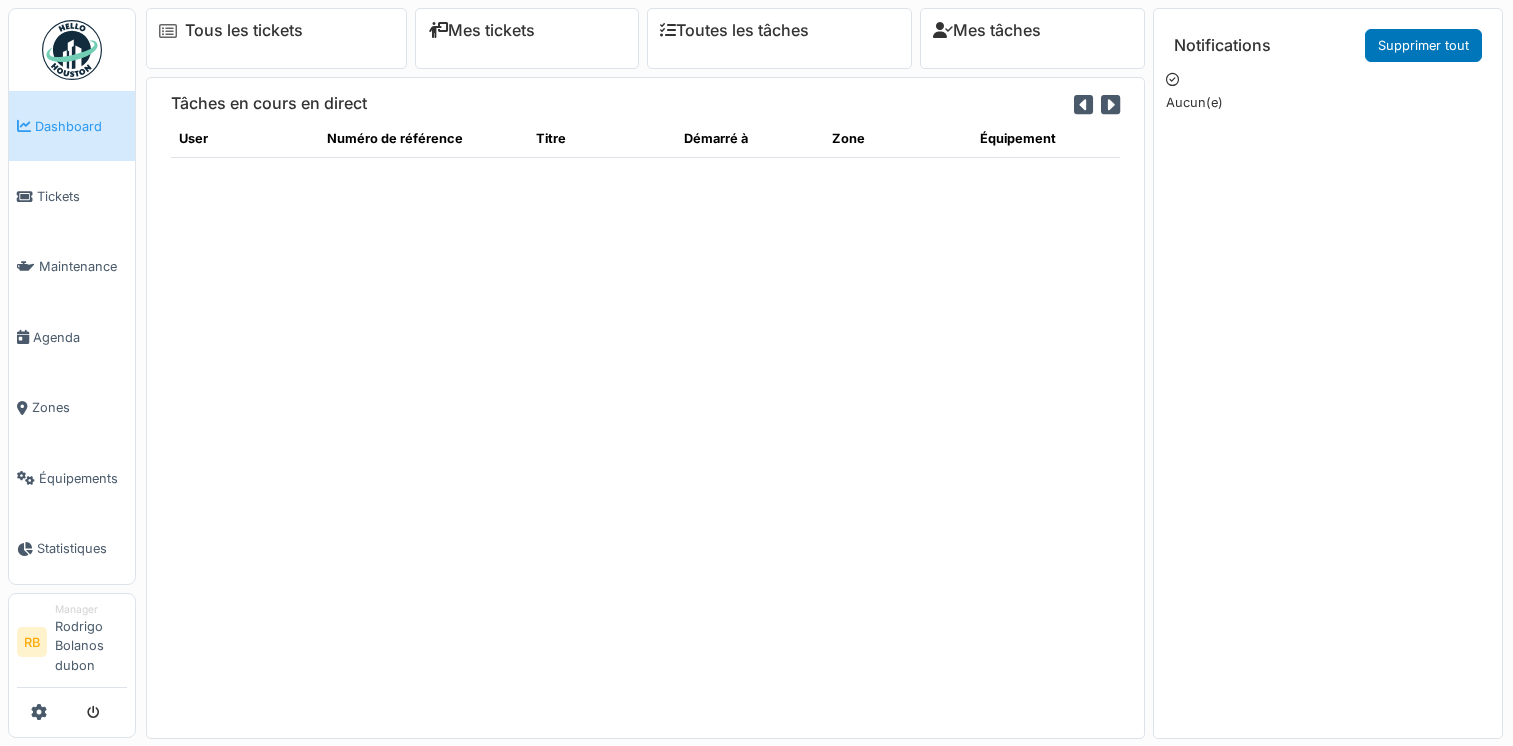 scroll, scrollTop: 0, scrollLeft: 0, axis: both 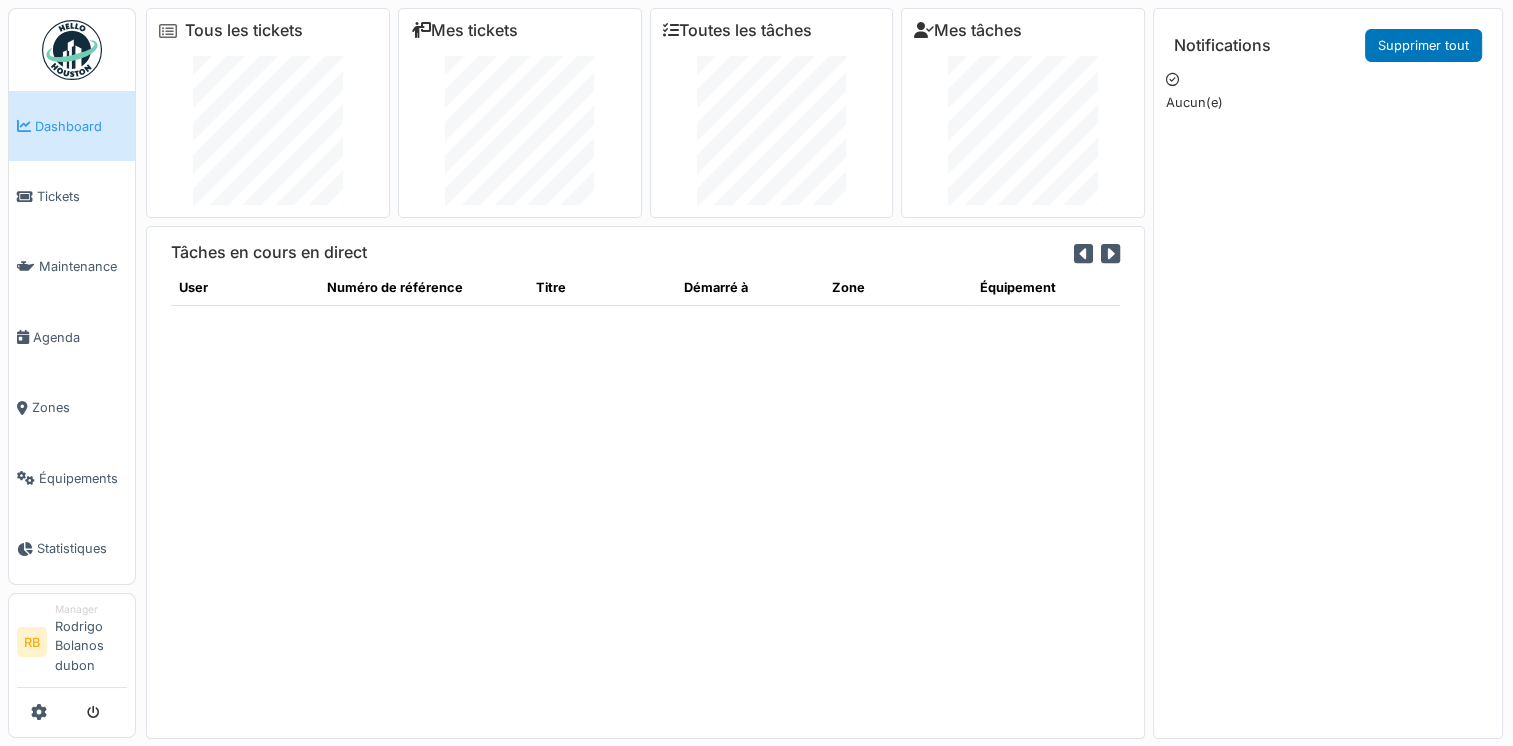 click on "Tâches en cours en direct
User
Numéro de référence
Titre
Démarré à
Zone
Équipement" at bounding box center [645, 482] 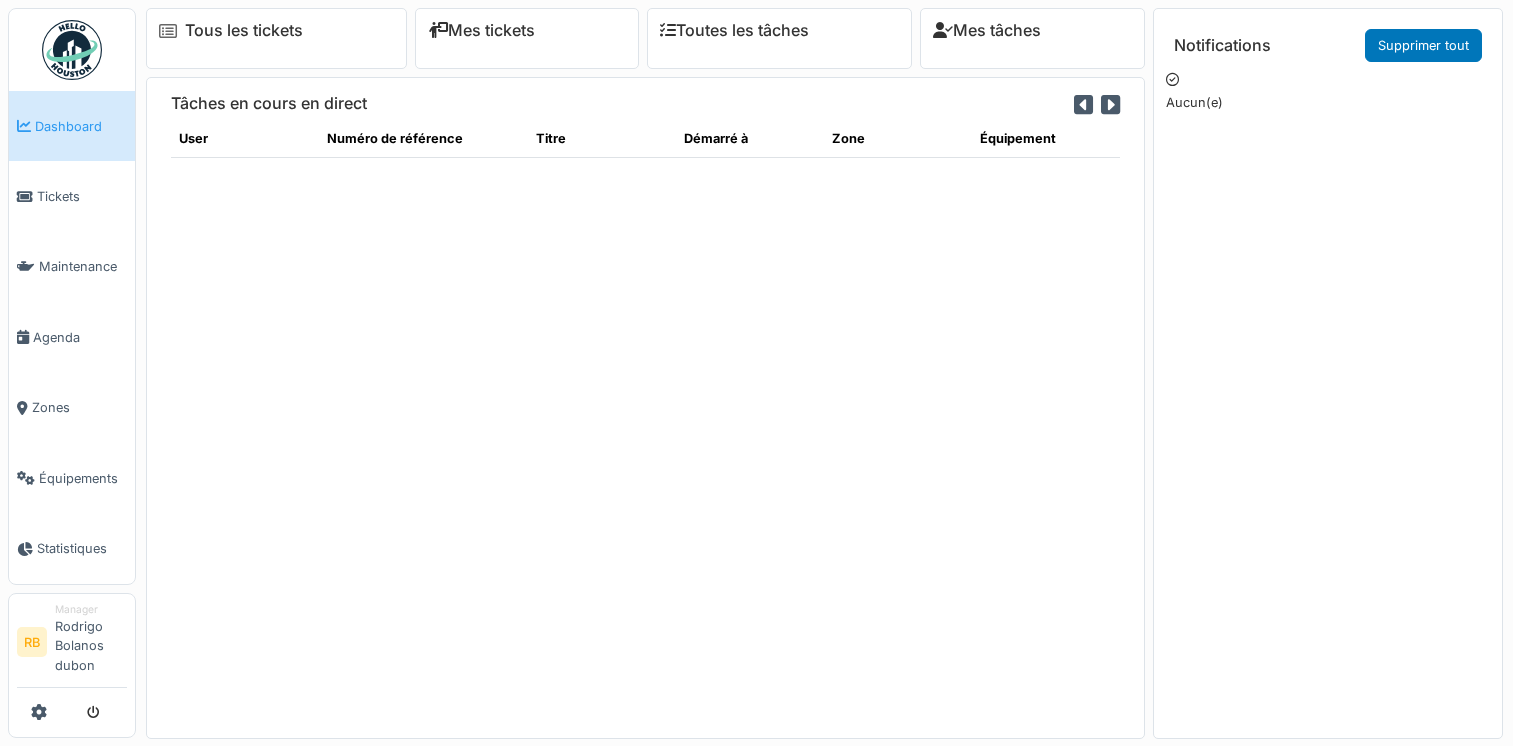 scroll, scrollTop: 0, scrollLeft: 0, axis: both 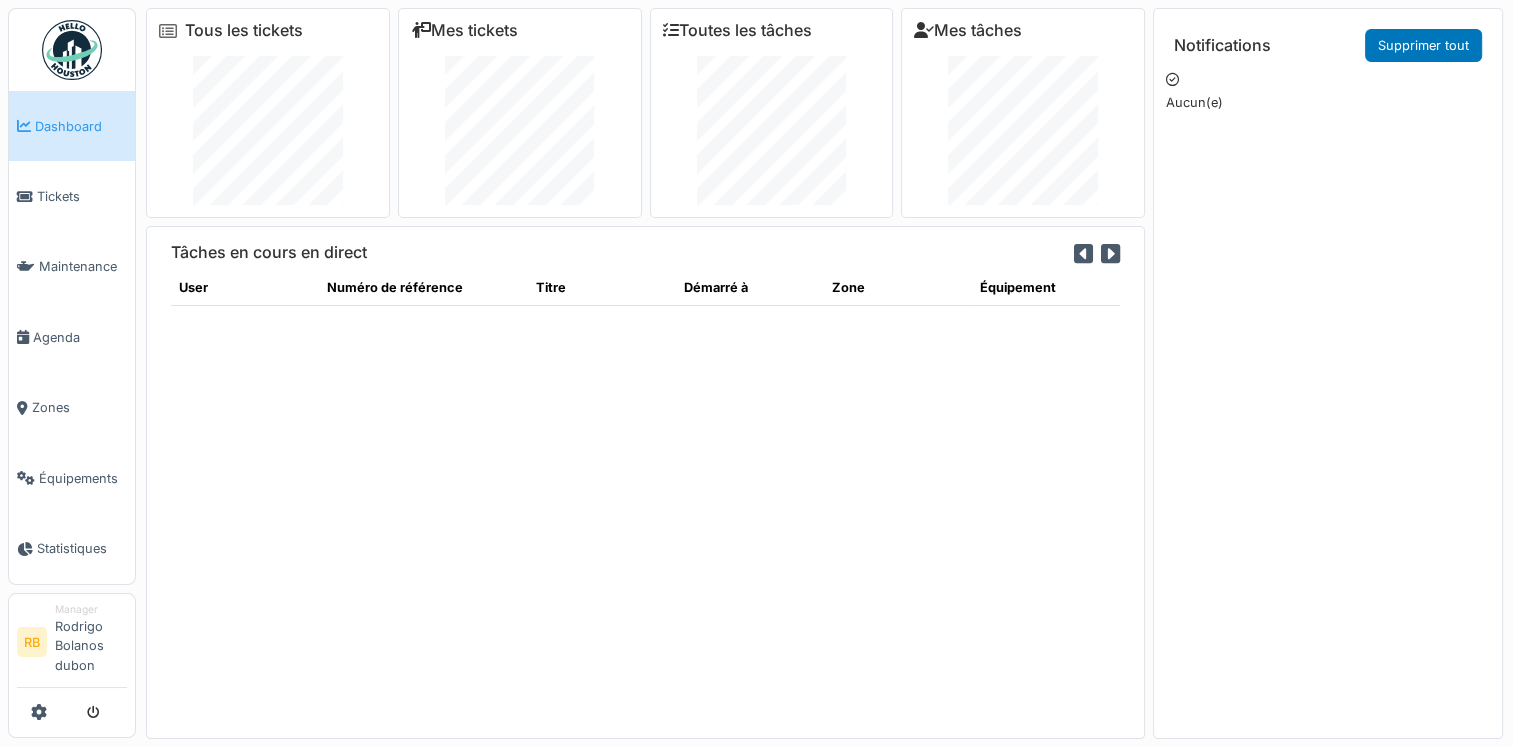 click on "Tâches en cours en direct
[PERSON]
[REFERENCE]
[TITLE]
[DATETIME]
[LOCATION]
[EQUIPMENT]" at bounding box center [645, 482] 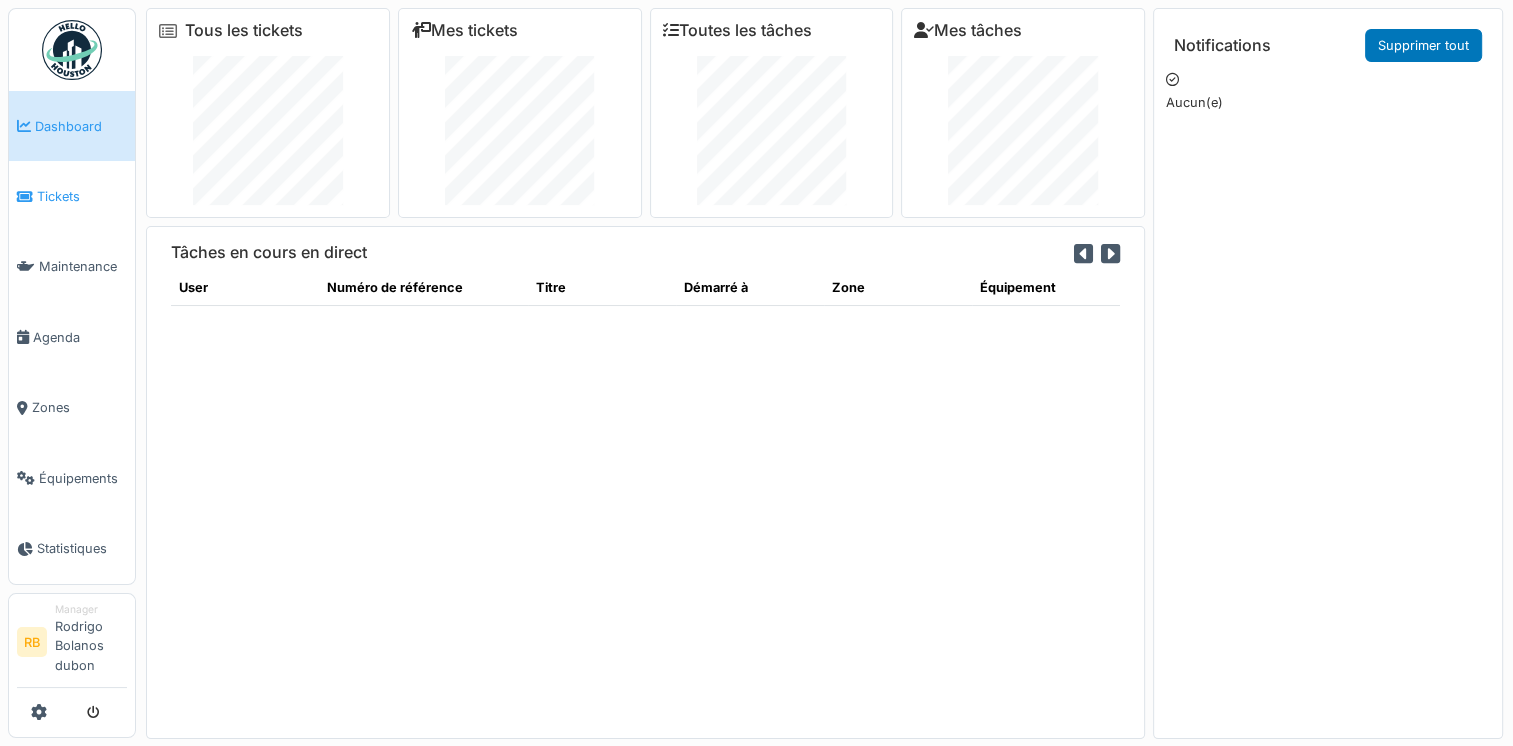 click on "Tickets" at bounding box center (72, 196) 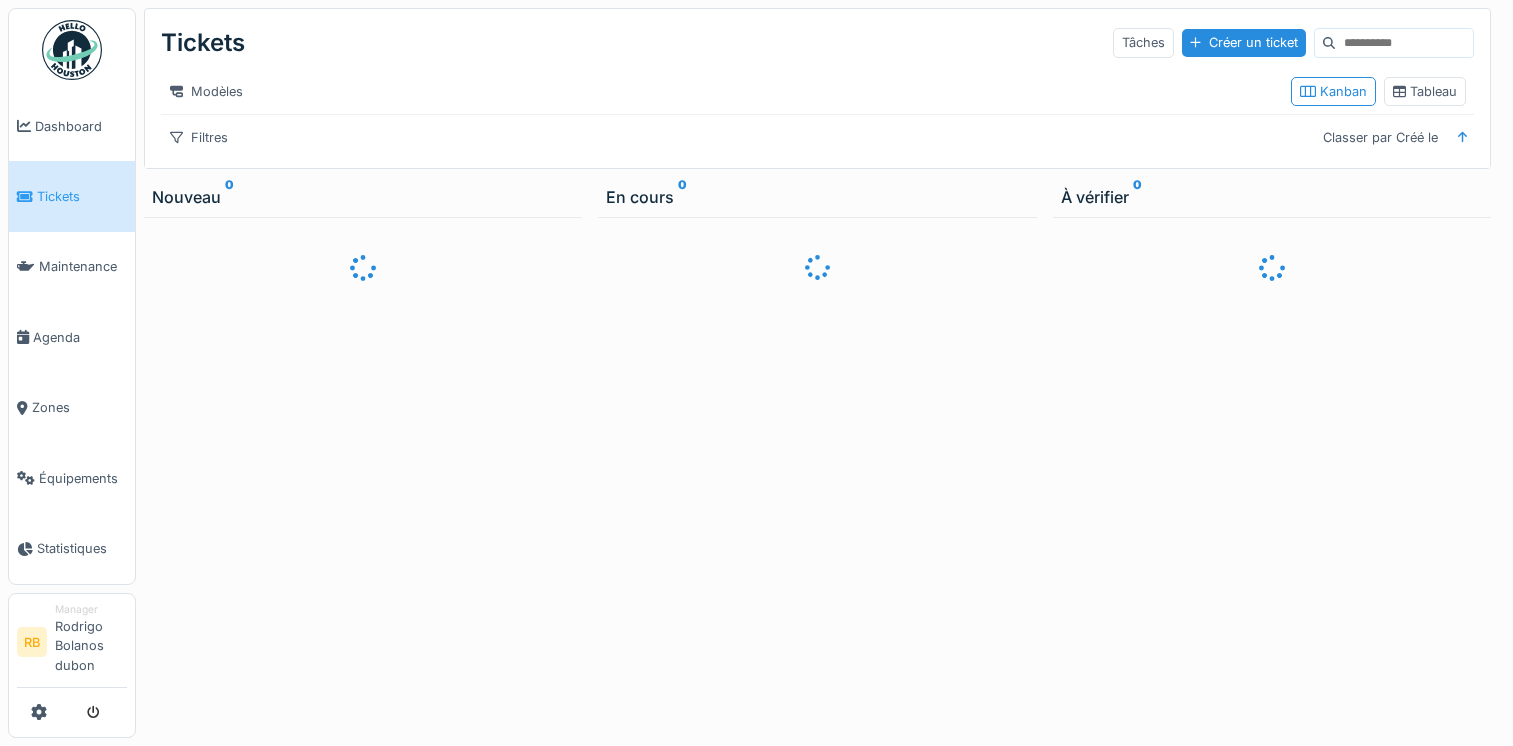 scroll, scrollTop: 0, scrollLeft: 0, axis: both 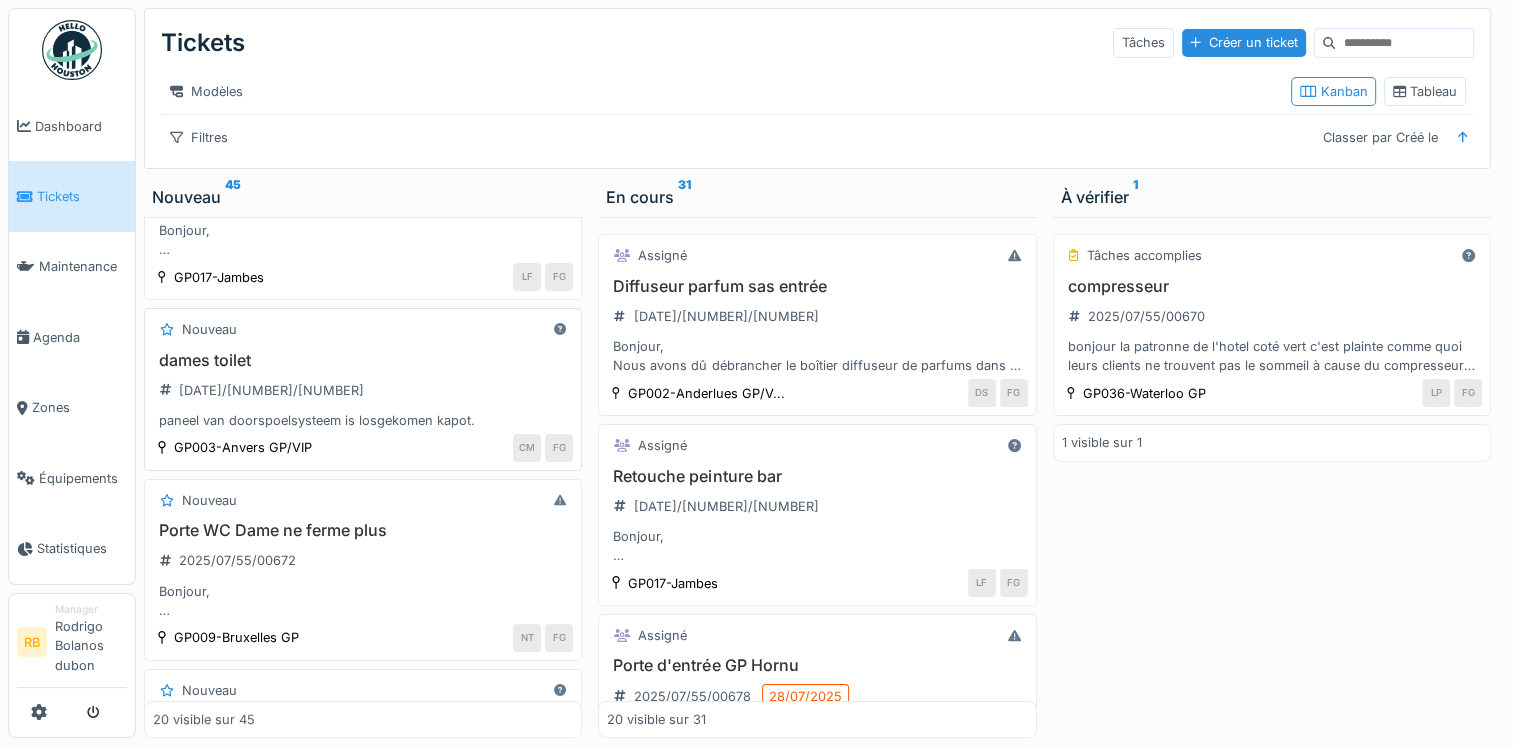 click on "Nouveau" at bounding box center (363, 329) 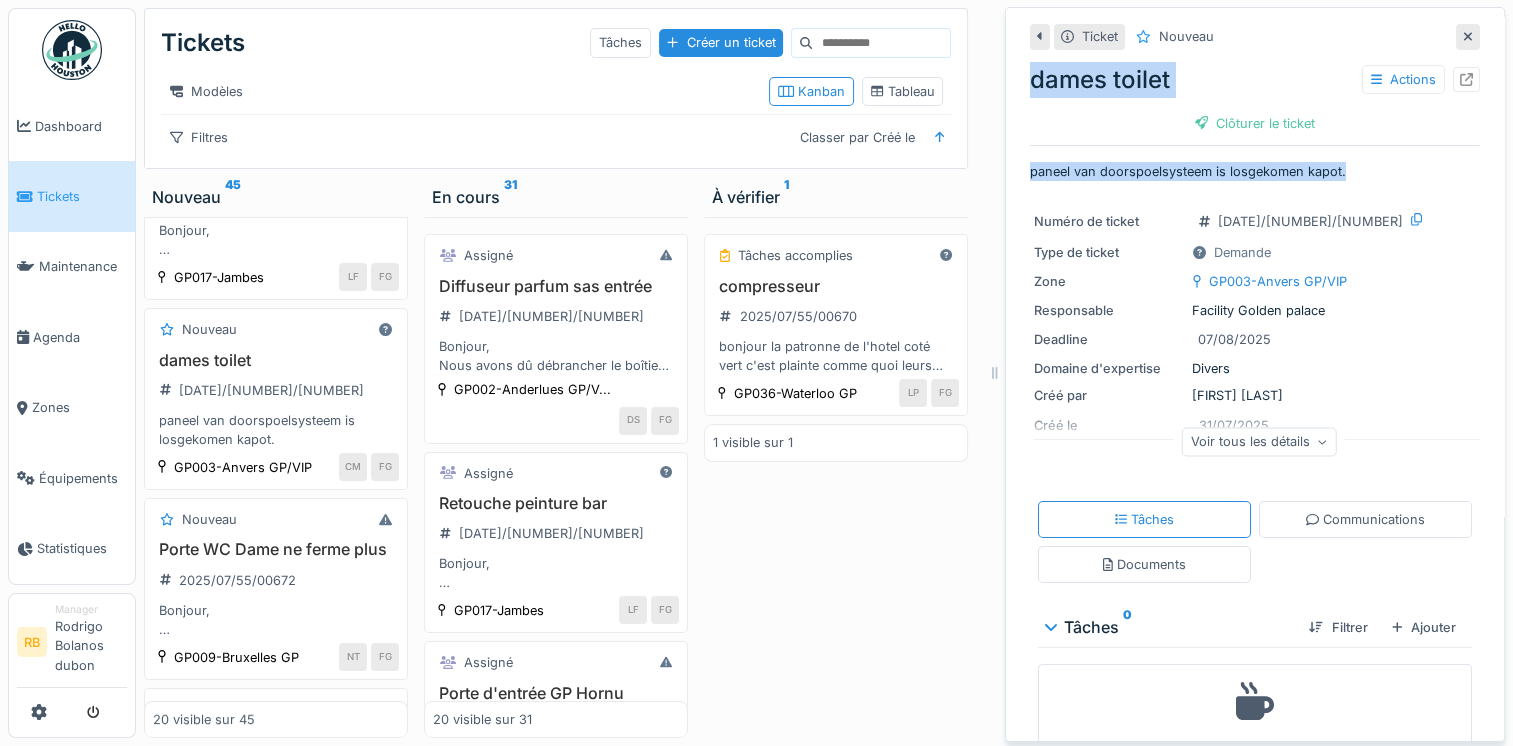 drag, startPoint x: 1352, startPoint y: 166, endPoint x: 1013, endPoint y: 89, distance: 347.63486 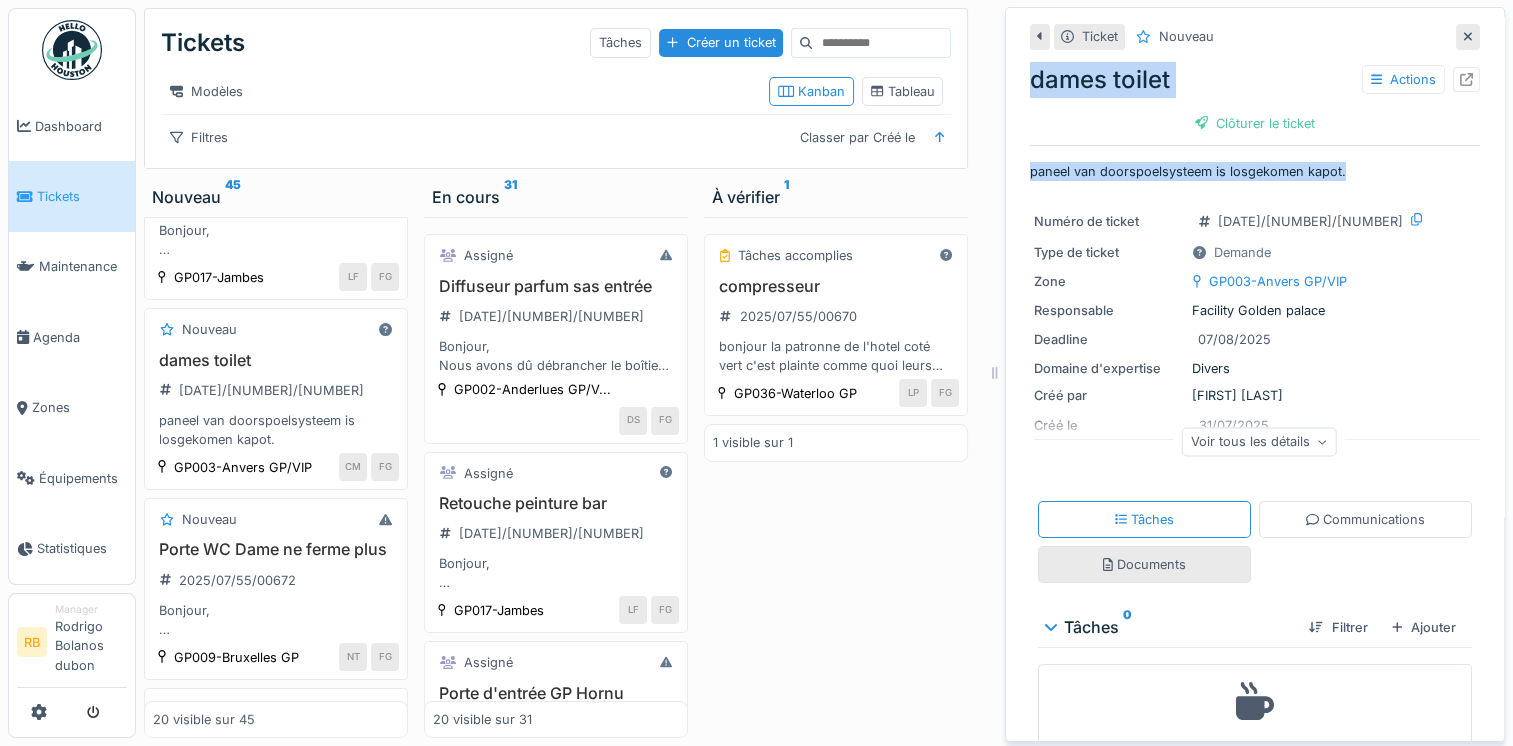 click on "Documents" at bounding box center [1144, 564] 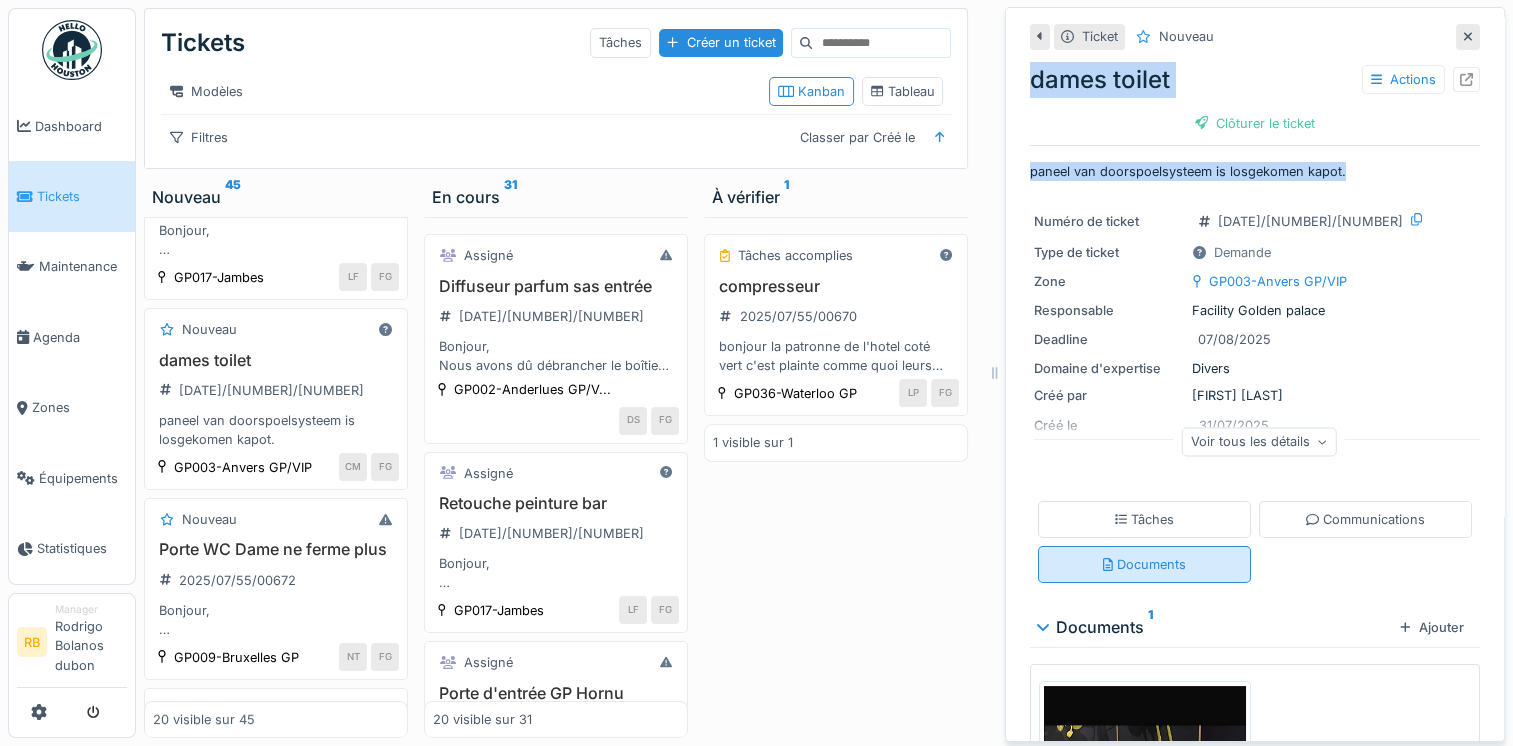 scroll, scrollTop: 15, scrollLeft: 0, axis: vertical 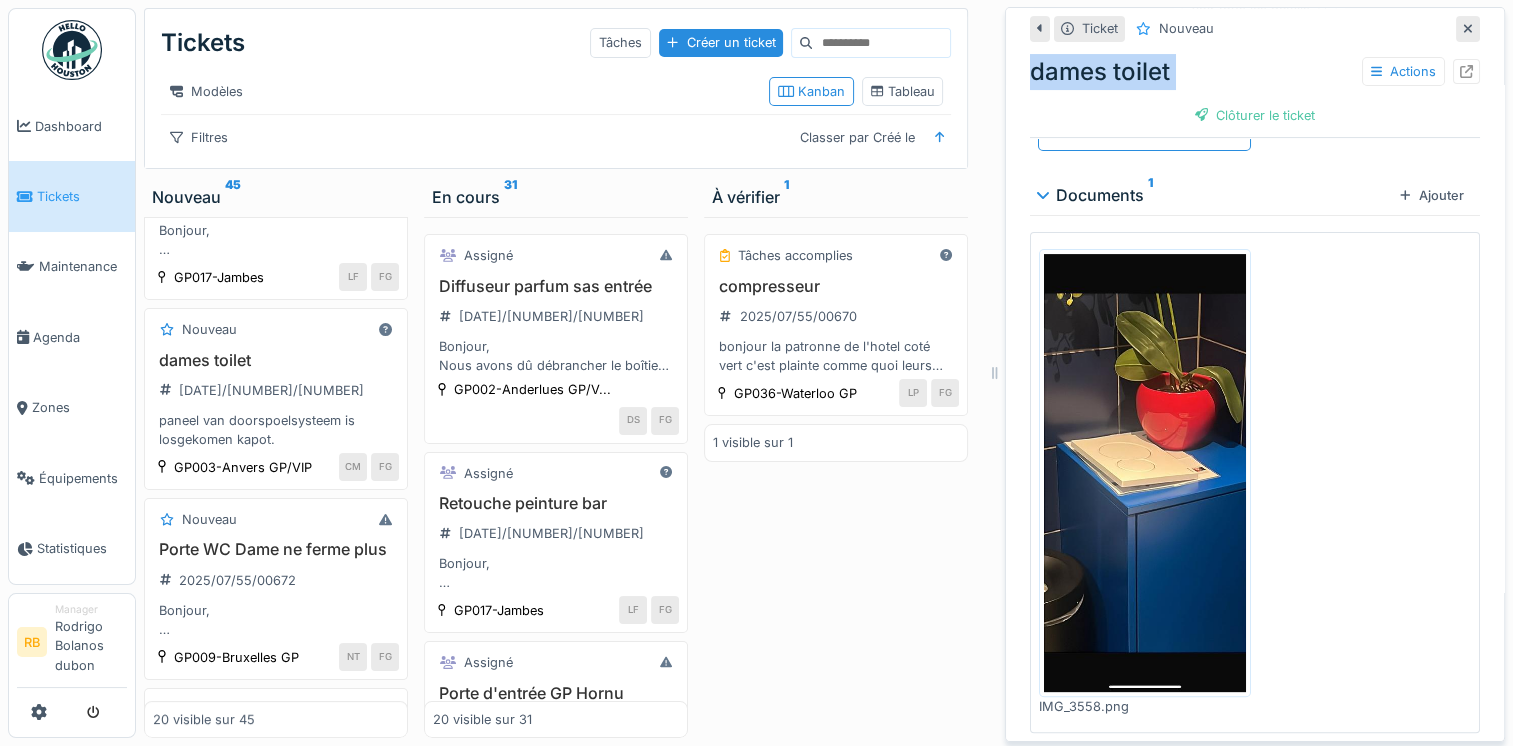 click at bounding box center [1145, 473] 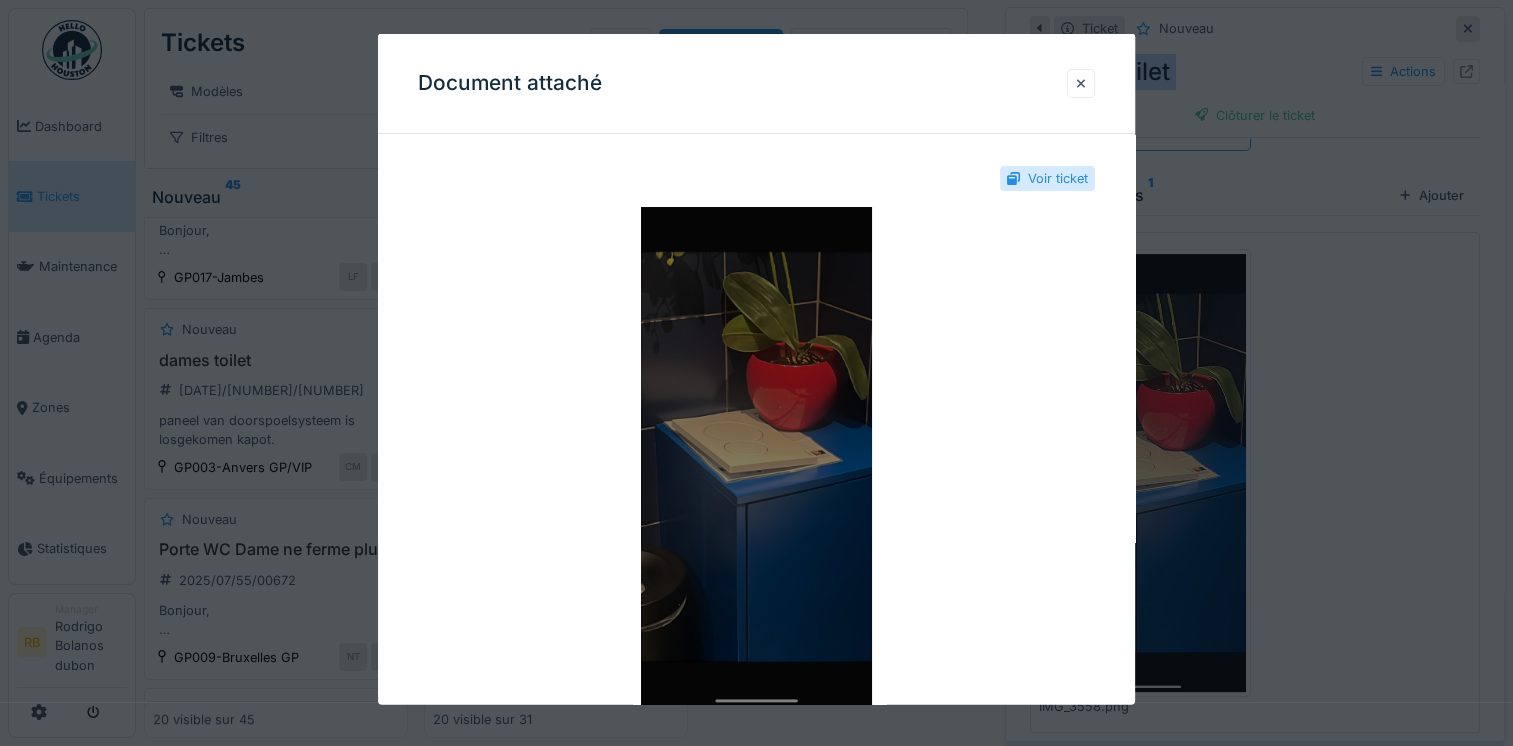 click at bounding box center (756, 457) 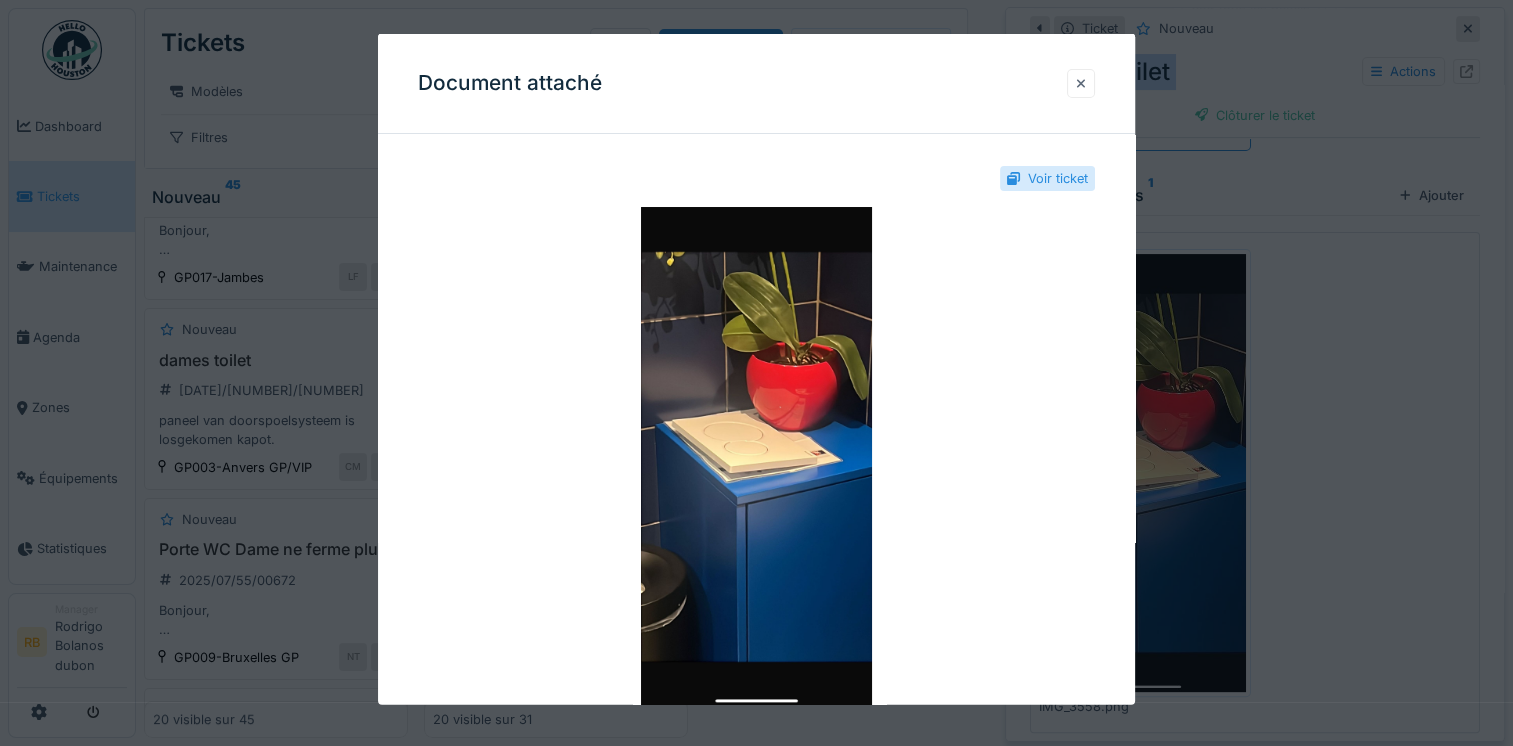 click at bounding box center [1081, 82] 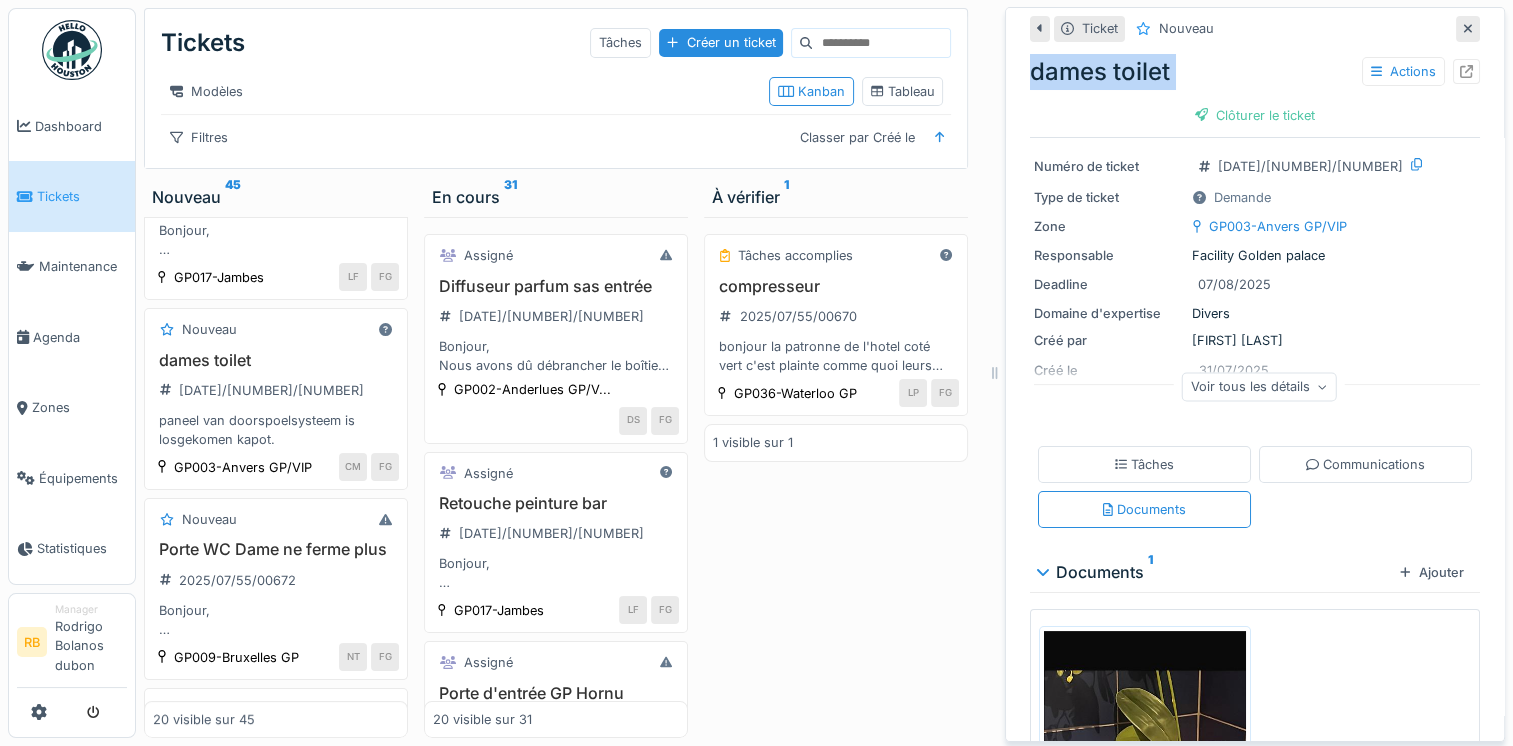 scroll, scrollTop: 0, scrollLeft: 0, axis: both 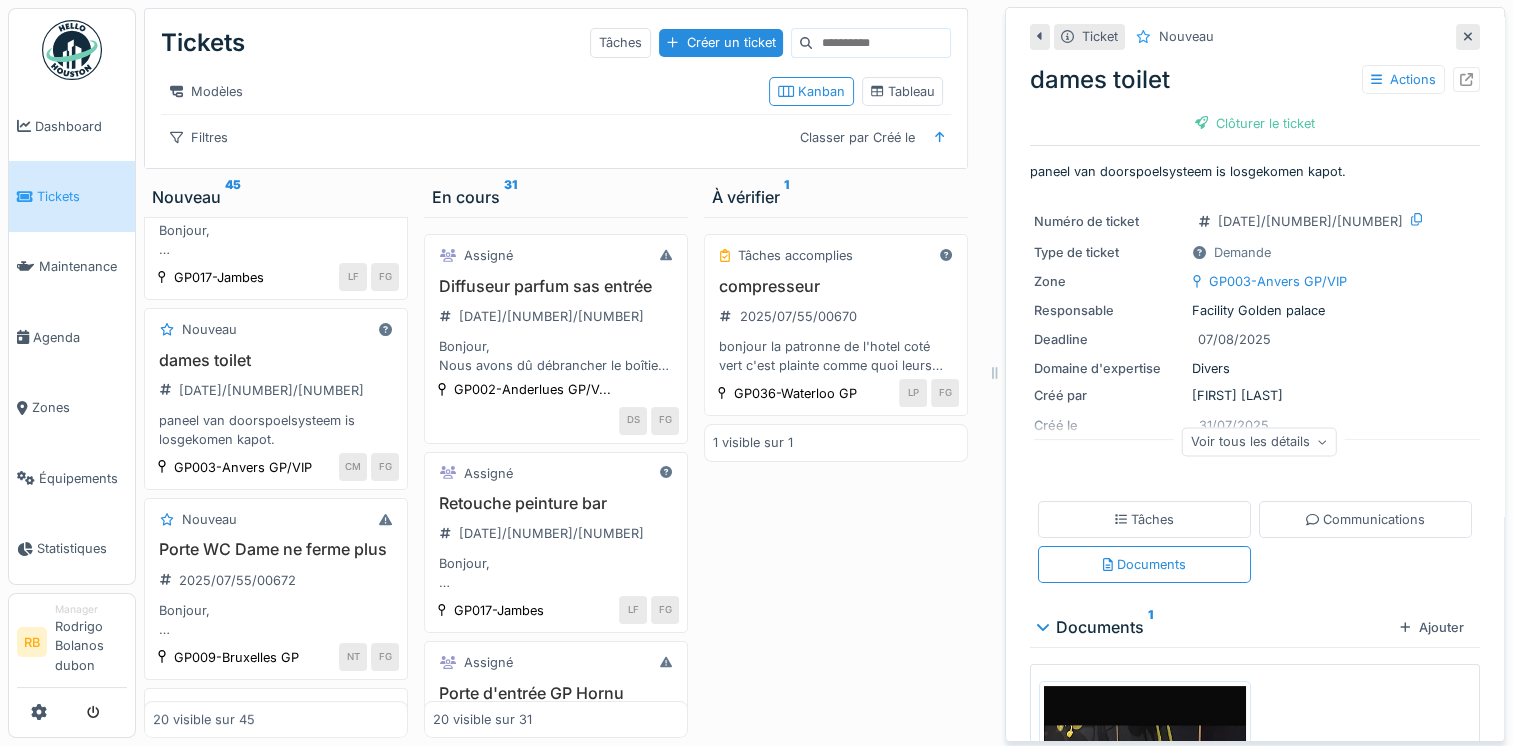 click on "Numéro de ticket 2025/08/55/00690" at bounding box center [1255, 221] 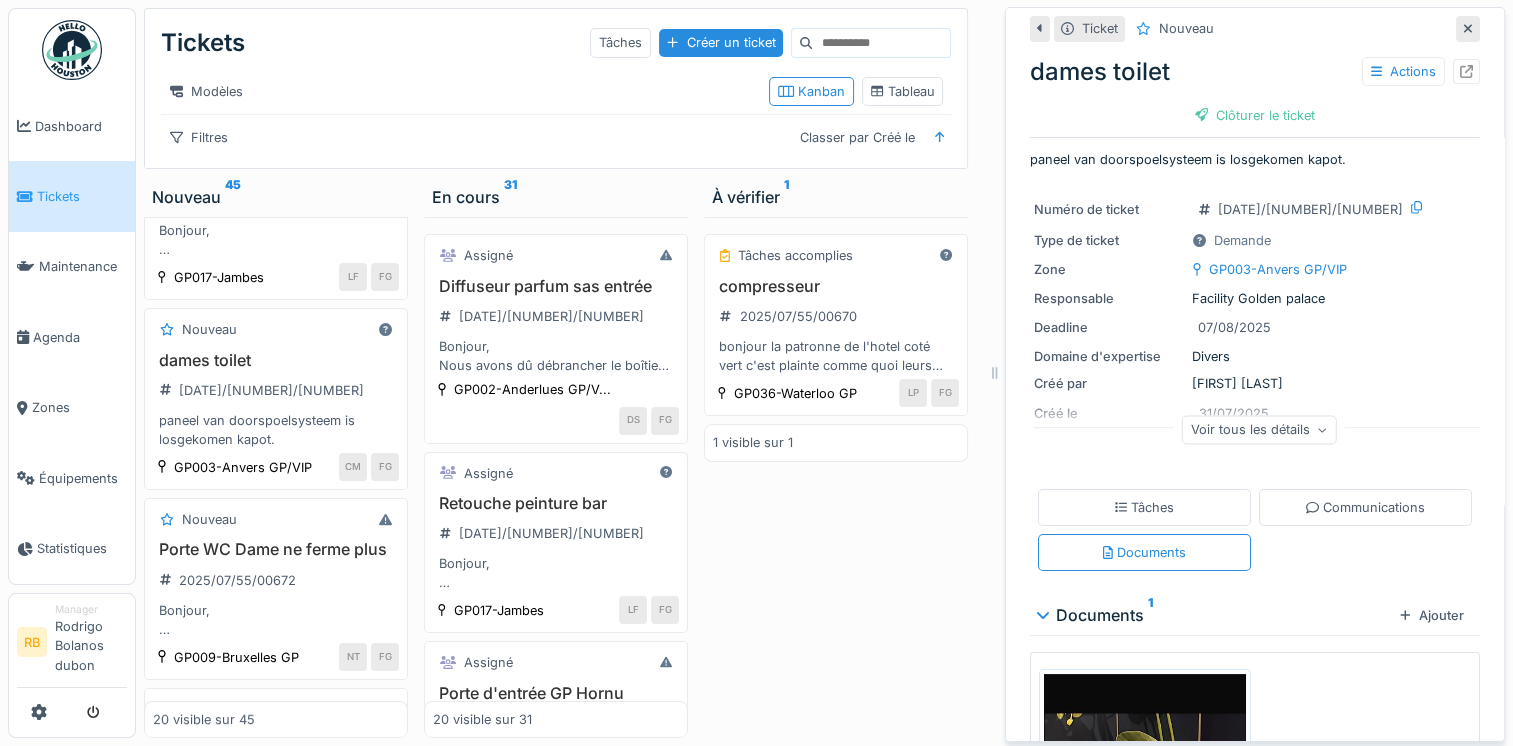 click on "Voir tous les détails" at bounding box center [1259, 429] 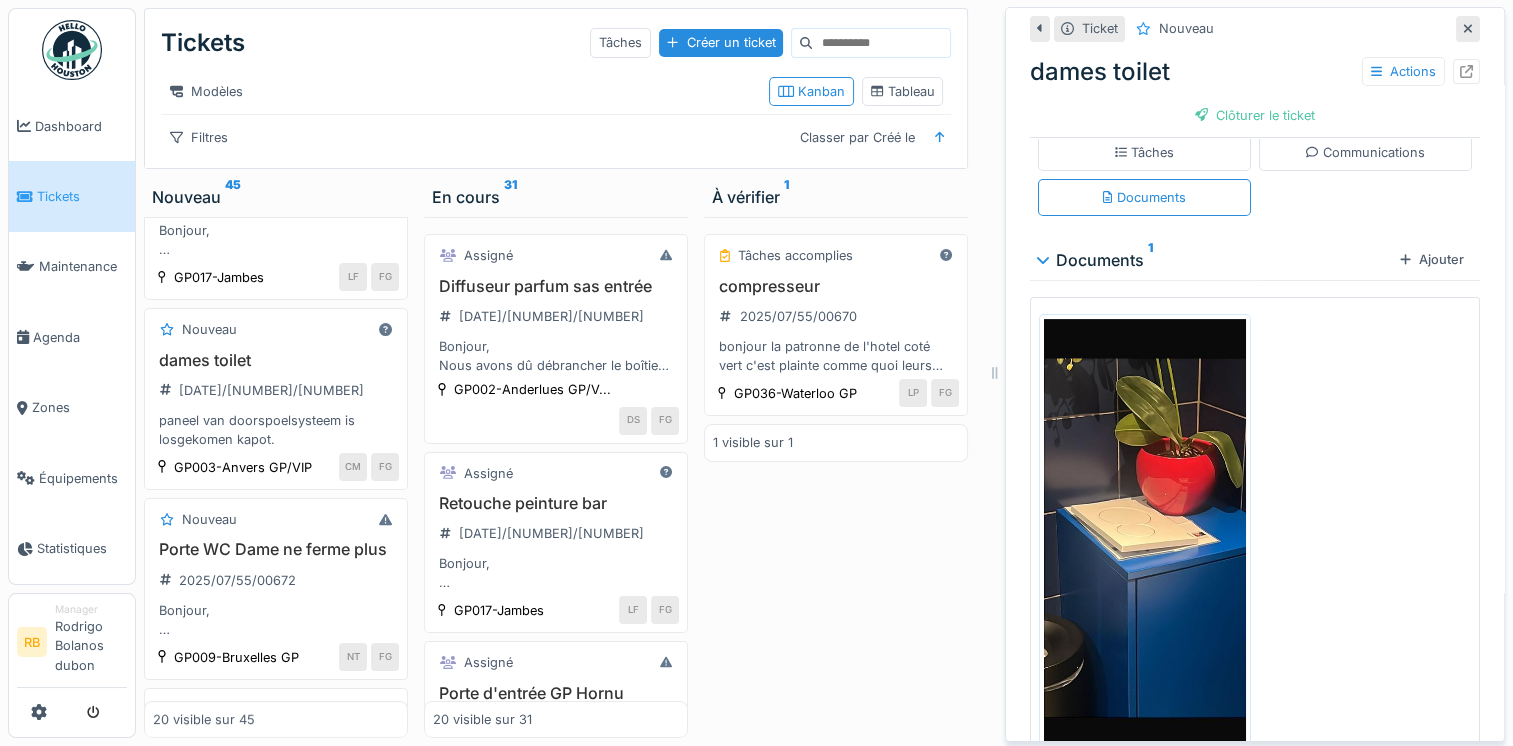 scroll, scrollTop: 460, scrollLeft: 0, axis: vertical 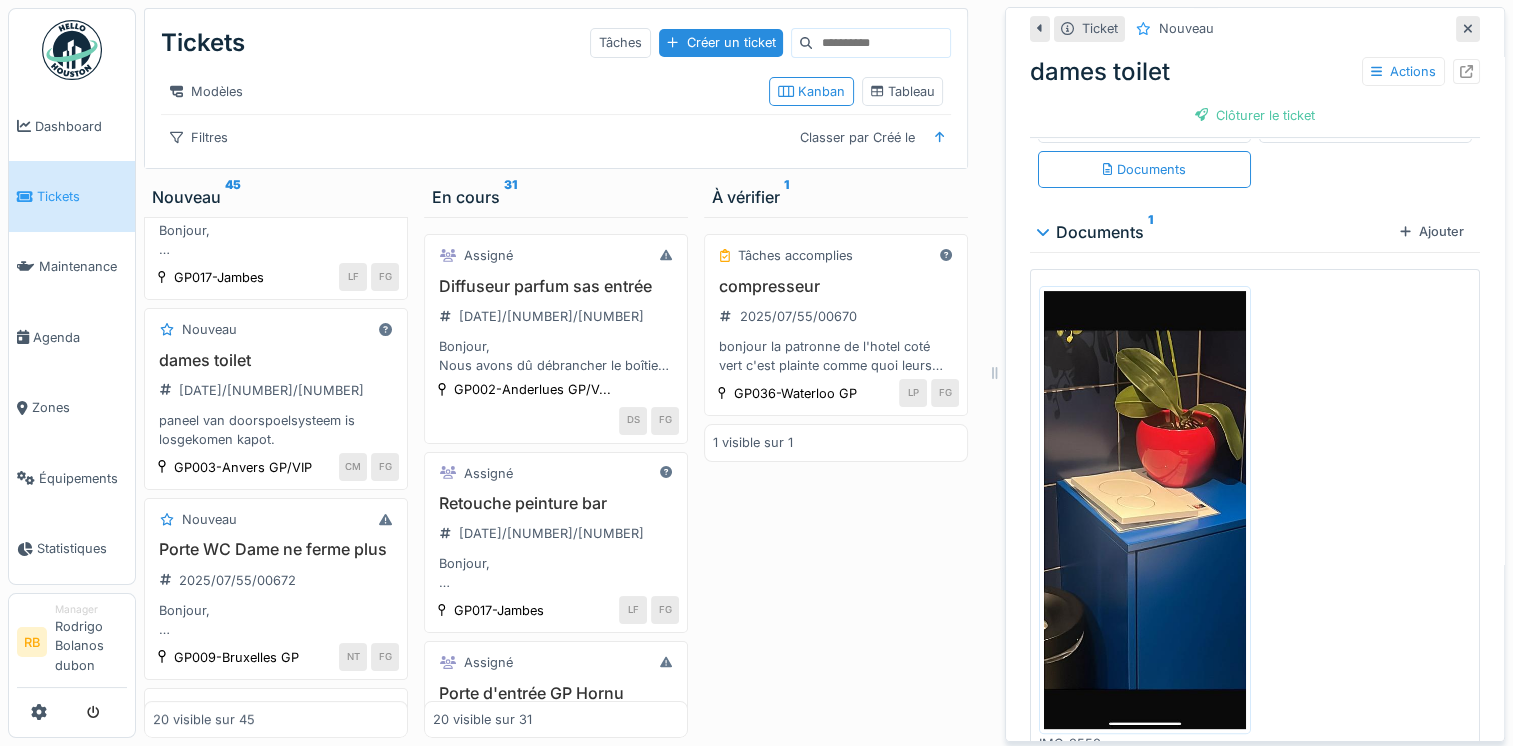 click at bounding box center (1145, 510) 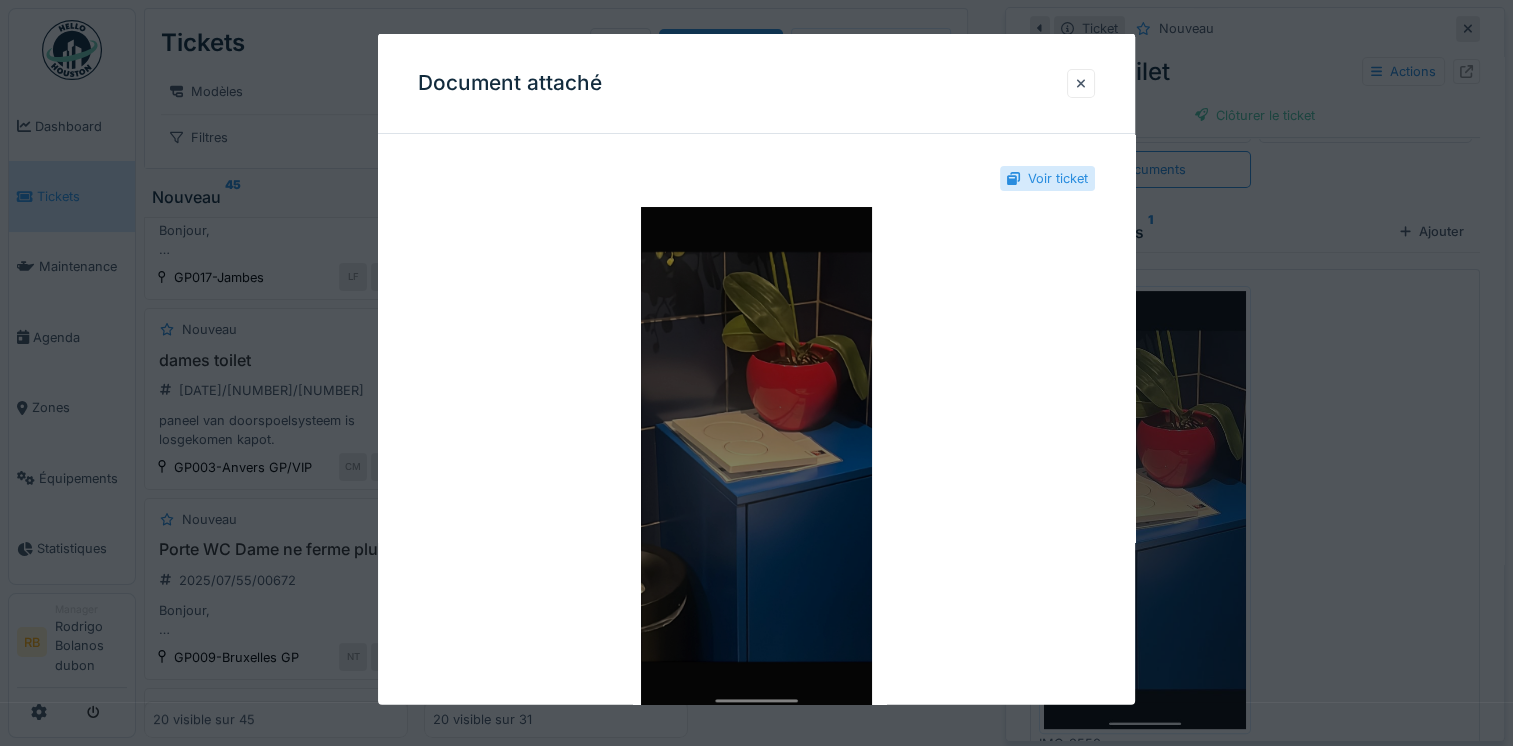 click at bounding box center [756, 457] 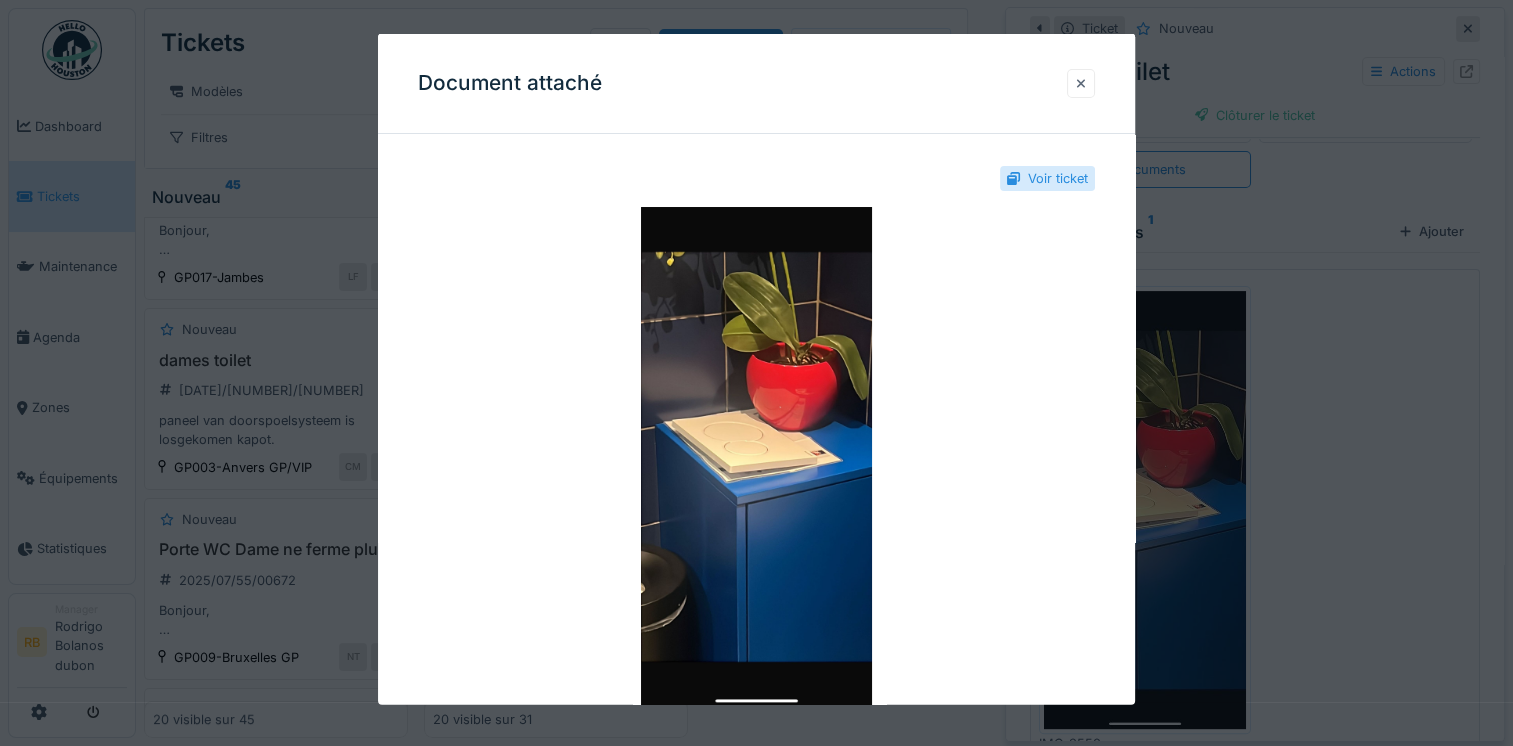 click at bounding box center [1081, 82] 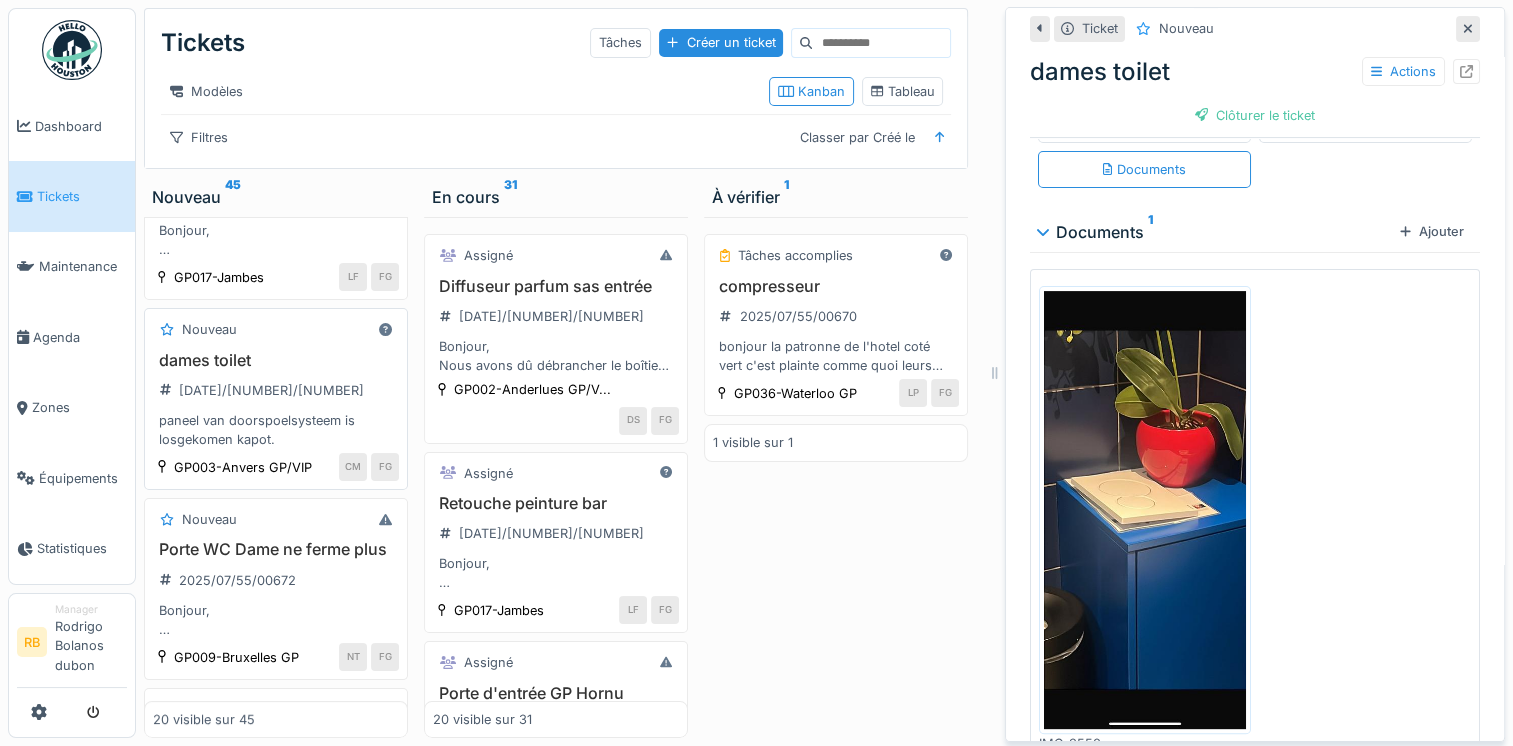 scroll, scrollTop: 0, scrollLeft: 0, axis: both 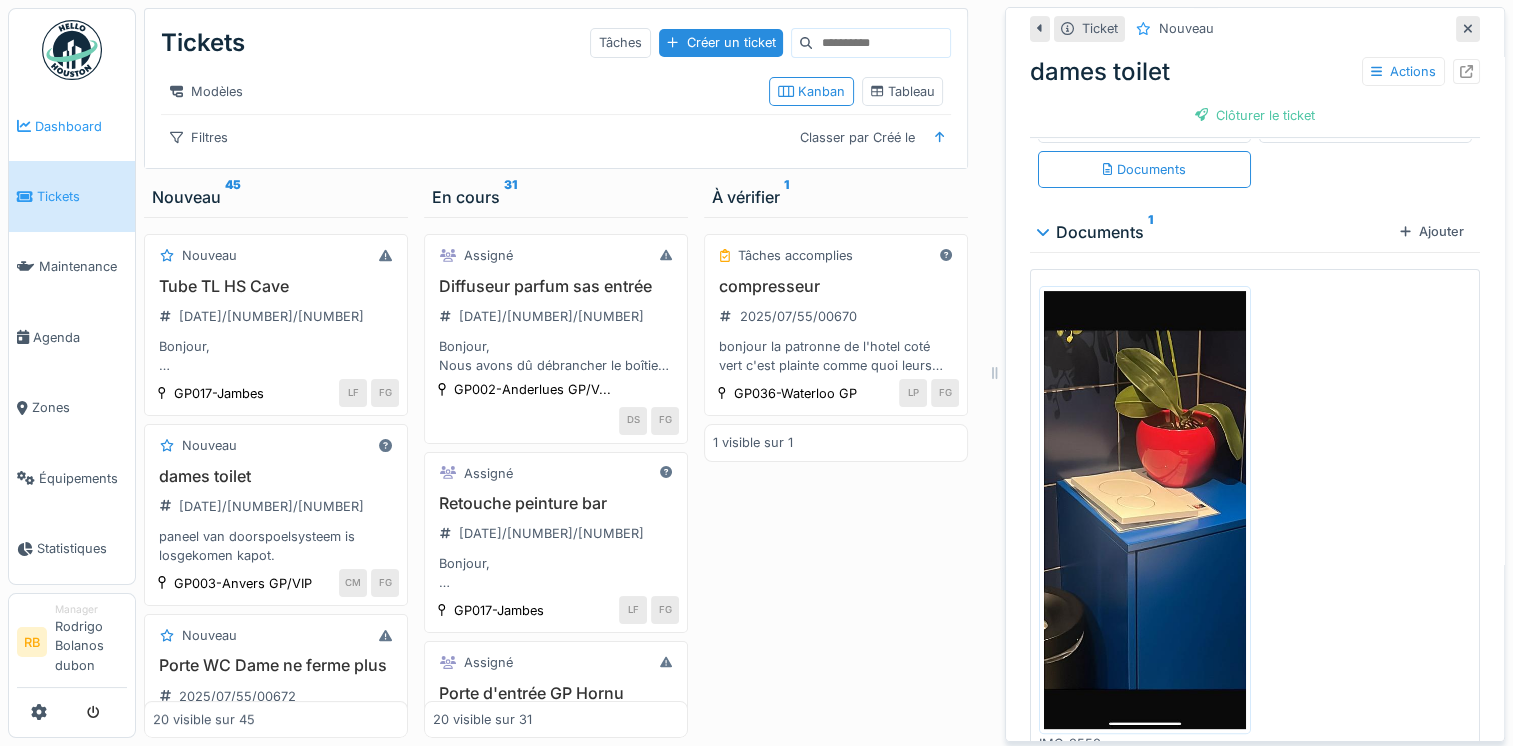 click on "Dashboard" at bounding box center [81, 126] 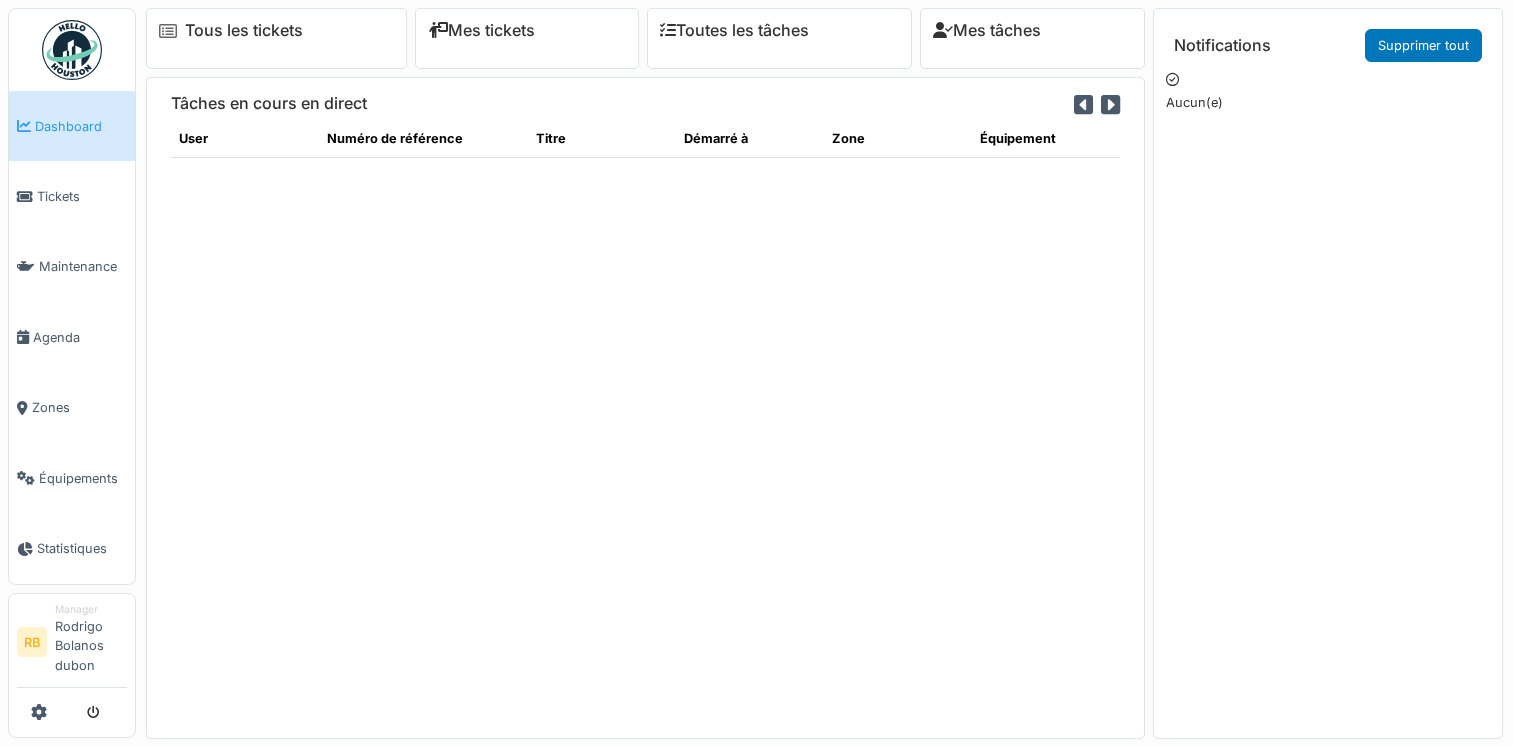 scroll, scrollTop: 0, scrollLeft: 0, axis: both 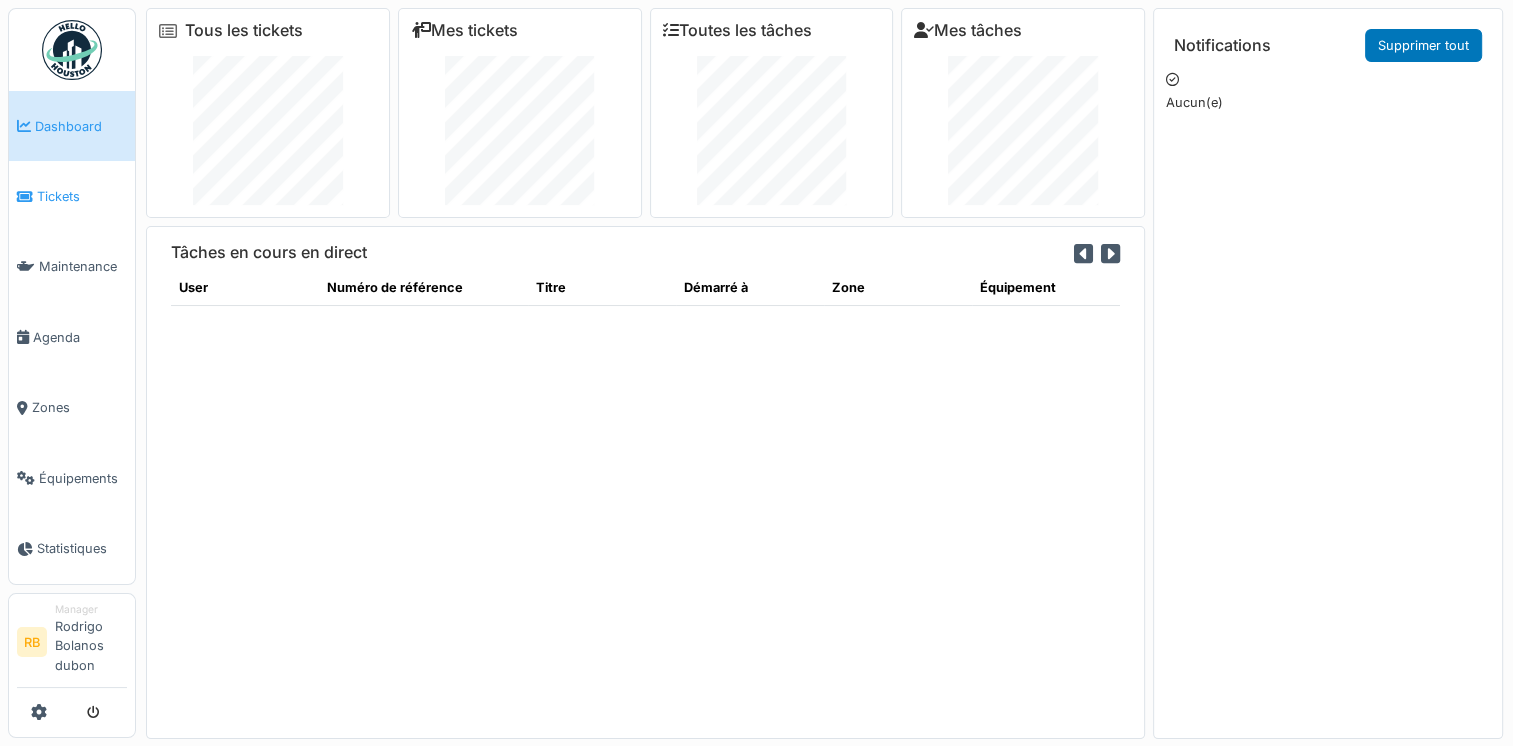 click on "Tickets" at bounding box center [82, 196] 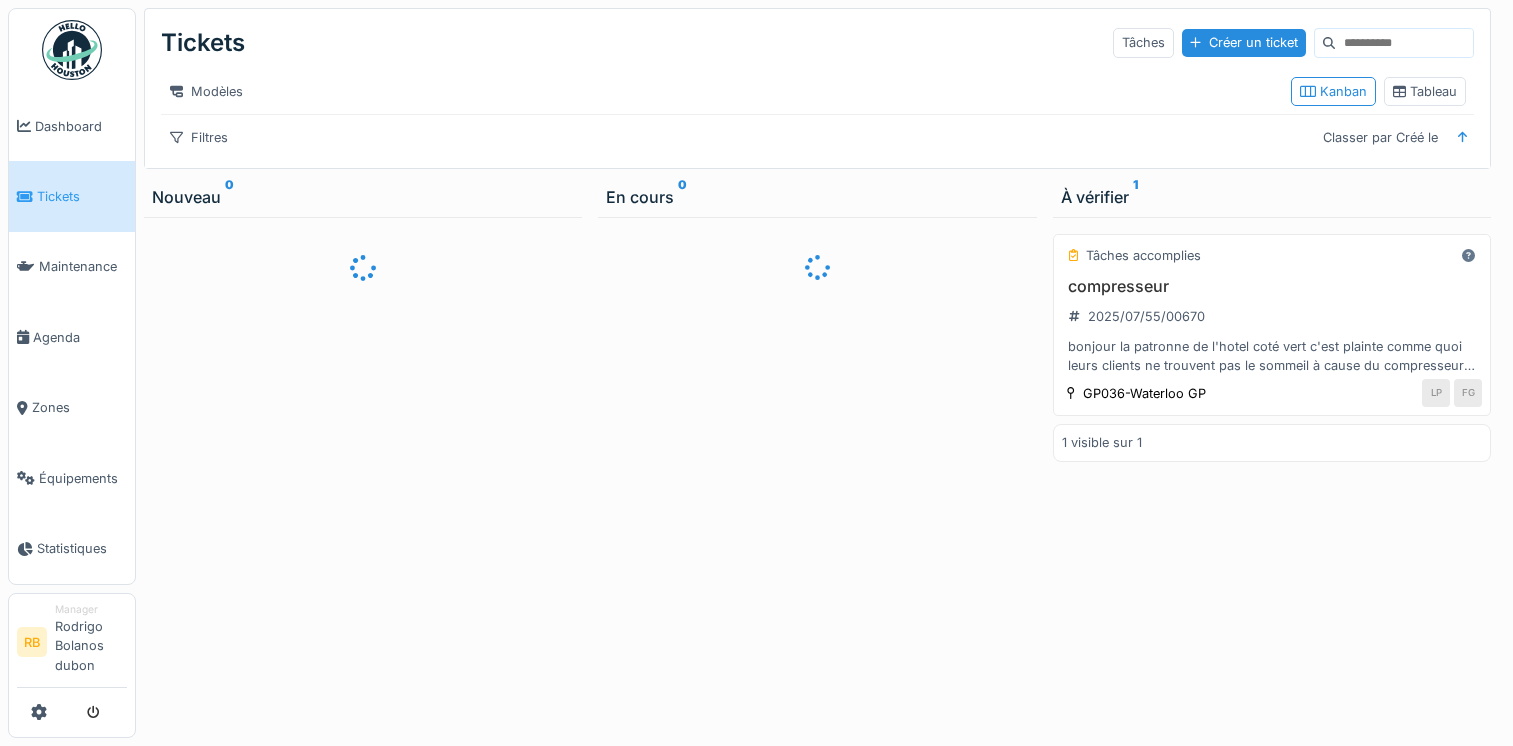 scroll, scrollTop: 0, scrollLeft: 0, axis: both 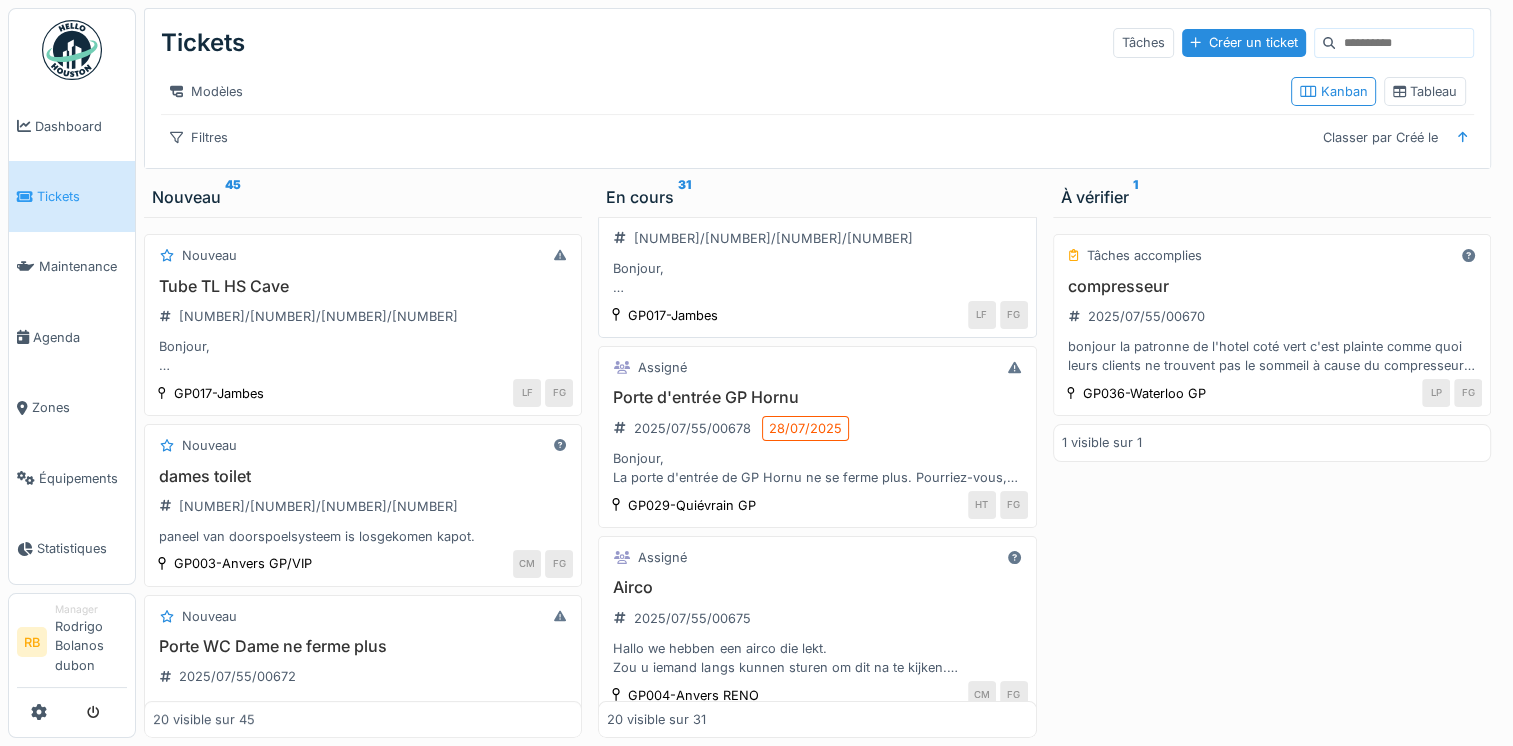 click on "Bonjour,
La porte d'entrée de GP Hornu ne se ferme plus. Pourriez-vous, SVP, faire le nécessaire.
J'ai ouvert le ticket à mon nom car Giusy est absente." at bounding box center (817, 468) 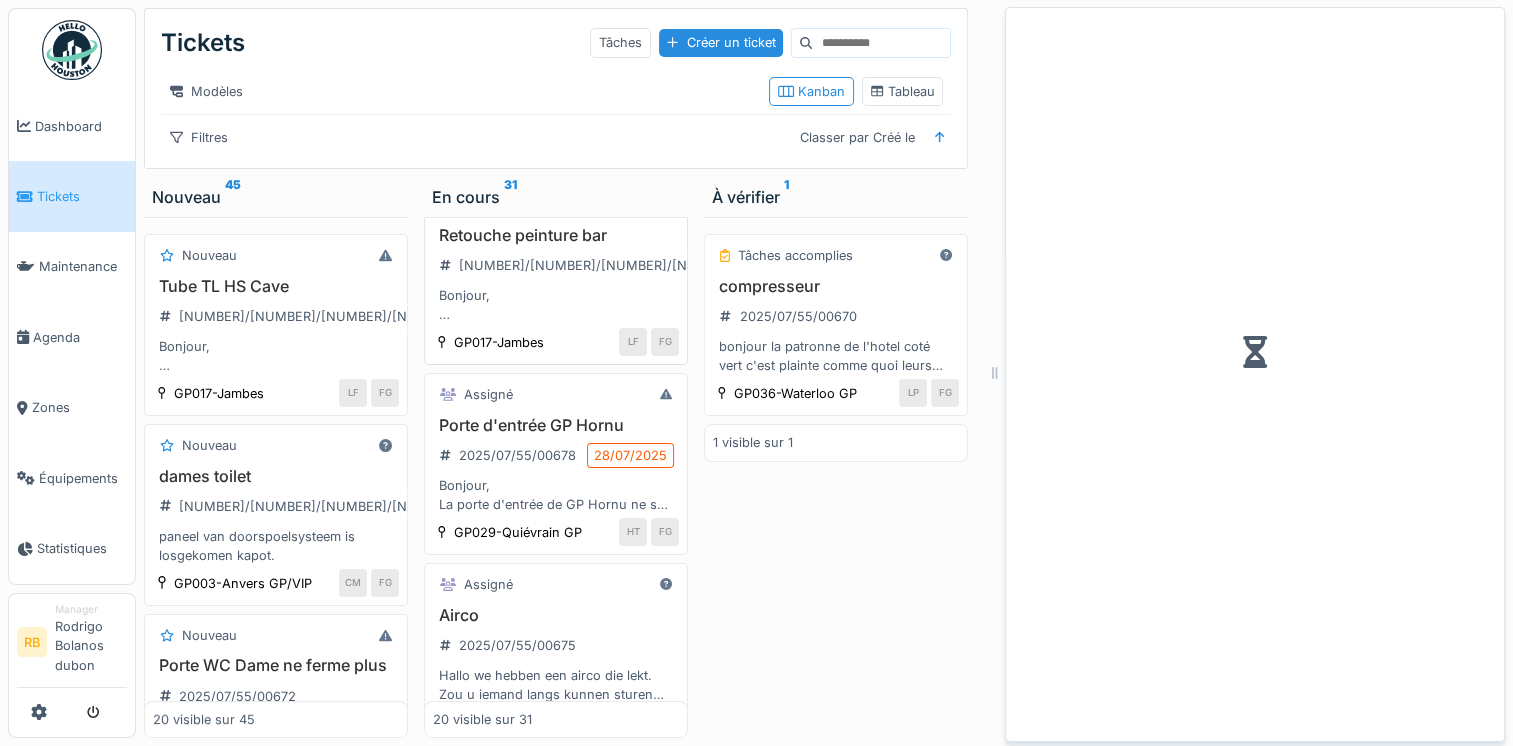 scroll, scrollTop: 295, scrollLeft: 0, axis: vertical 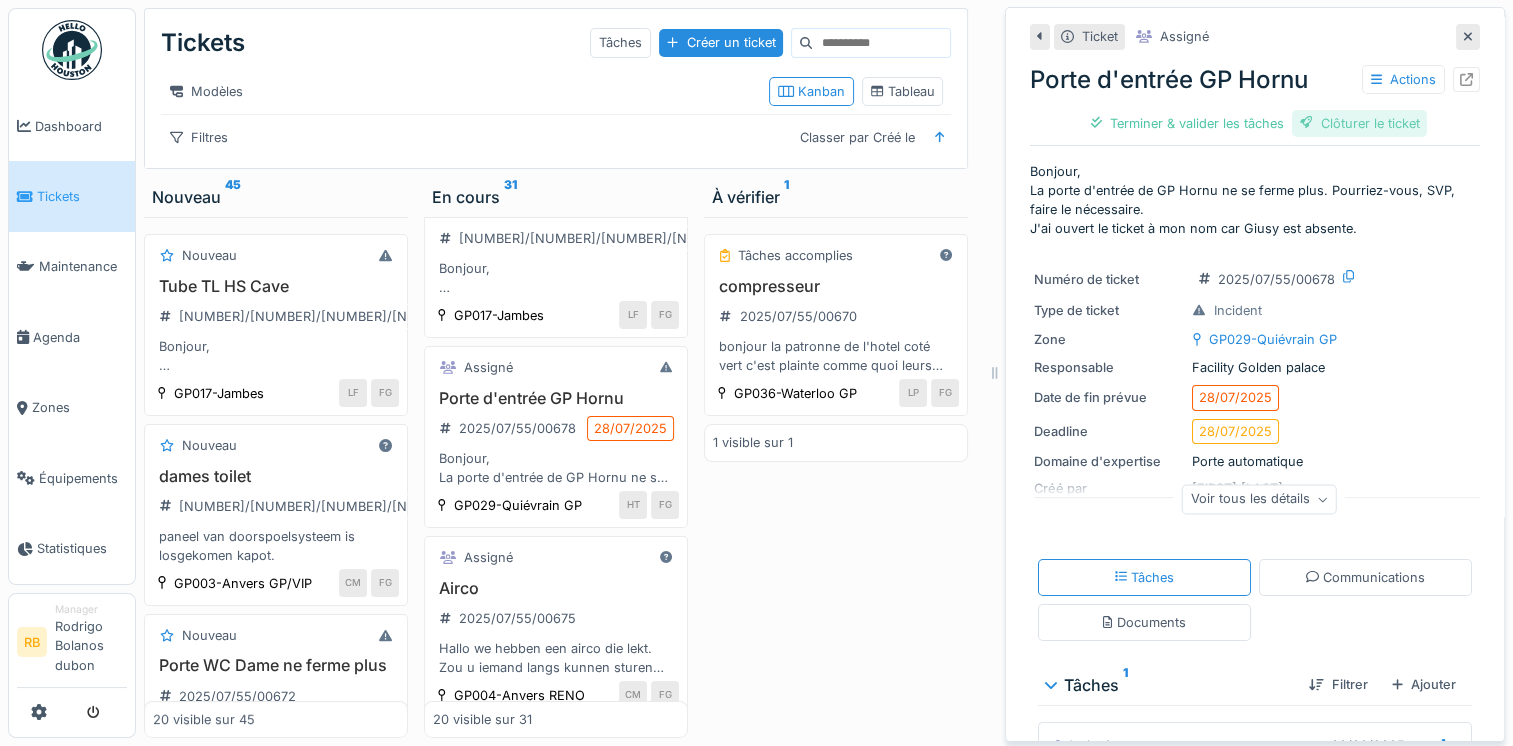click on "Clôturer le ticket" at bounding box center [1360, 123] 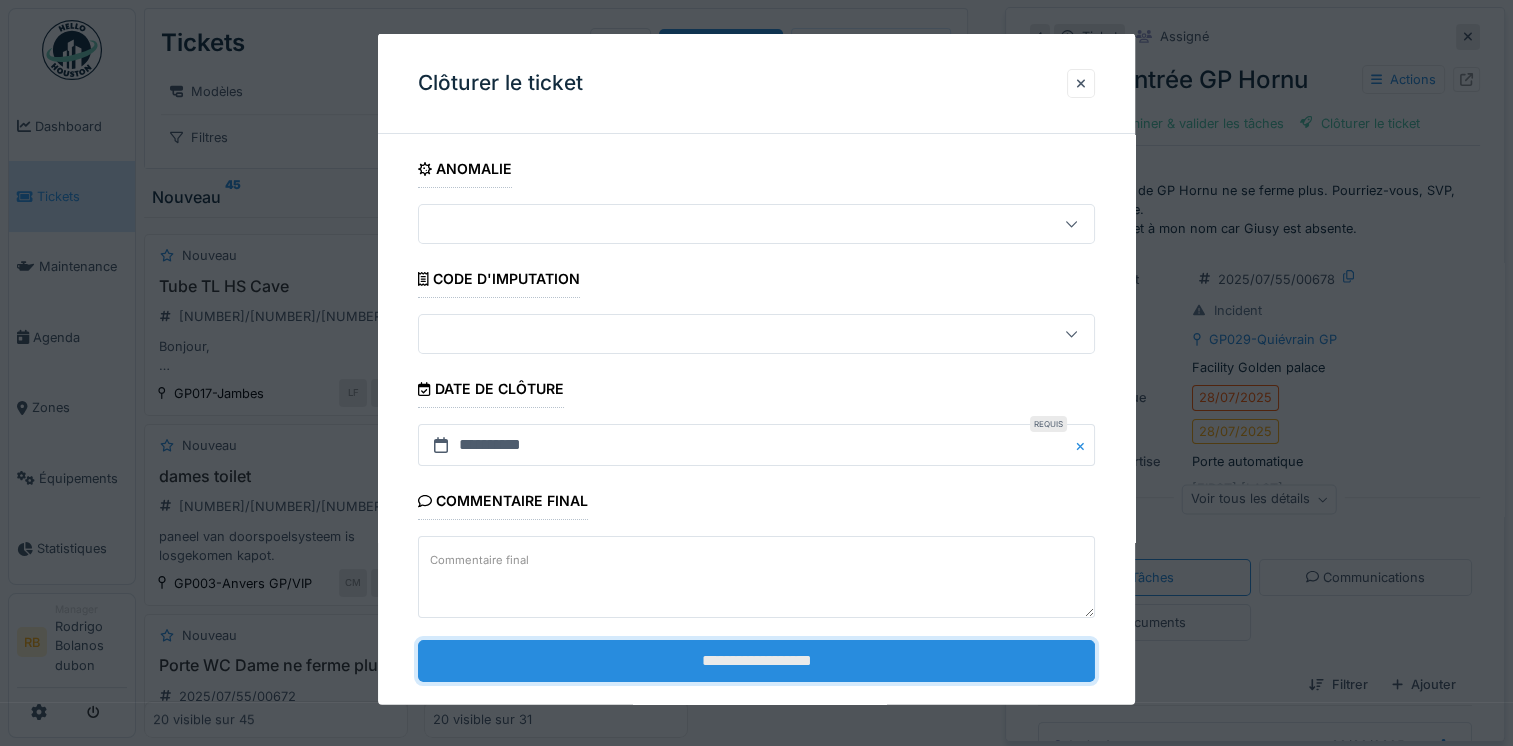 click on "**********" at bounding box center (756, 660) 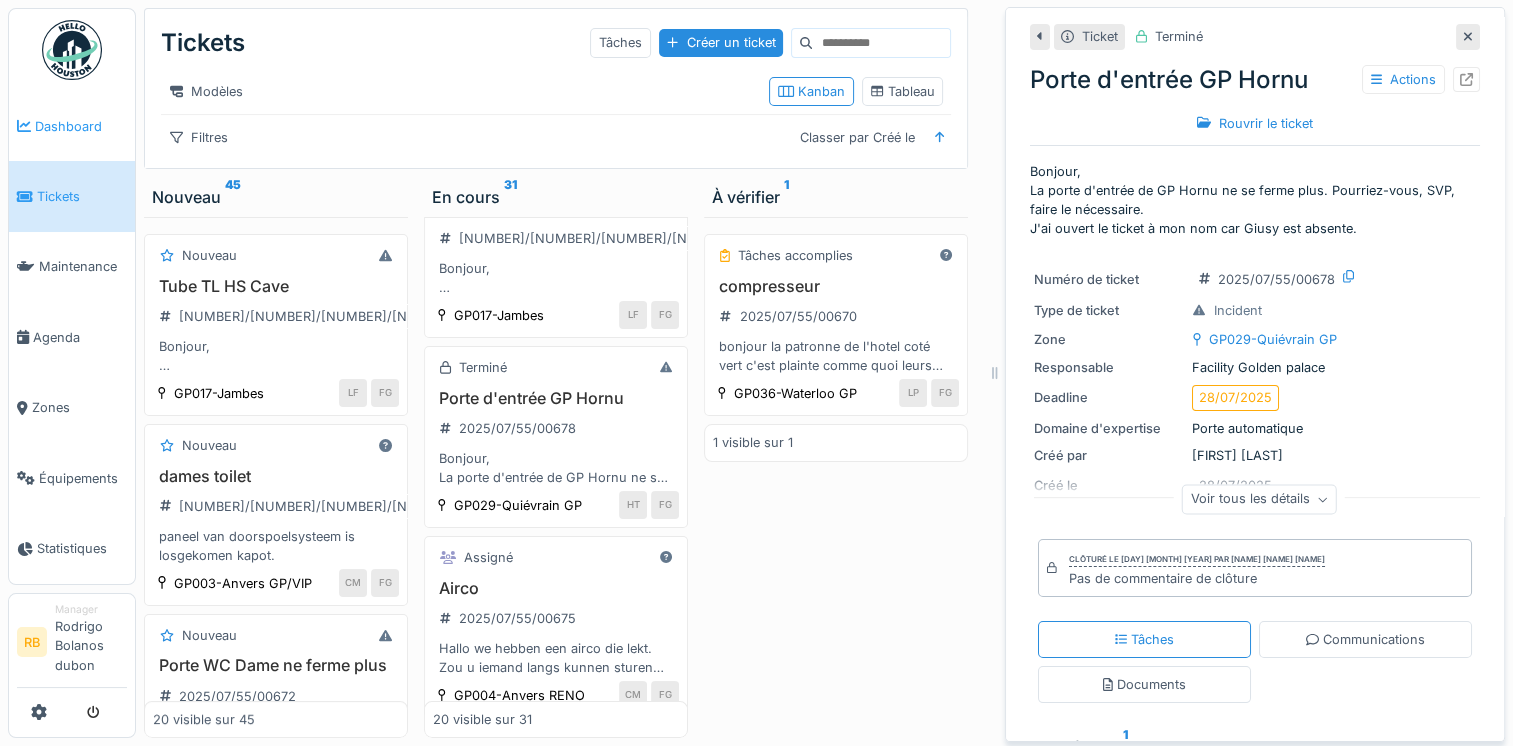 click on "Dashboard" at bounding box center [72, 126] 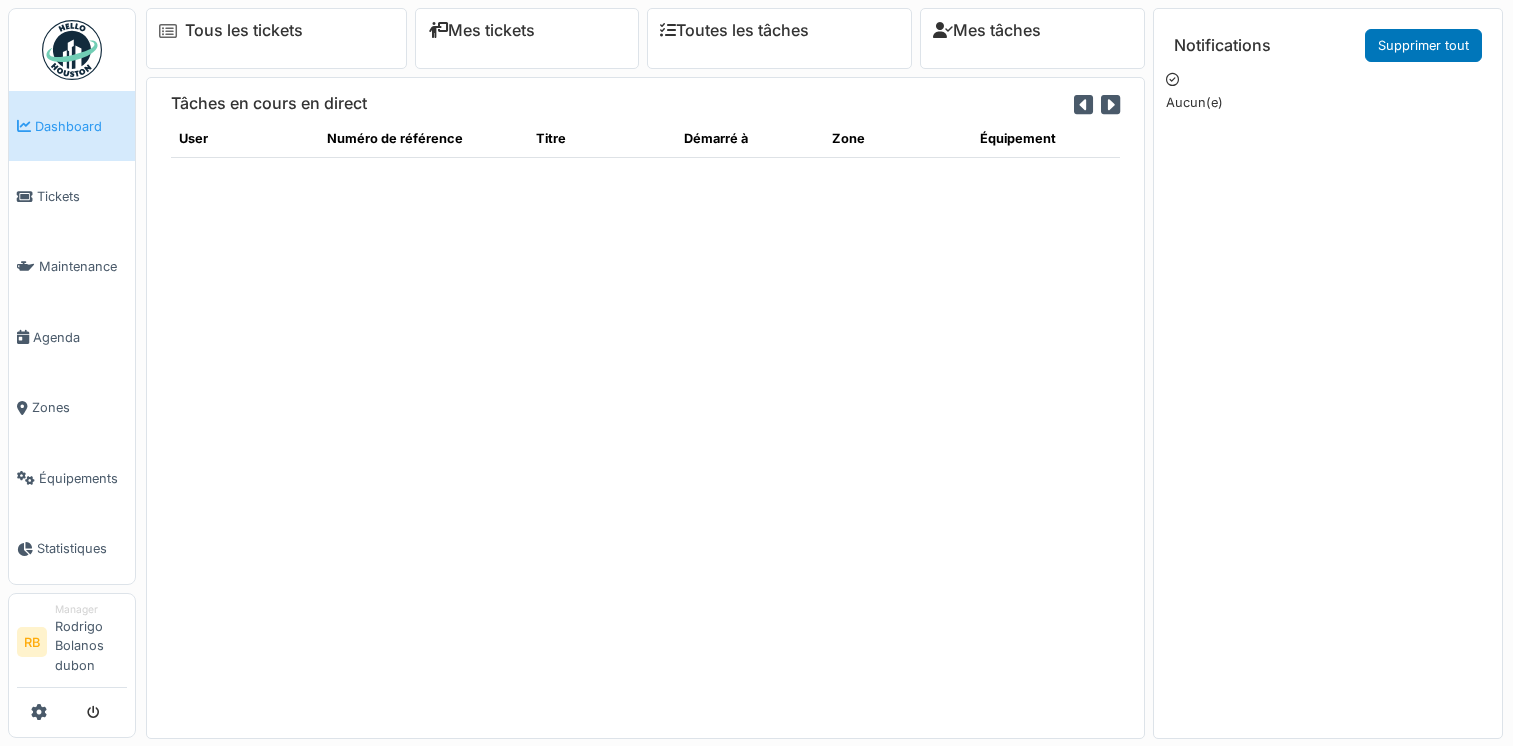 scroll, scrollTop: 0, scrollLeft: 0, axis: both 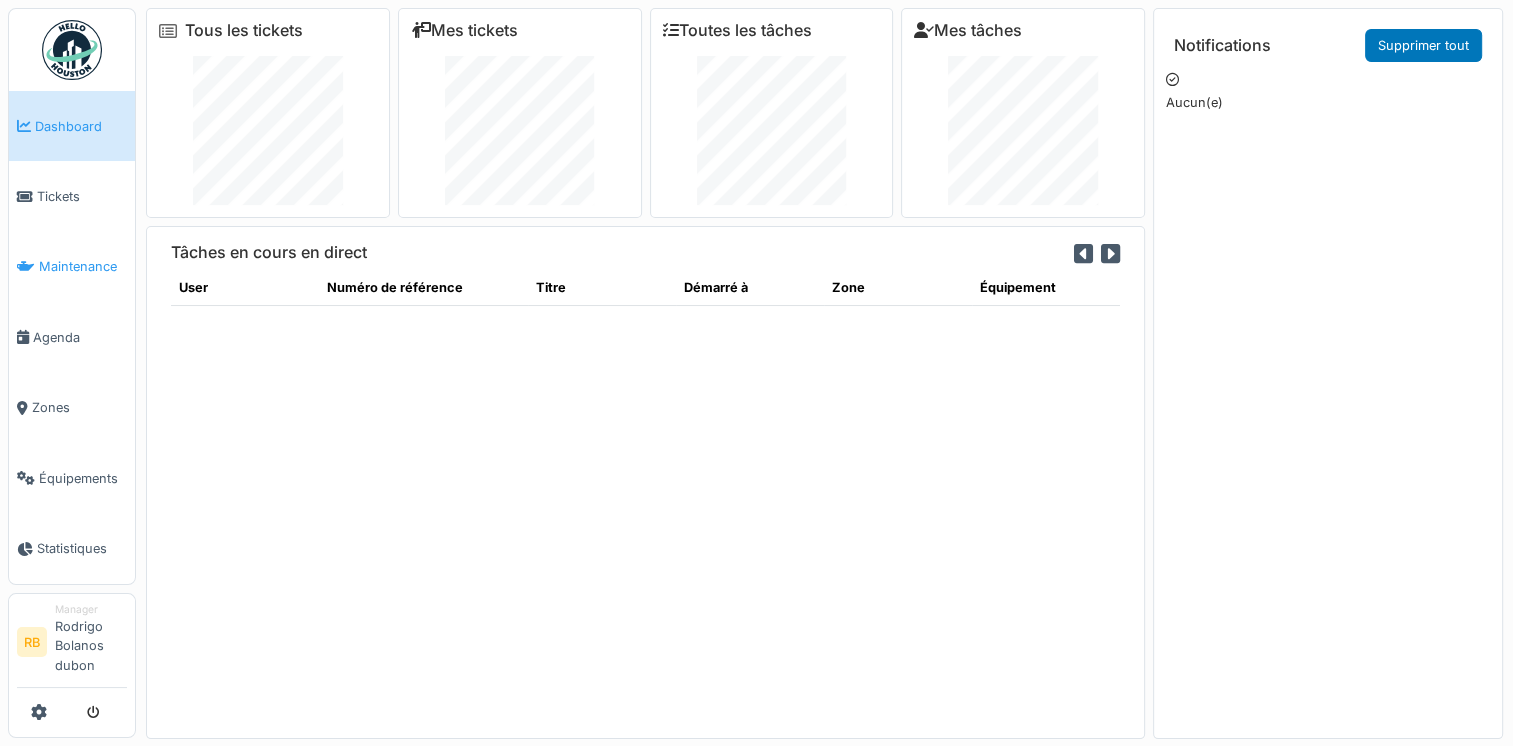 click on "Maintenance" at bounding box center [83, 266] 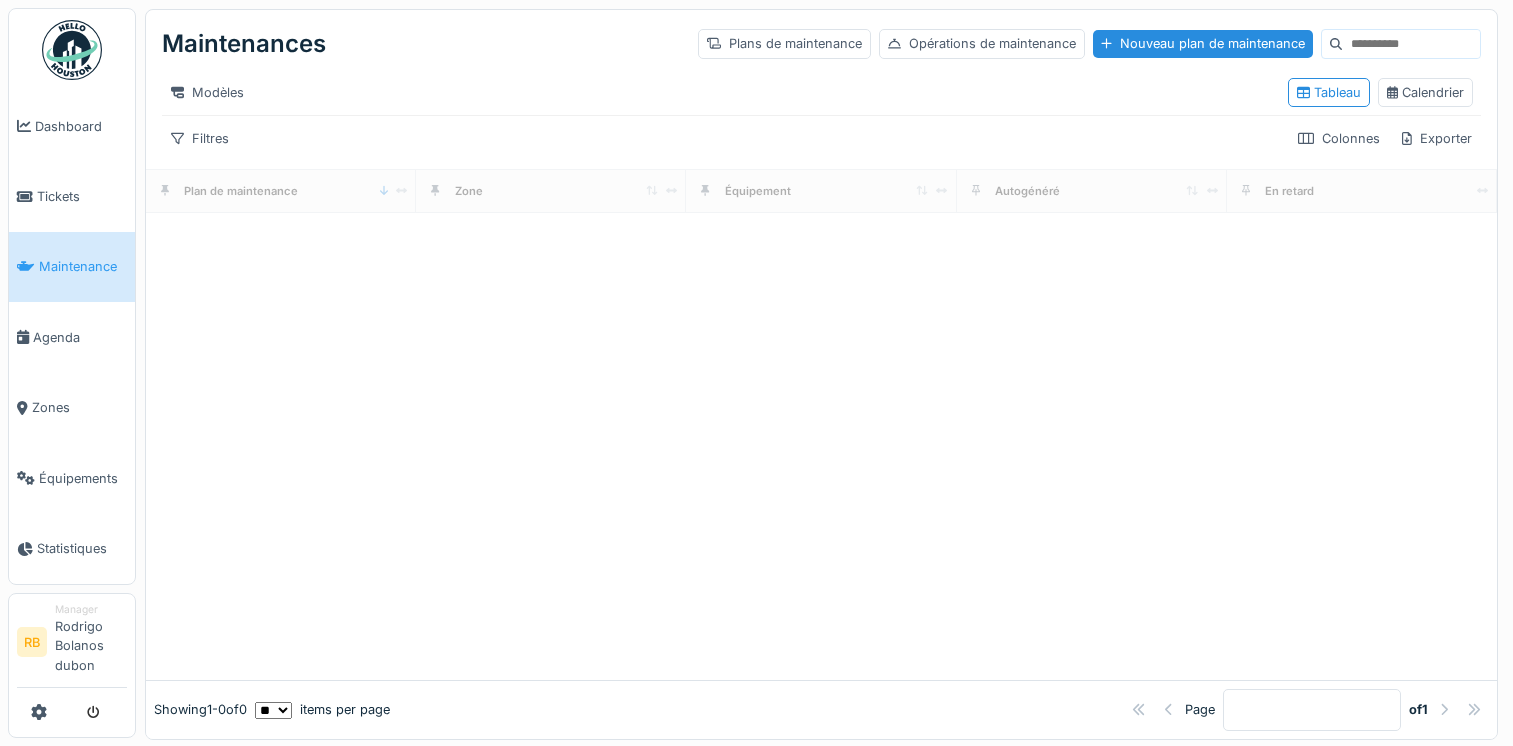 scroll, scrollTop: 0, scrollLeft: 0, axis: both 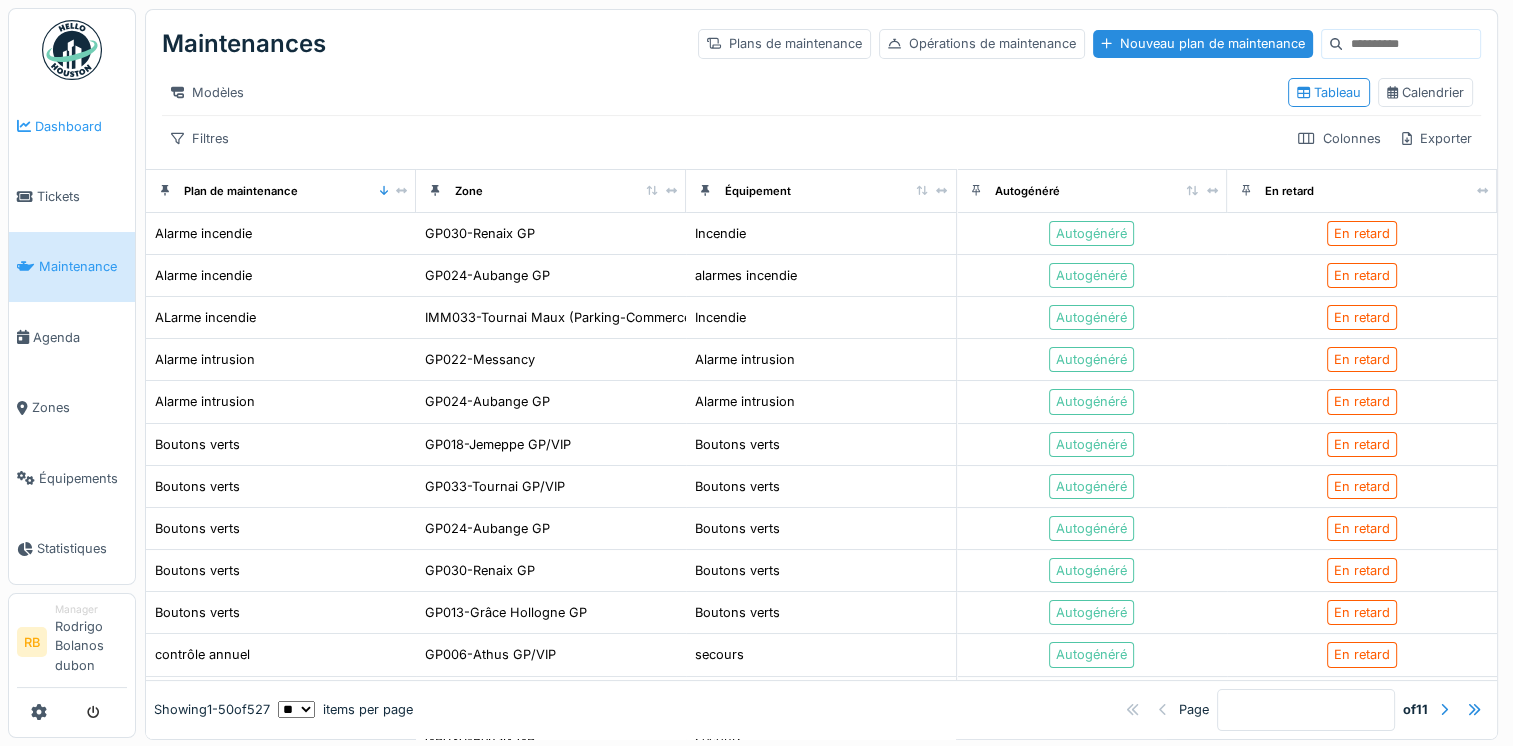 click on "Dashboard" at bounding box center [72, 126] 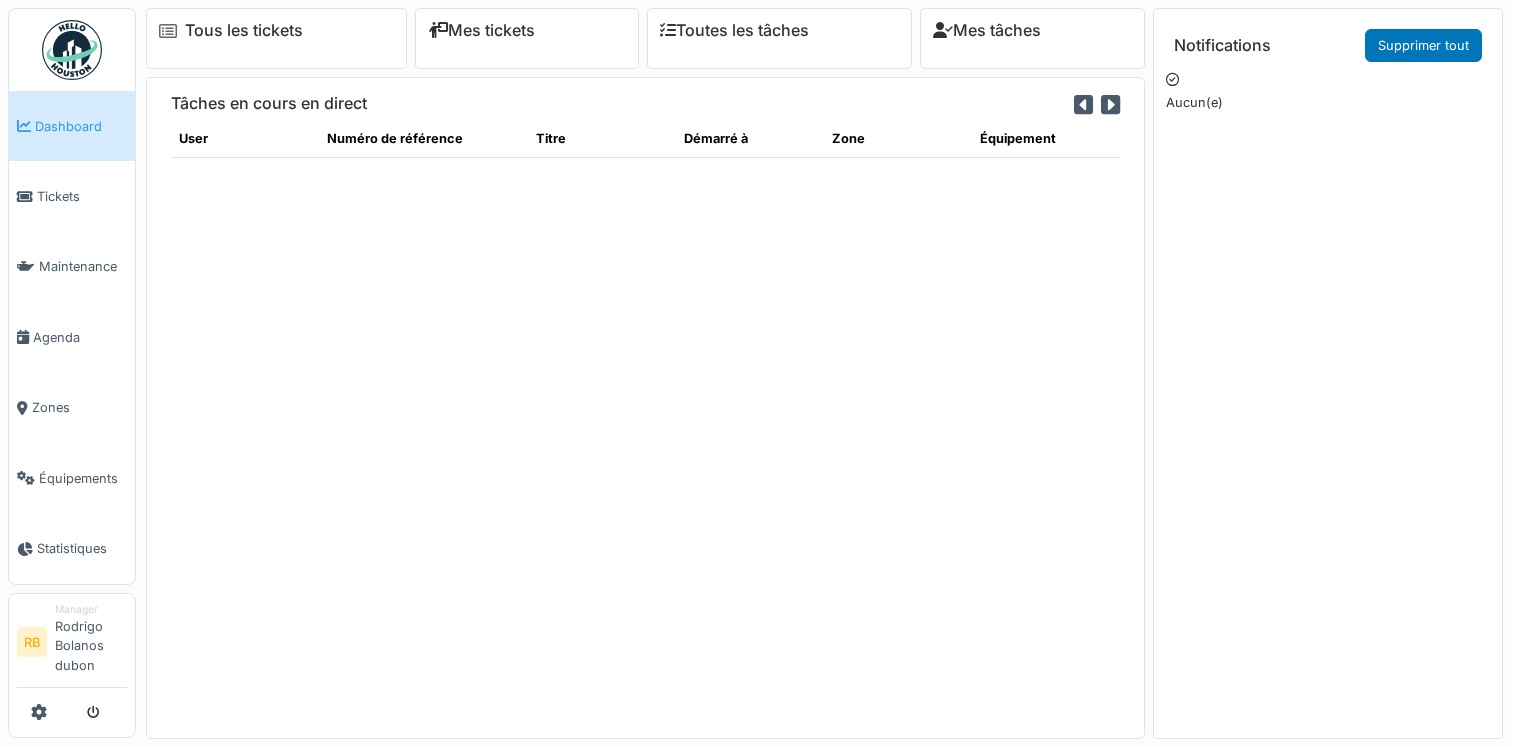 scroll, scrollTop: 0, scrollLeft: 0, axis: both 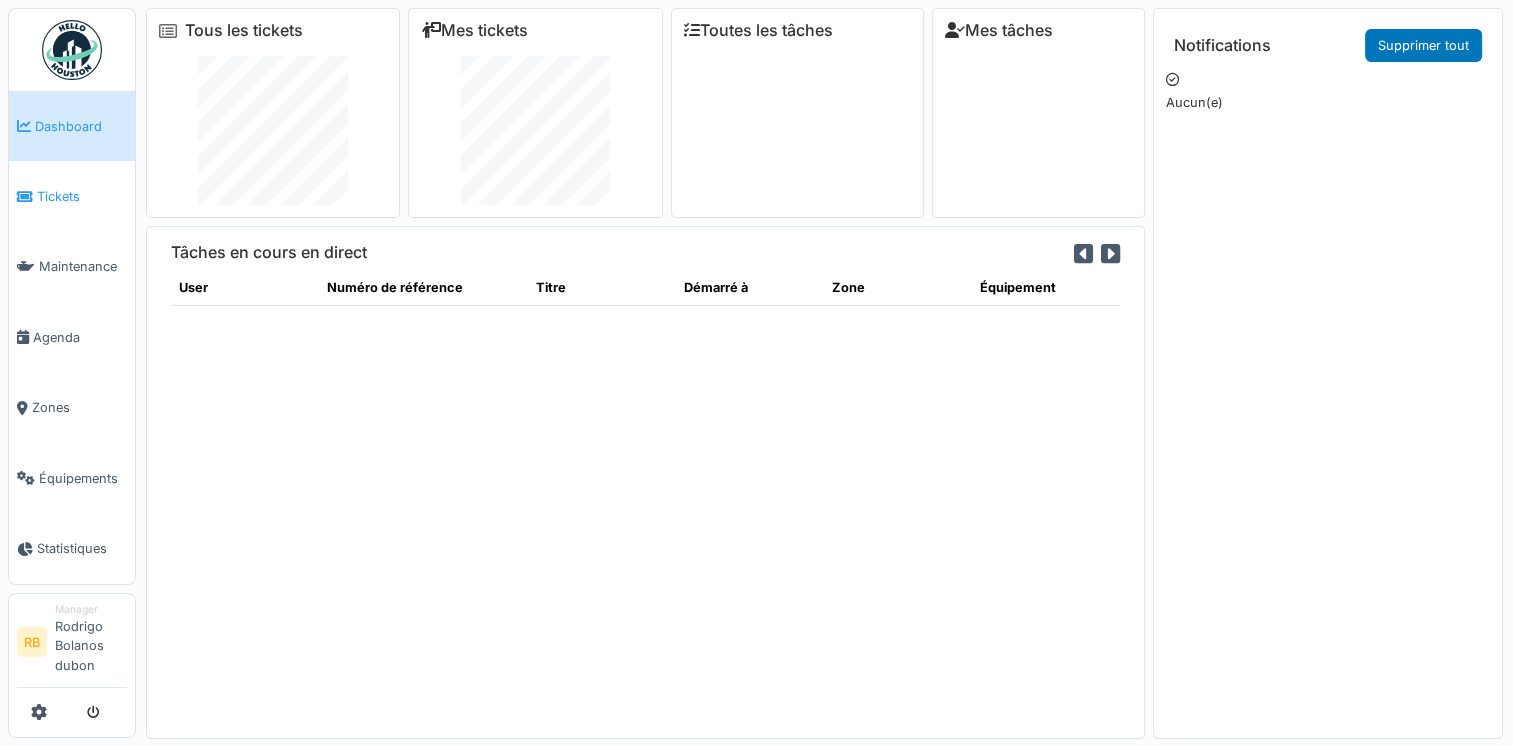 click on "Tickets" at bounding box center (82, 196) 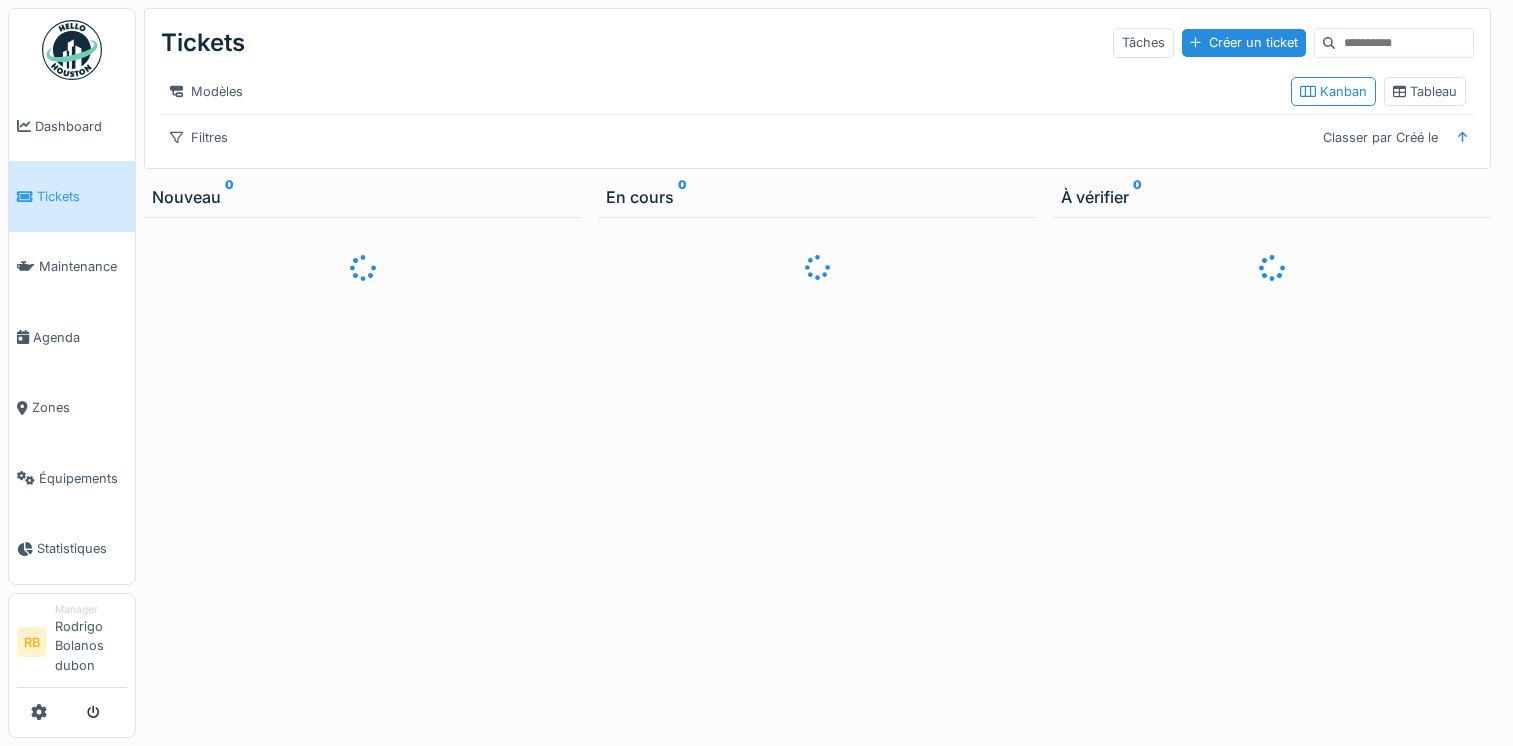 scroll, scrollTop: 0, scrollLeft: 0, axis: both 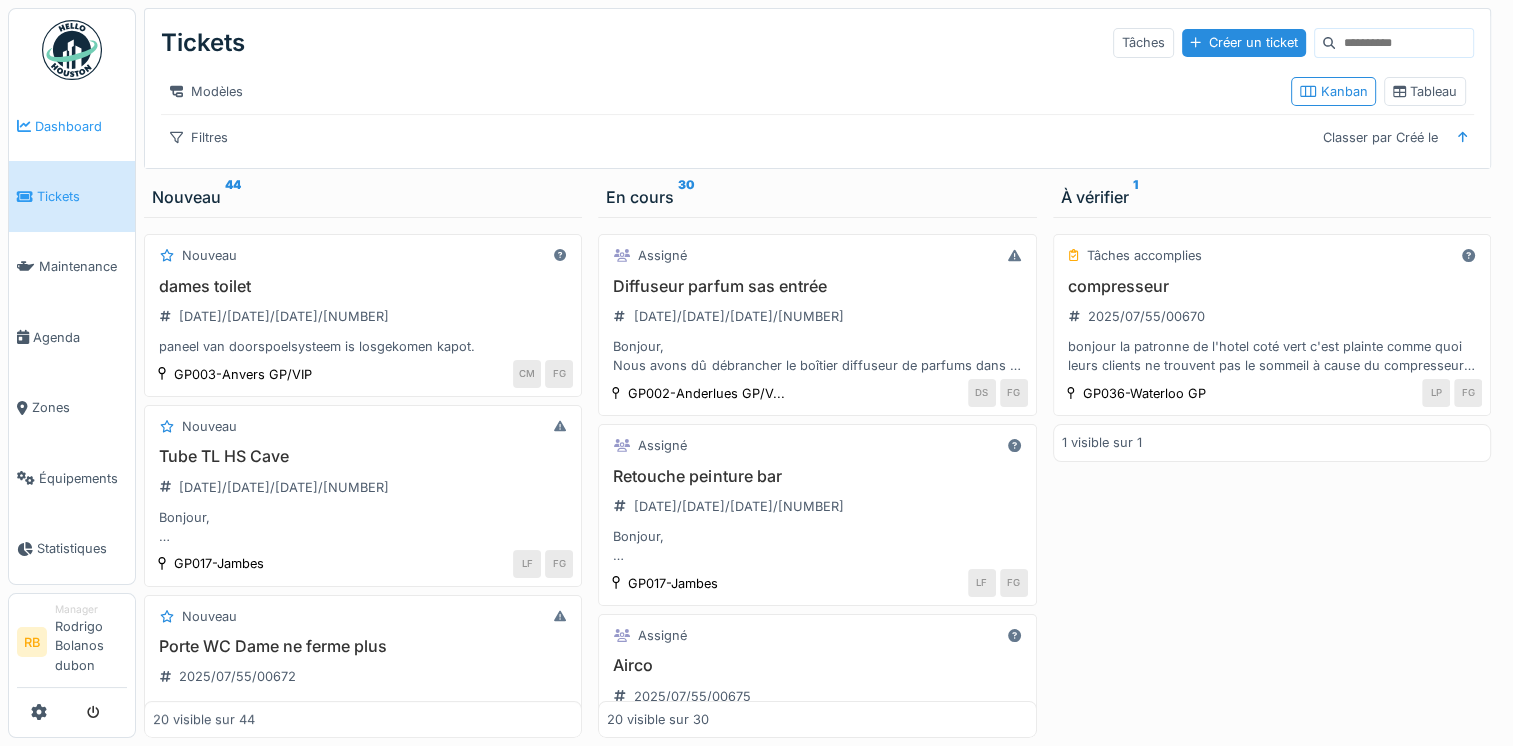 click on "Dashboard" at bounding box center (81, 126) 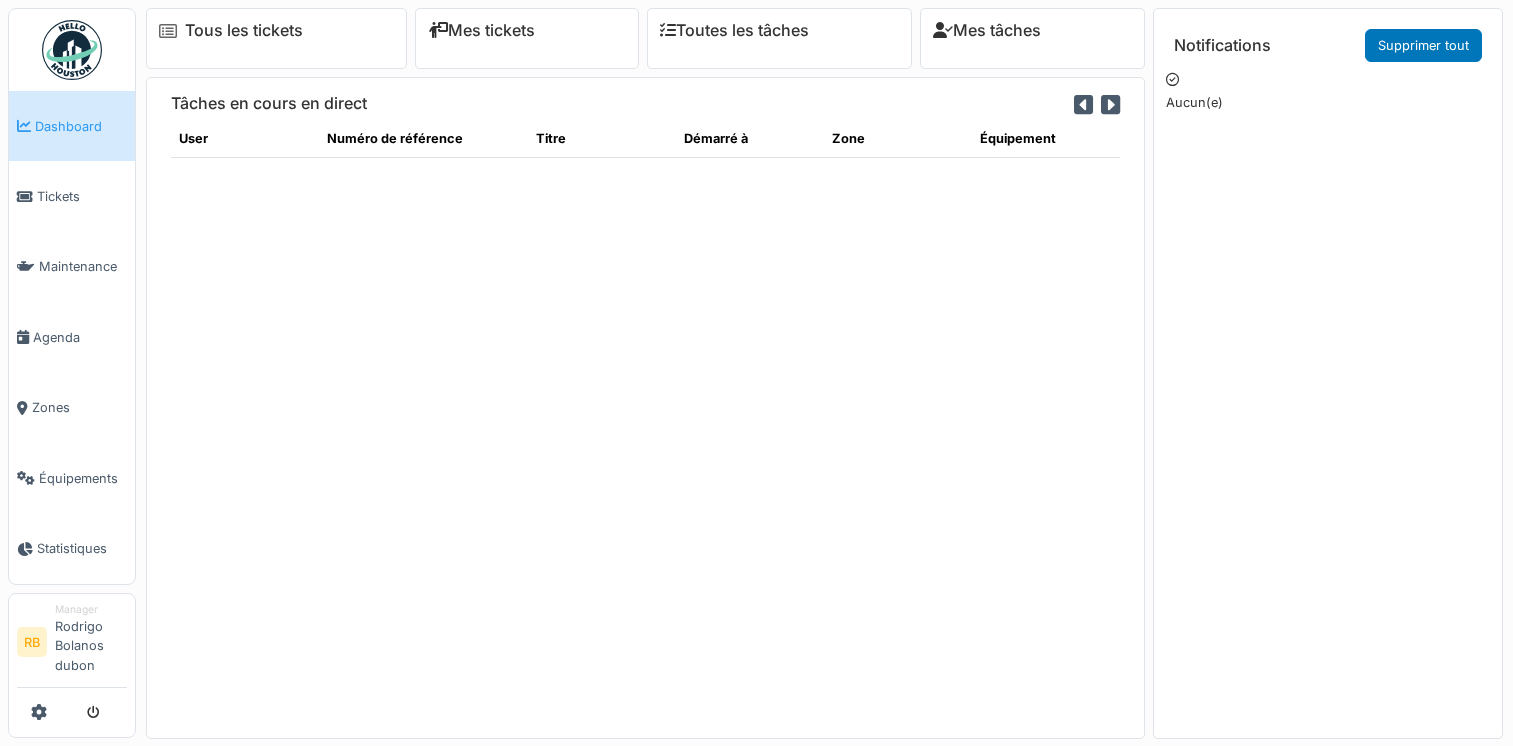 scroll, scrollTop: 0, scrollLeft: 0, axis: both 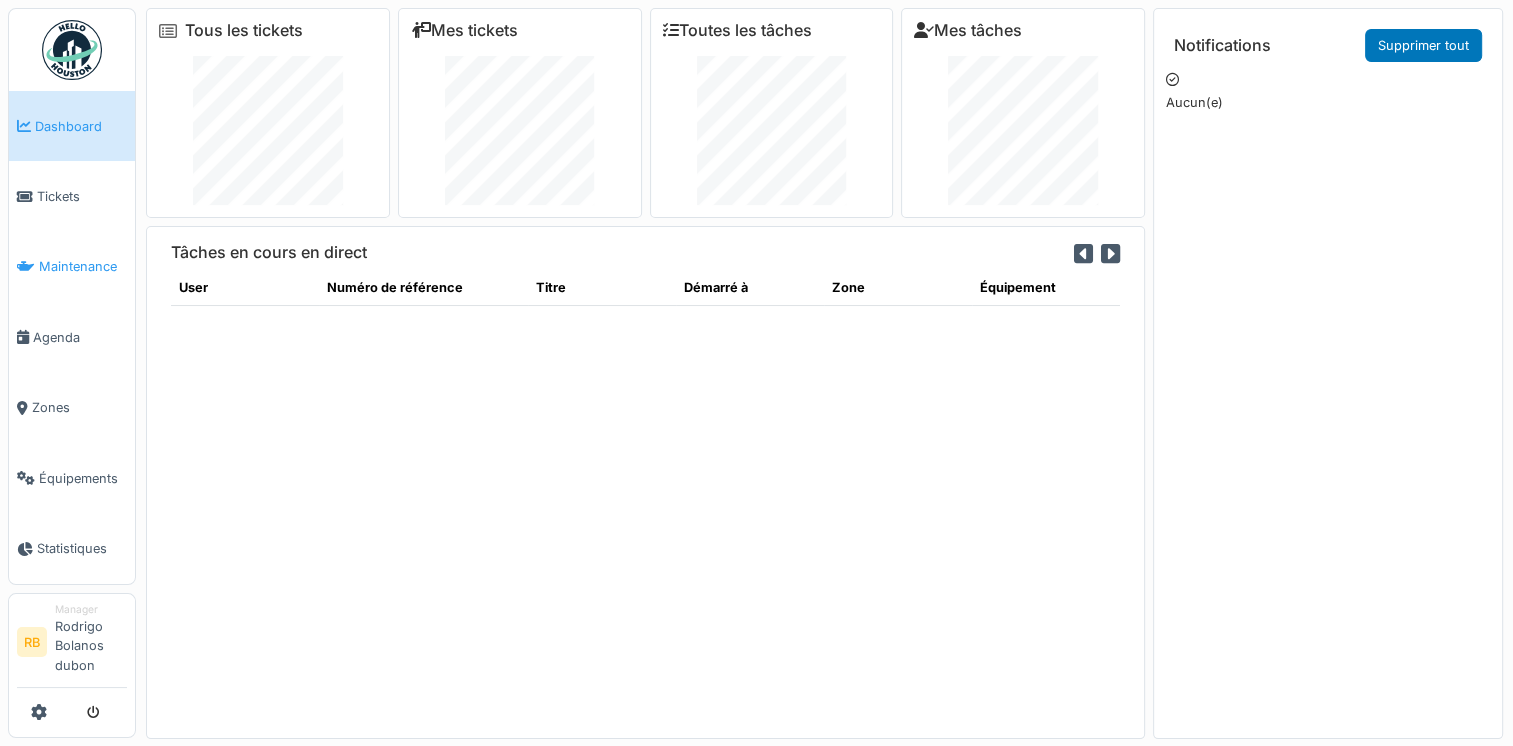 click on "Maintenance" at bounding box center [72, 267] 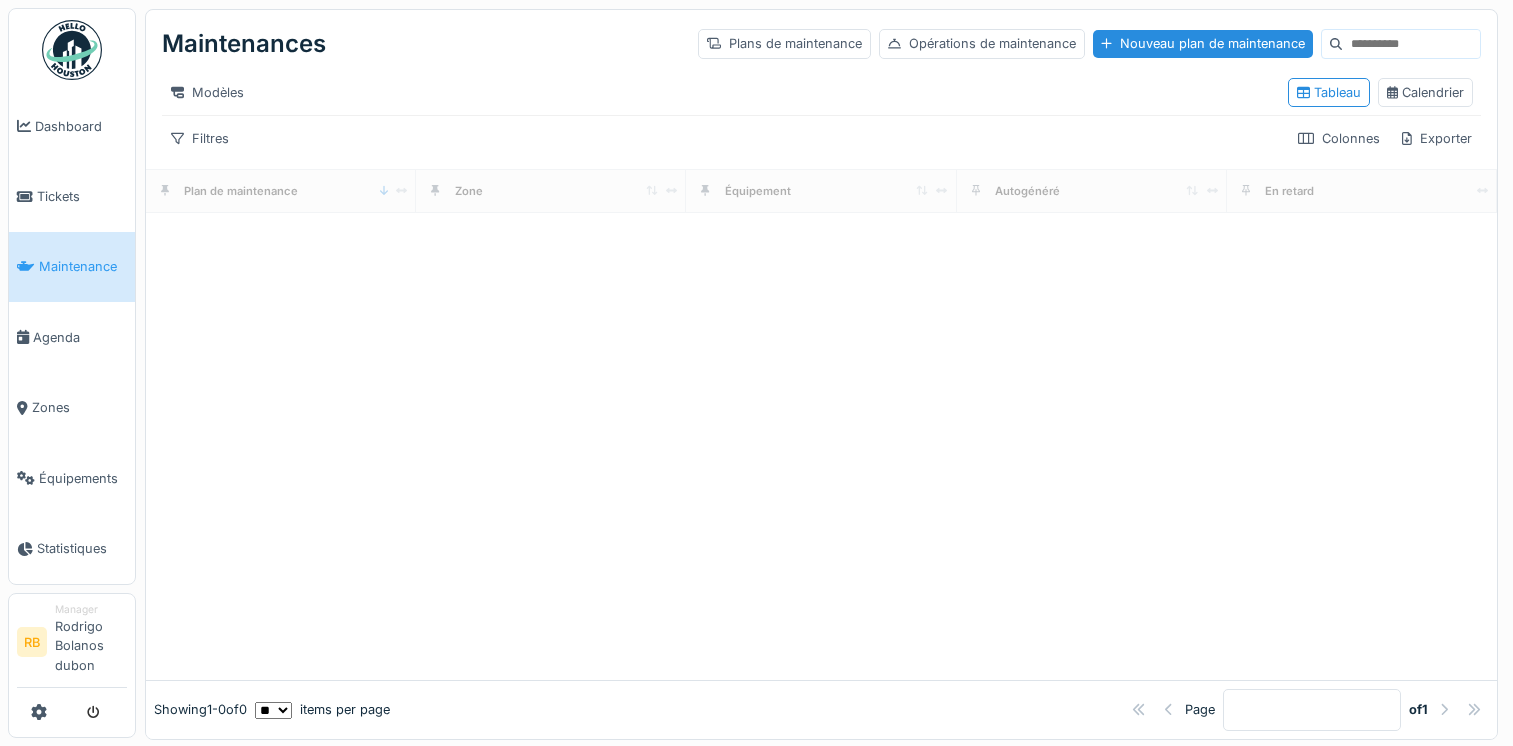 scroll, scrollTop: 0, scrollLeft: 0, axis: both 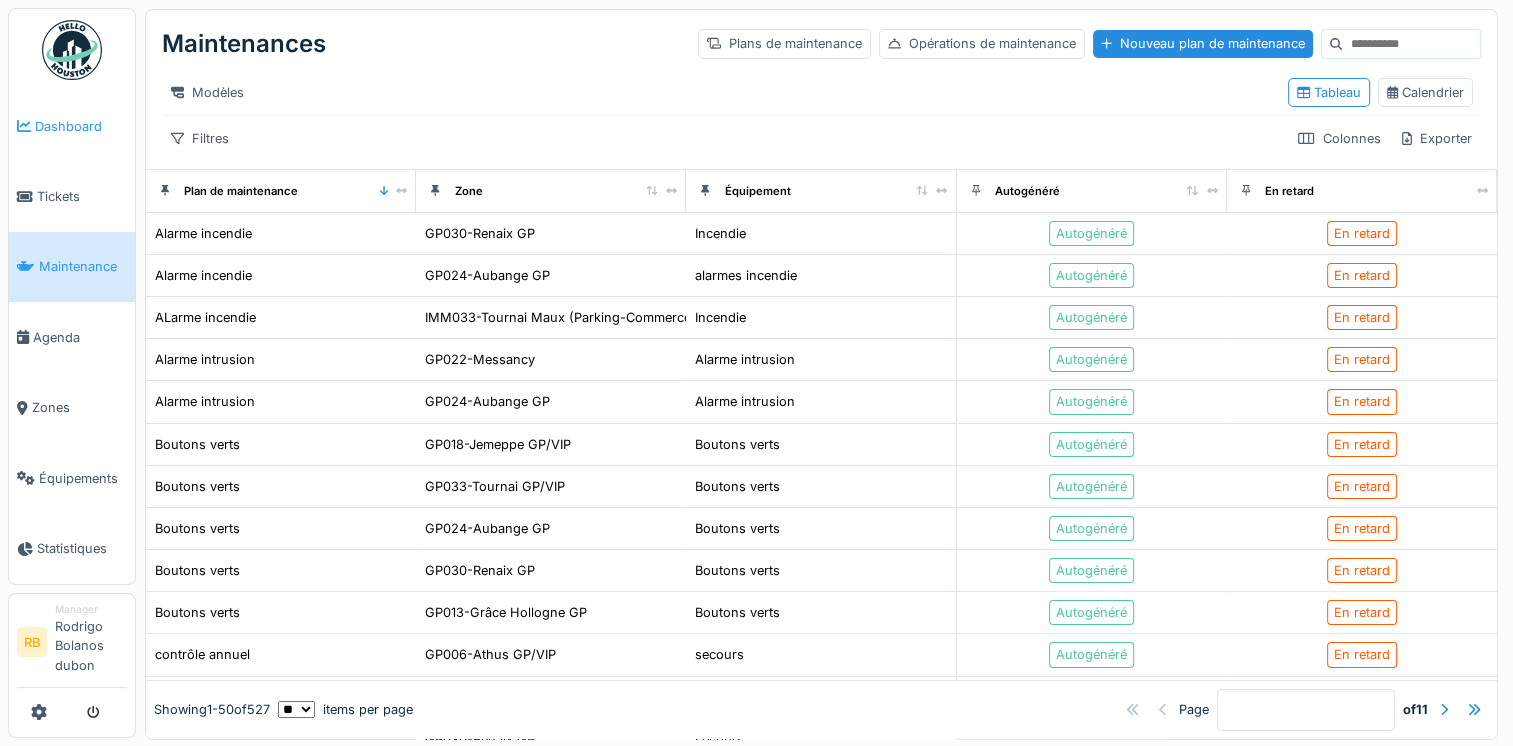 click on "Dashboard" at bounding box center [81, 126] 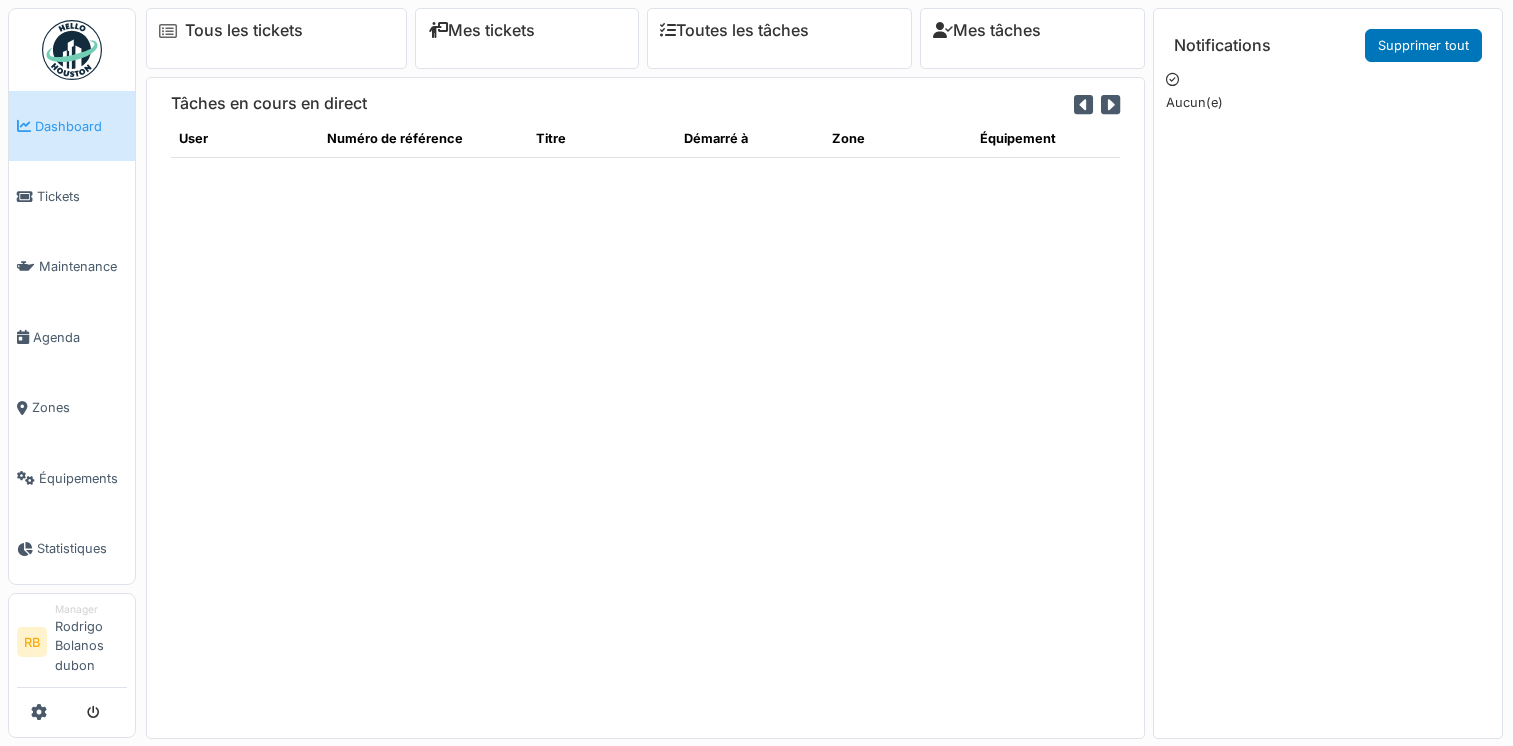 scroll, scrollTop: 0, scrollLeft: 0, axis: both 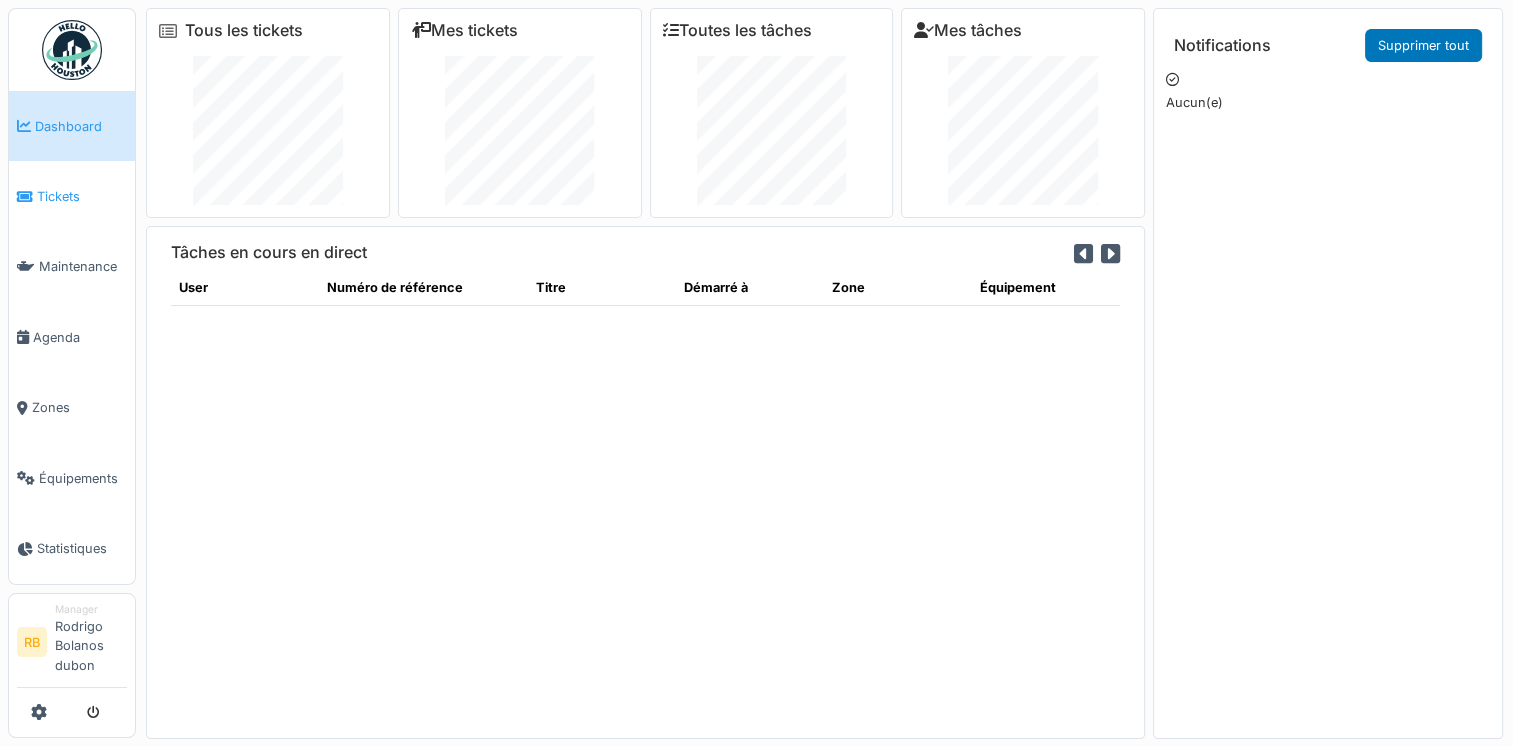 click on "Tickets" at bounding box center (82, 196) 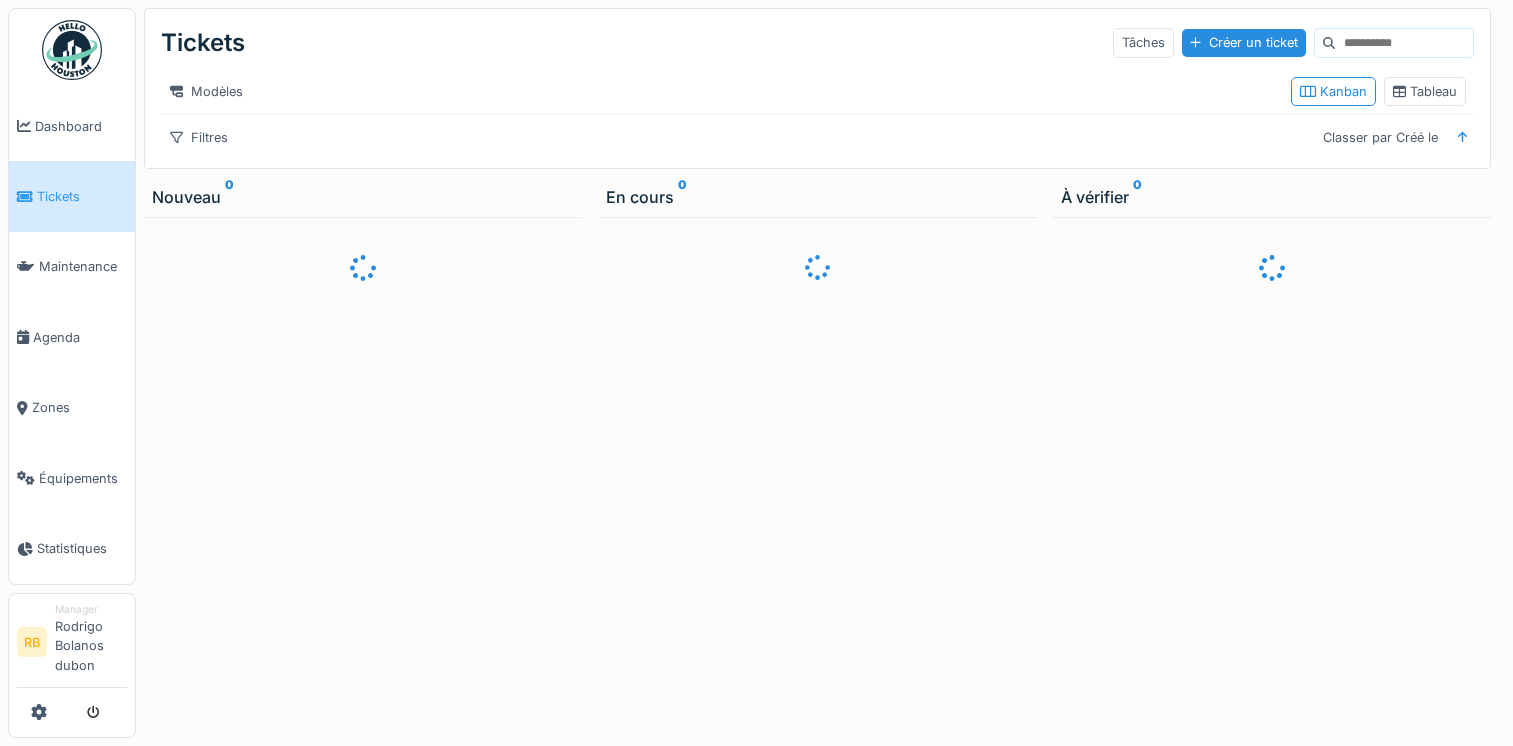 scroll, scrollTop: 0, scrollLeft: 0, axis: both 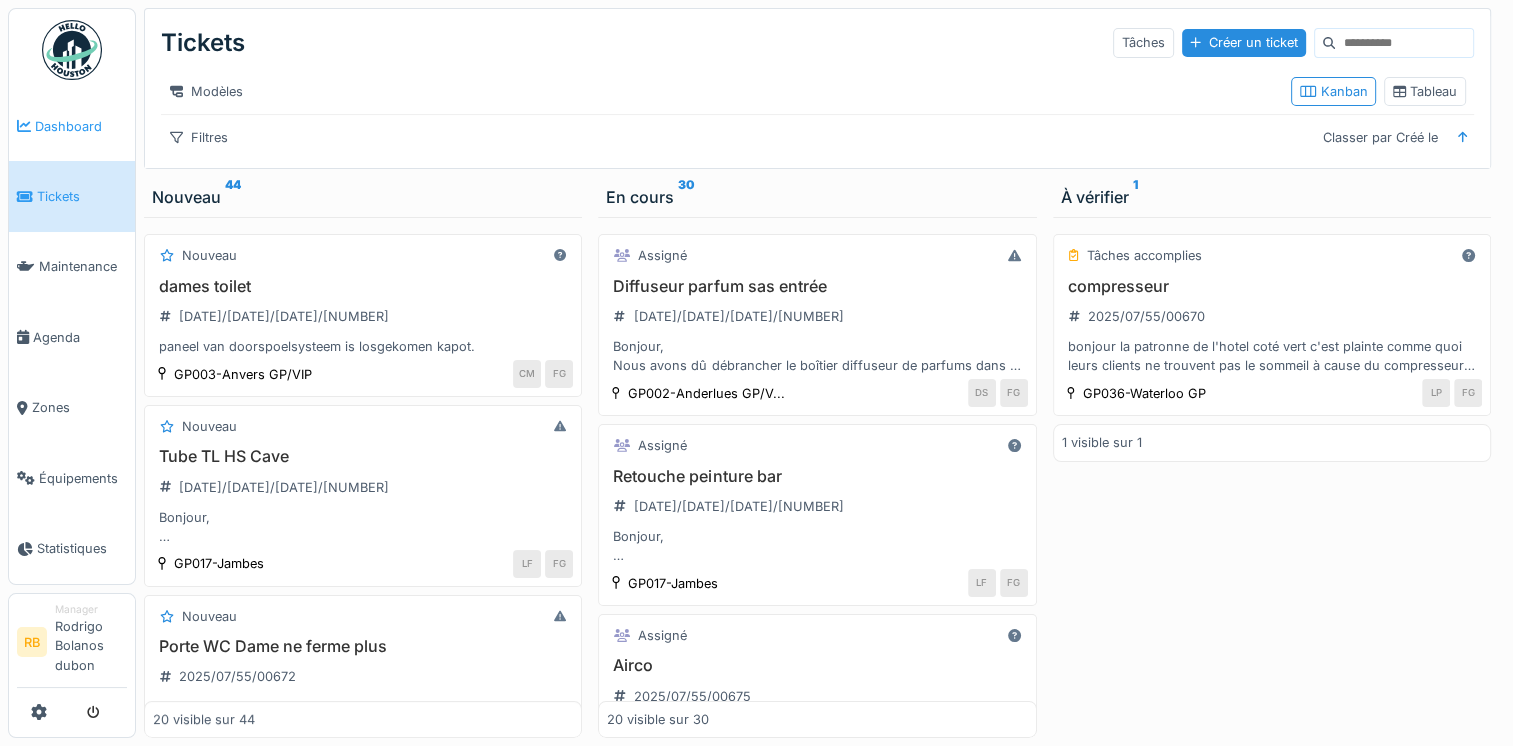 click on "Dashboard" at bounding box center [81, 126] 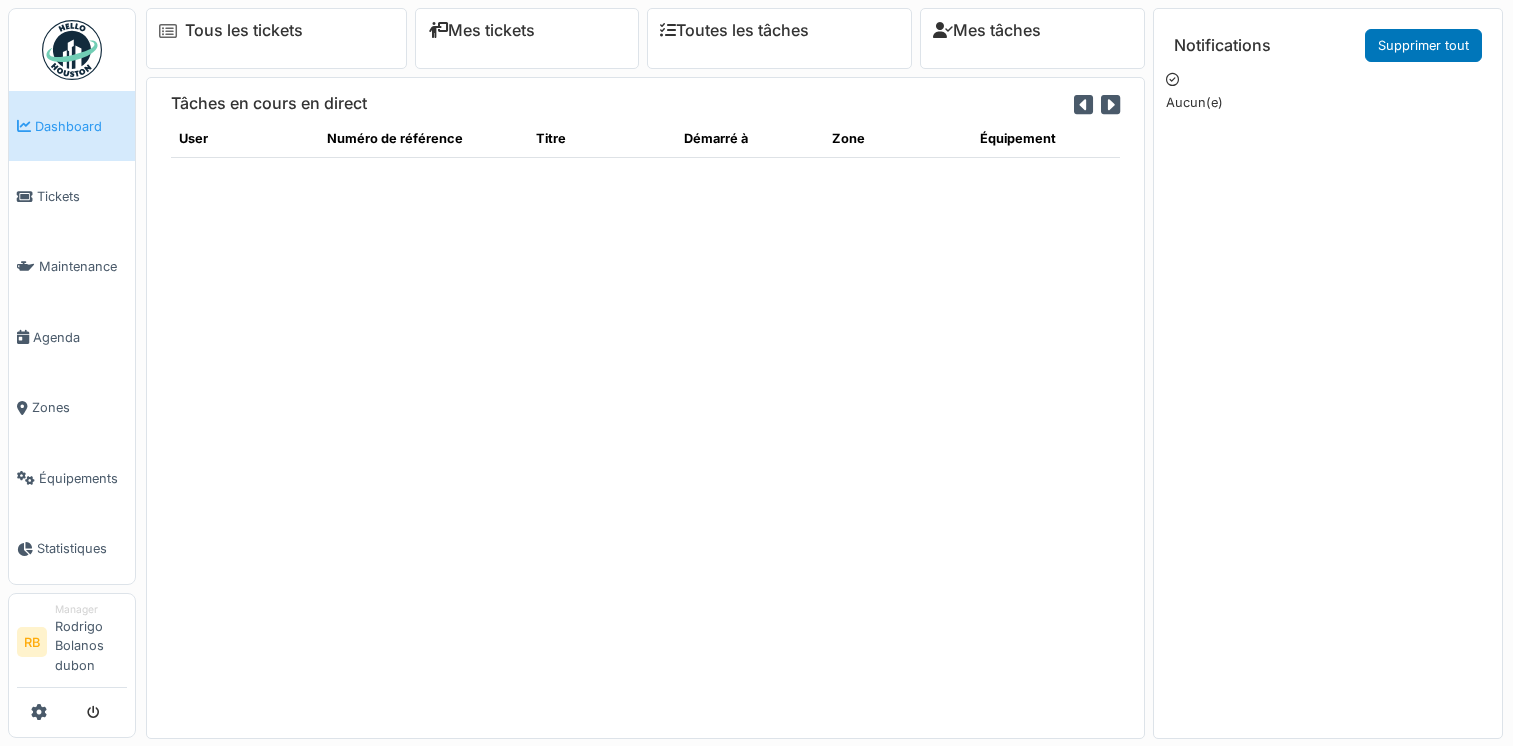 scroll, scrollTop: 0, scrollLeft: 0, axis: both 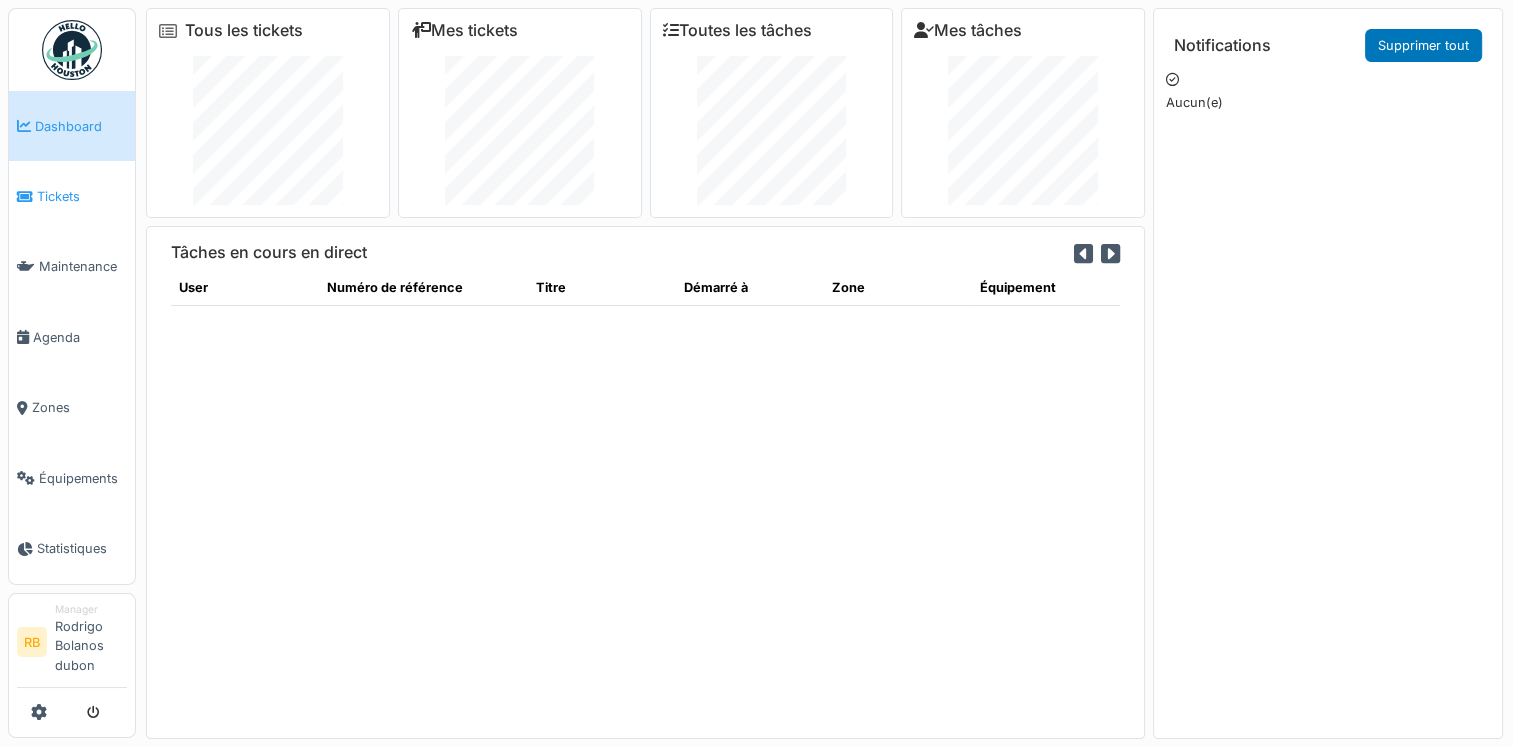 click on "Tickets" at bounding box center [82, 196] 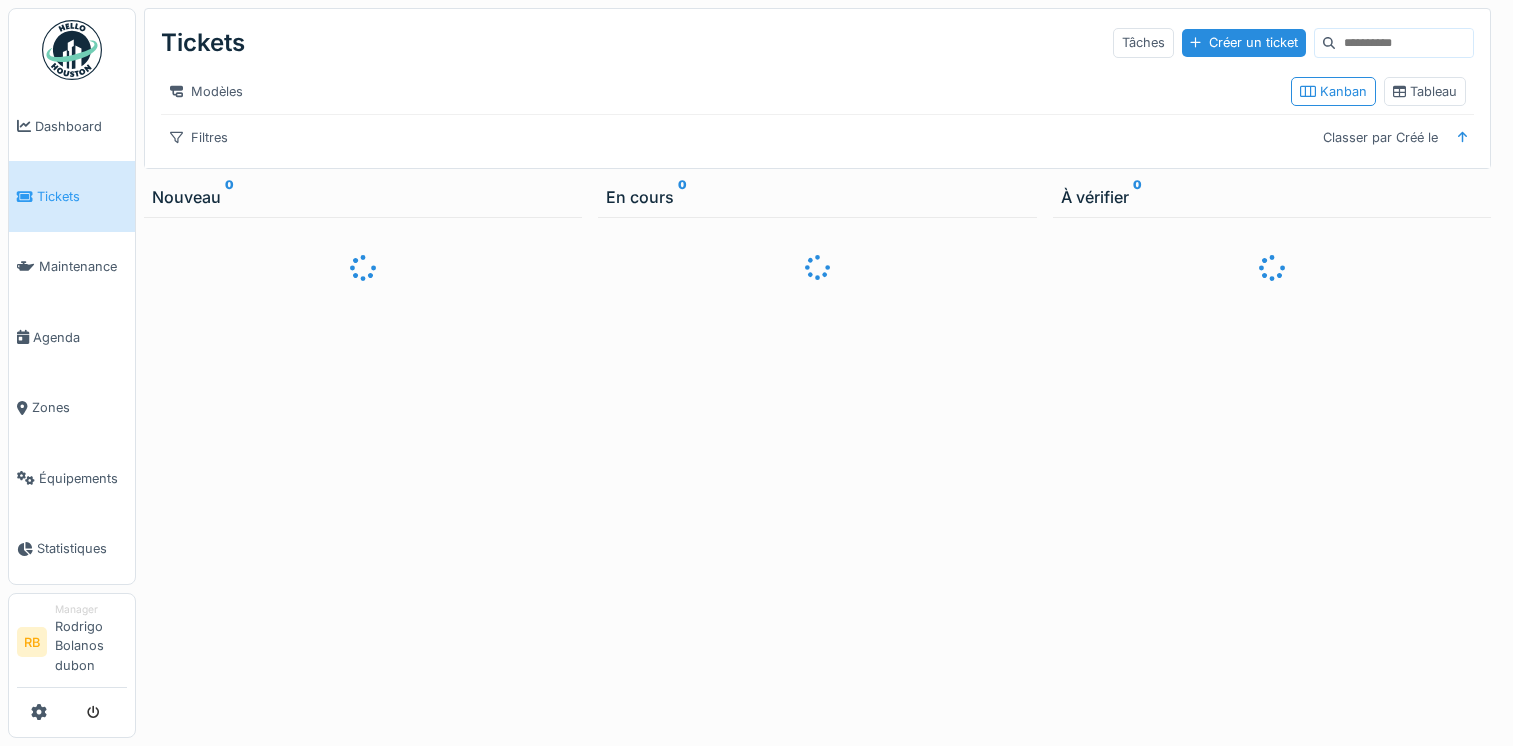 scroll, scrollTop: 0, scrollLeft: 0, axis: both 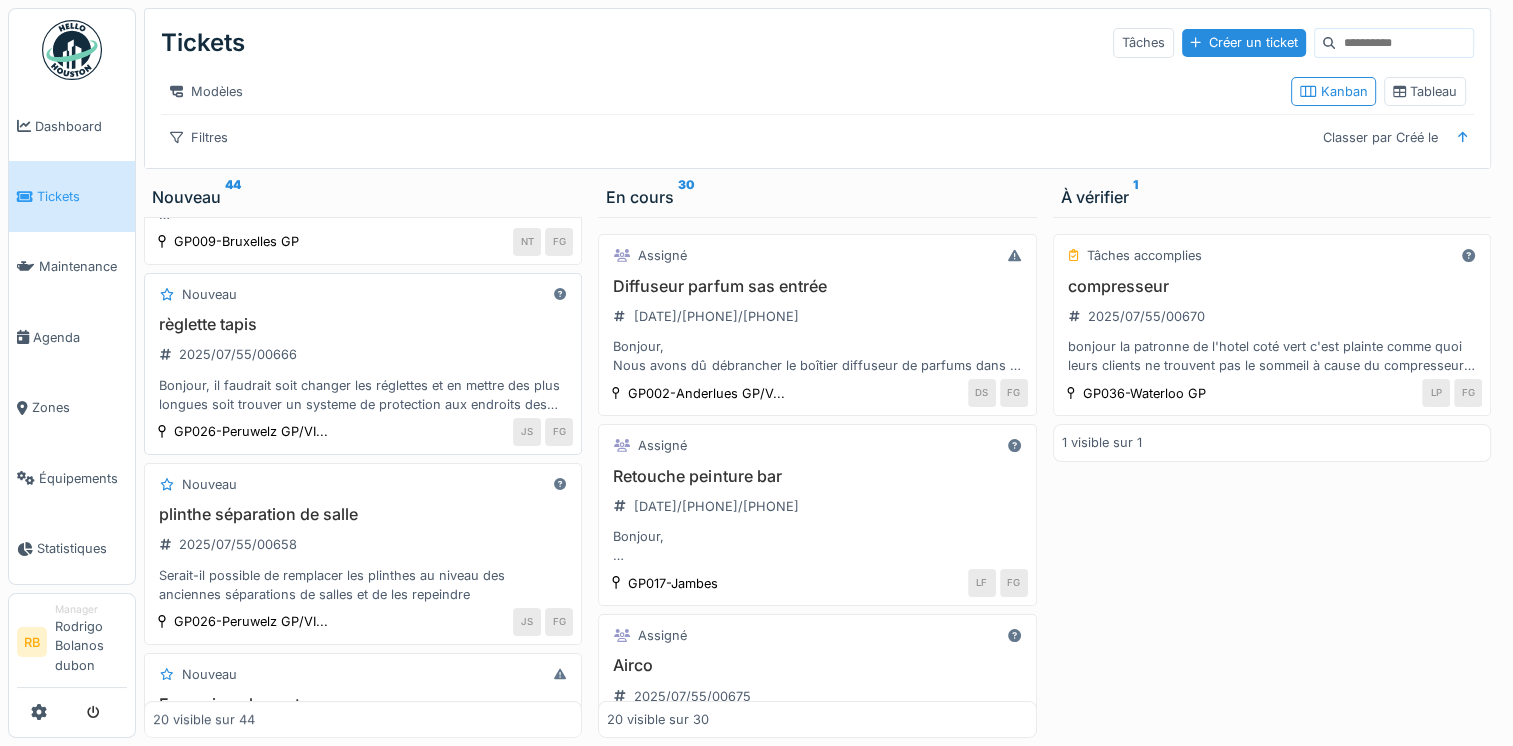 click on "règlette tapis 2025/07/55/00666 Bonjour, il faudrait soit changer les réglettes et en mettre des plus longues soit trouver un systeme de protection aux endroits des jointures, un client s'est pris le pied dedans et à endommagé ses chaussures" at bounding box center (363, 364) 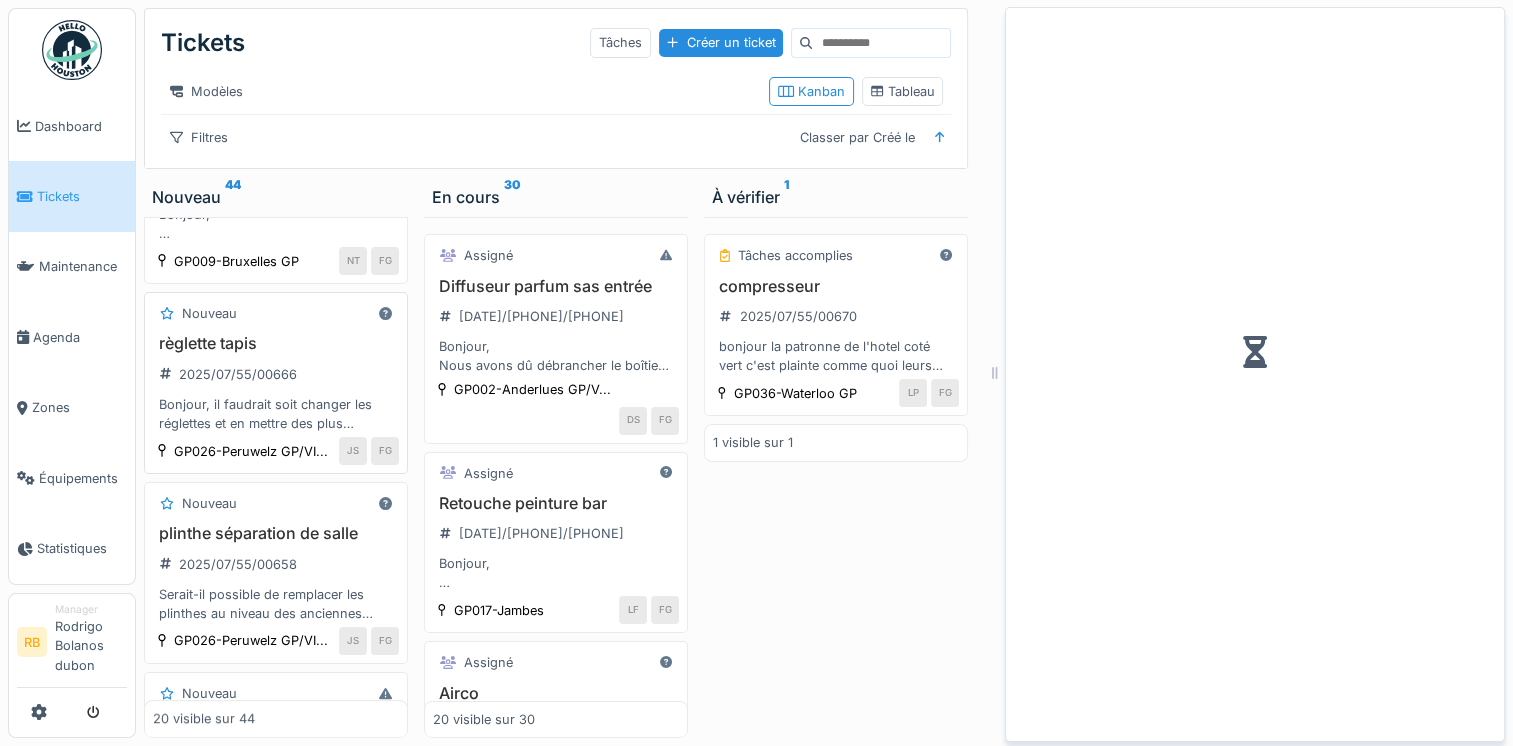 scroll, scrollTop: 577, scrollLeft: 0, axis: vertical 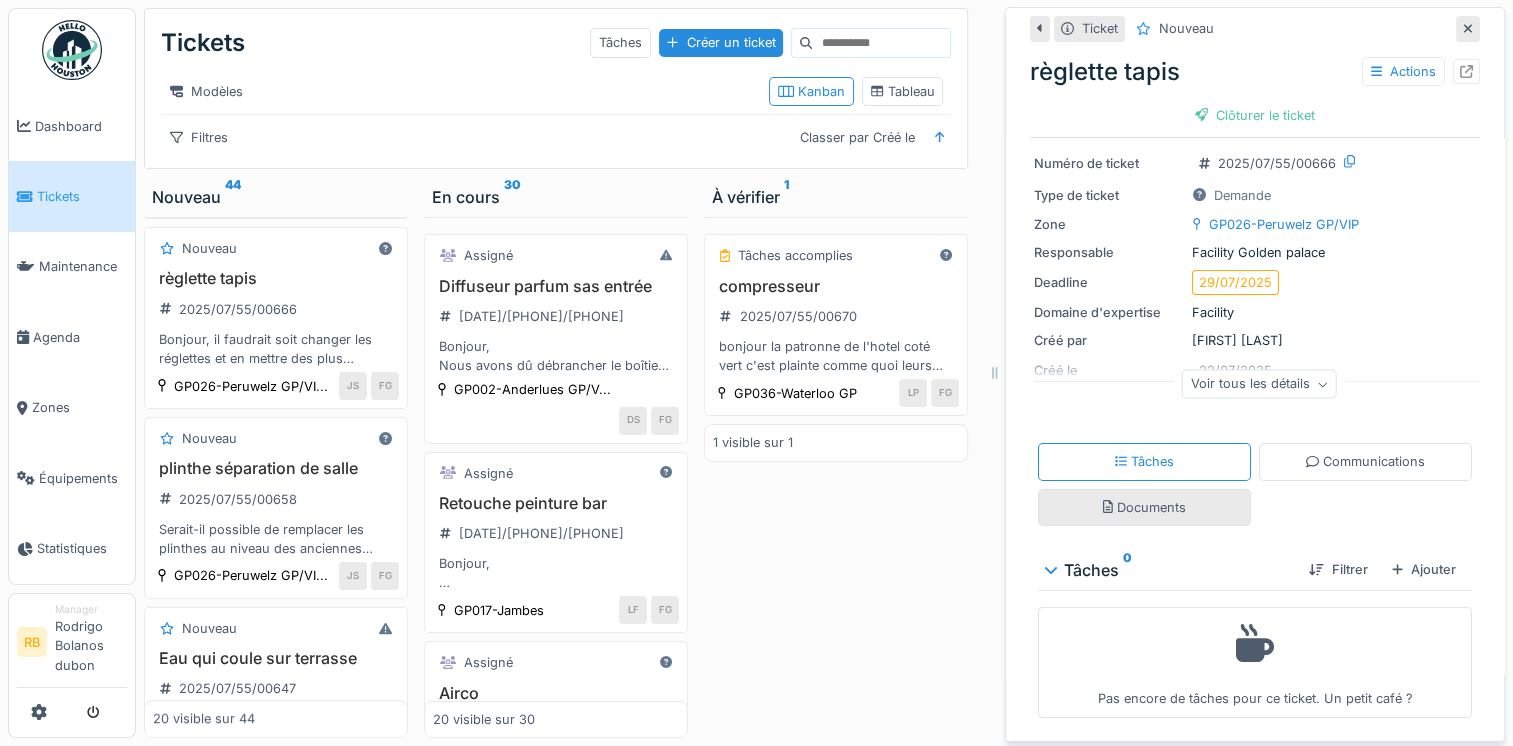 click on "Documents" at bounding box center (1144, 507) 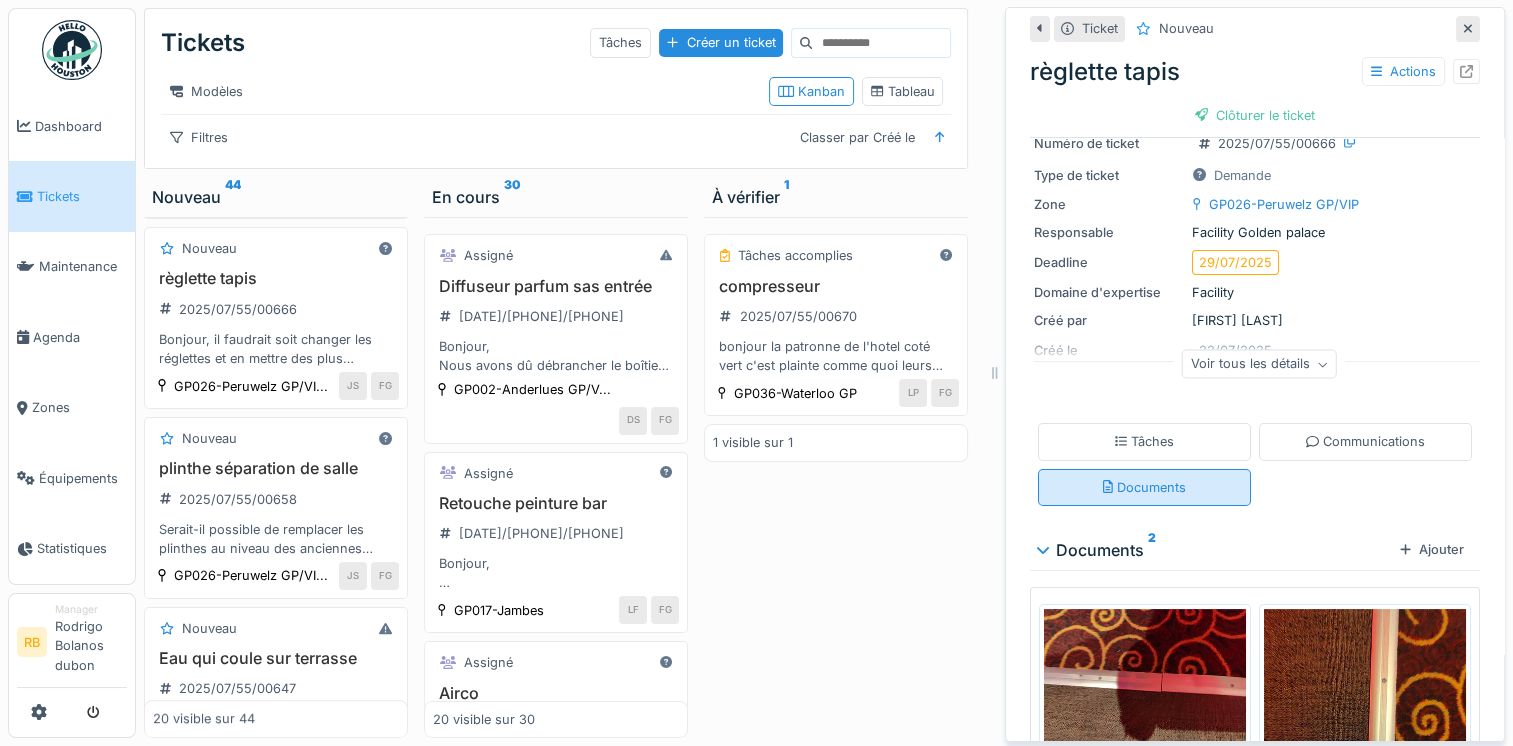 scroll, scrollTop: 15, scrollLeft: 0, axis: vertical 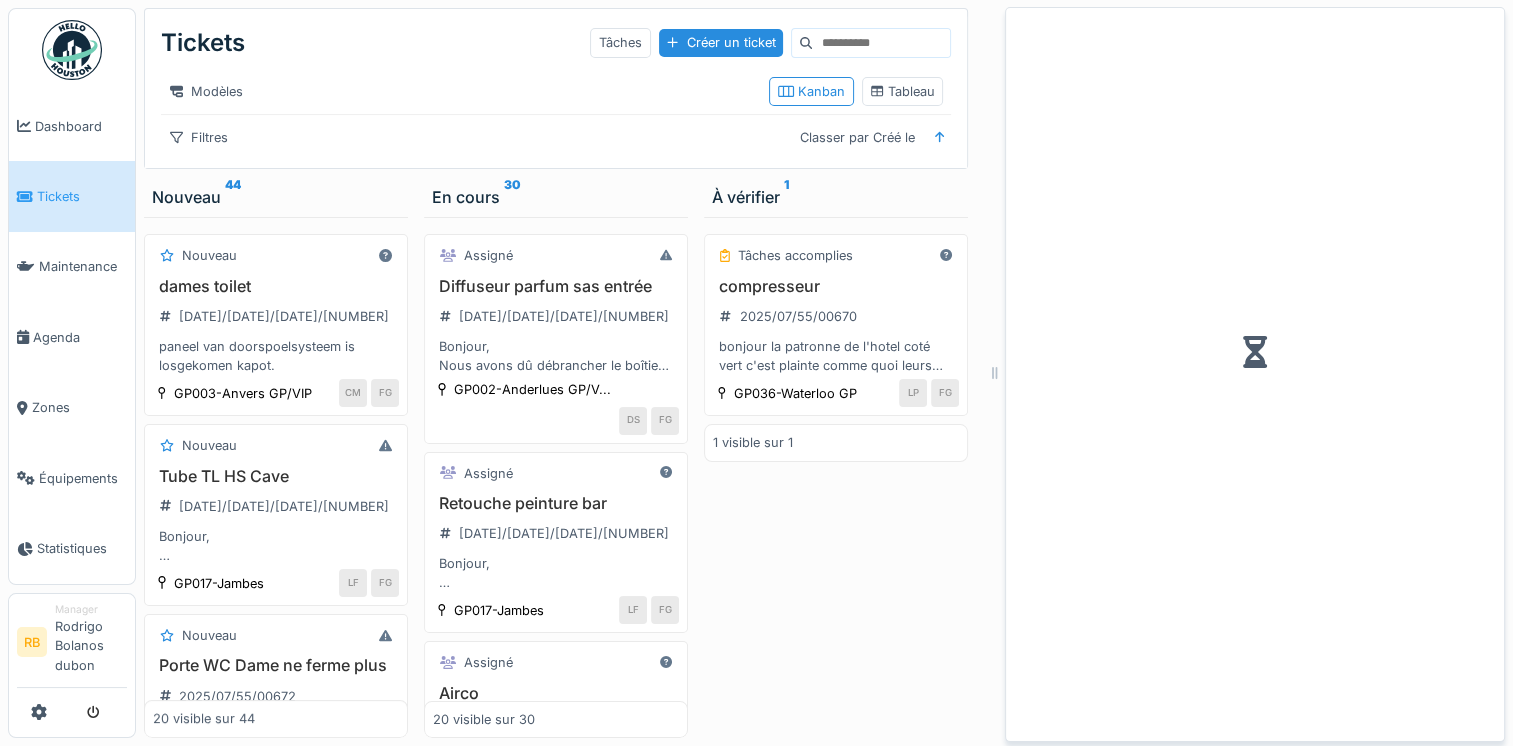 click on "Dashboard" at bounding box center [81, 126] 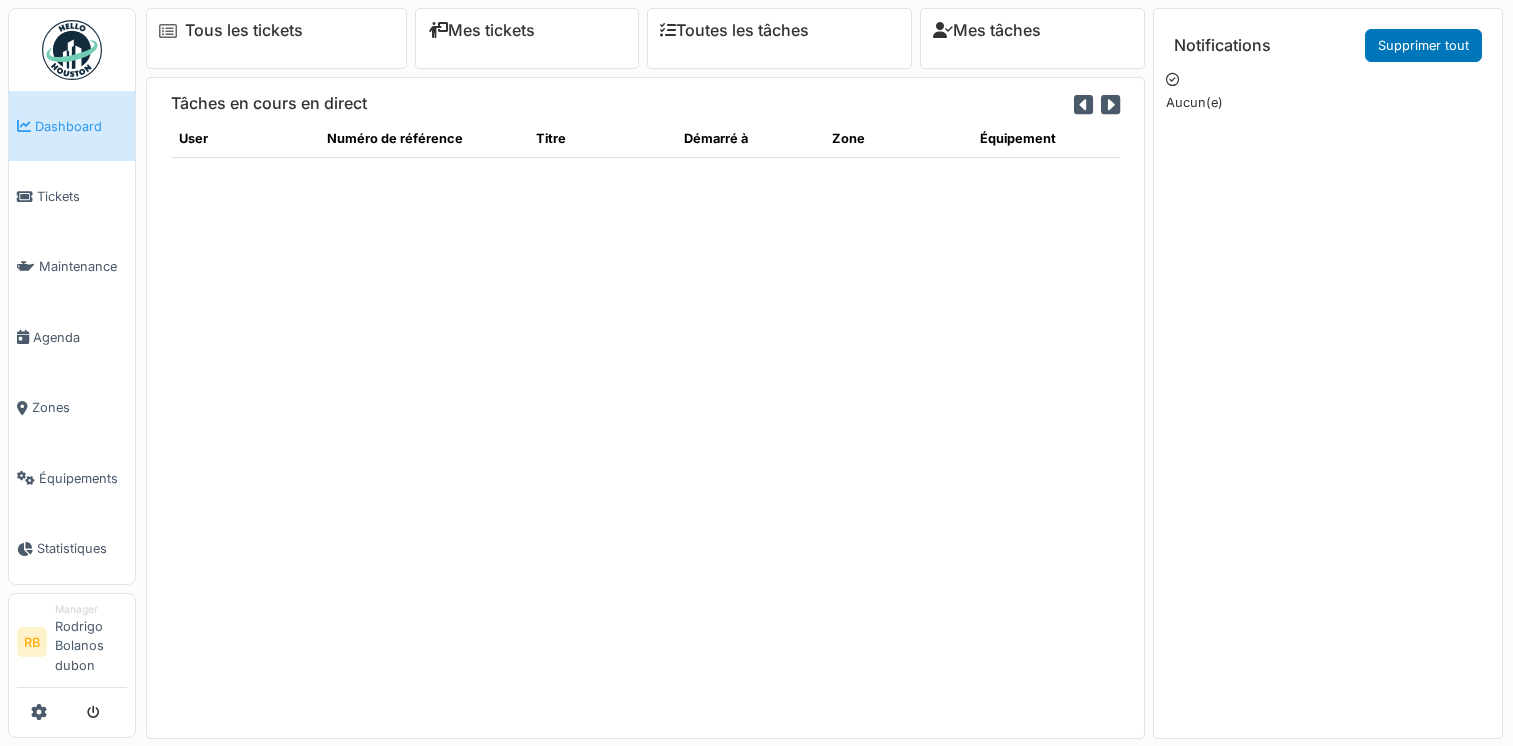scroll, scrollTop: 0, scrollLeft: 0, axis: both 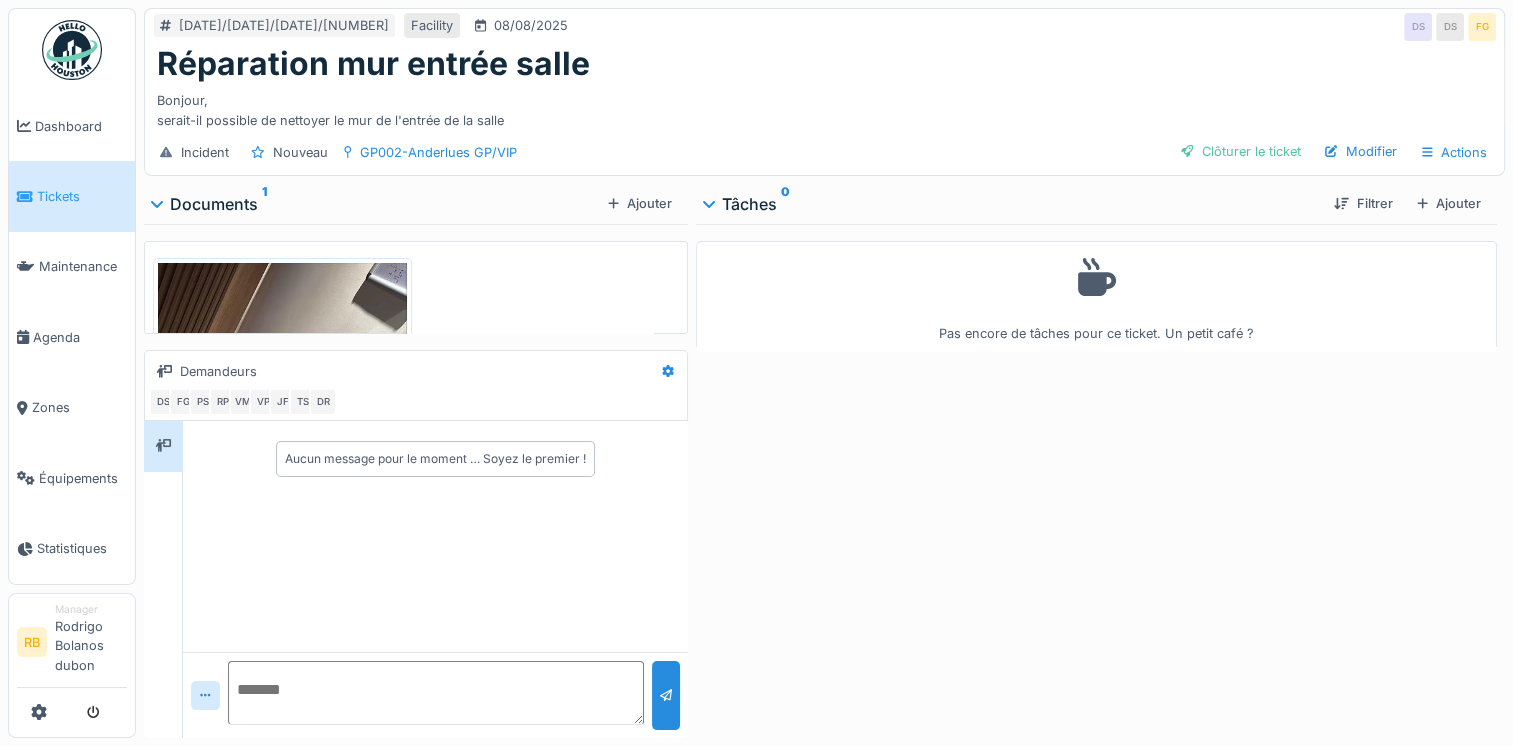 click at bounding box center [282, 484] 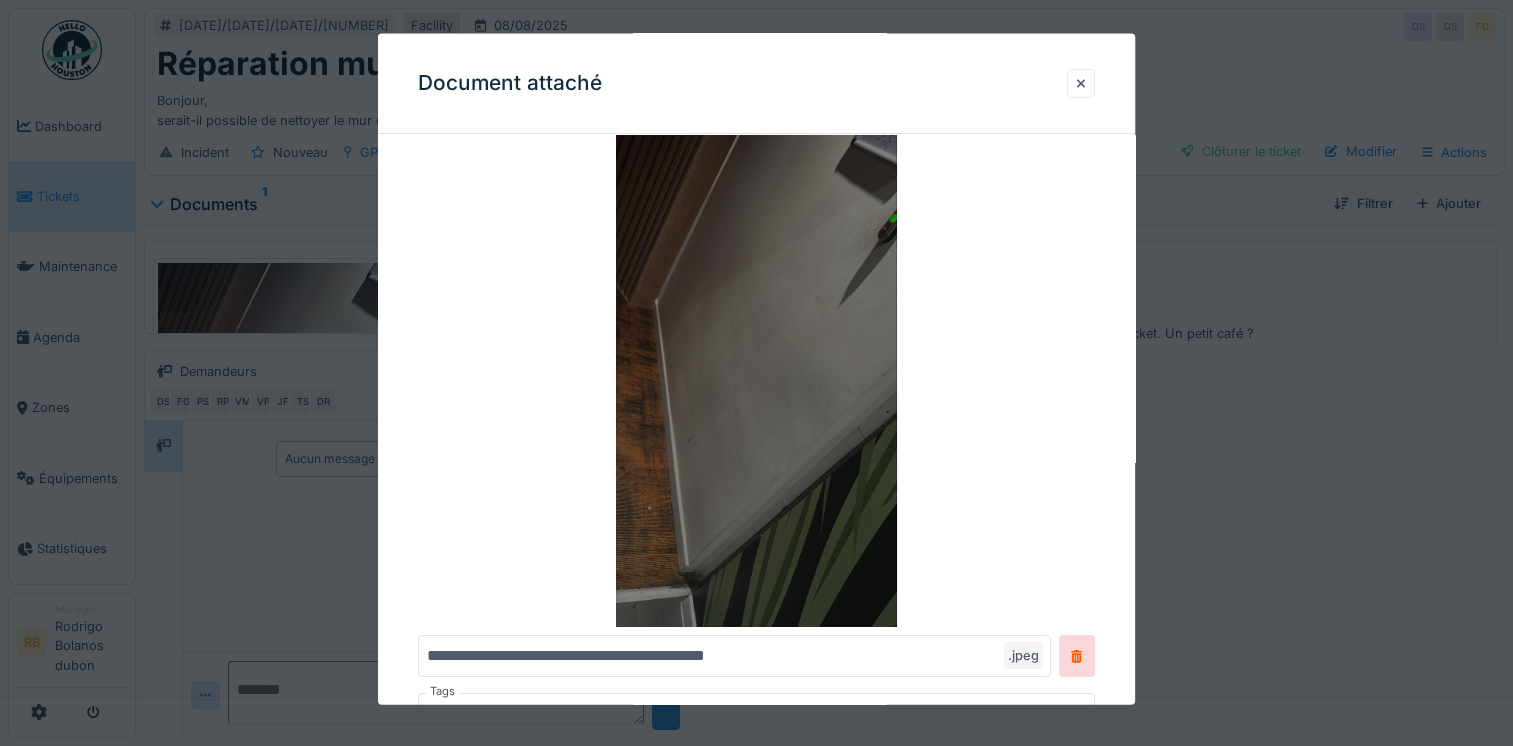 scroll, scrollTop: 76, scrollLeft: 0, axis: vertical 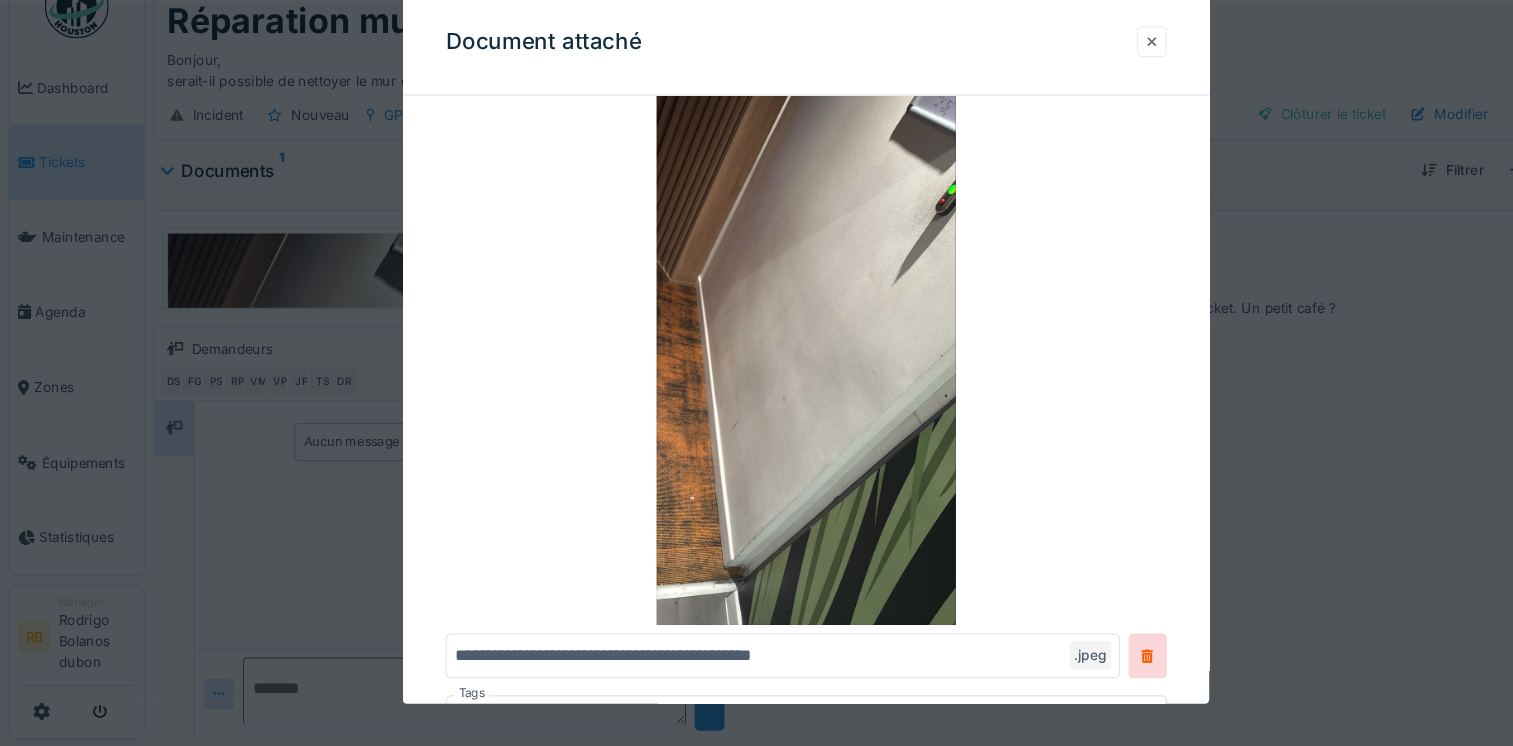 click at bounding box center [1081, 82] 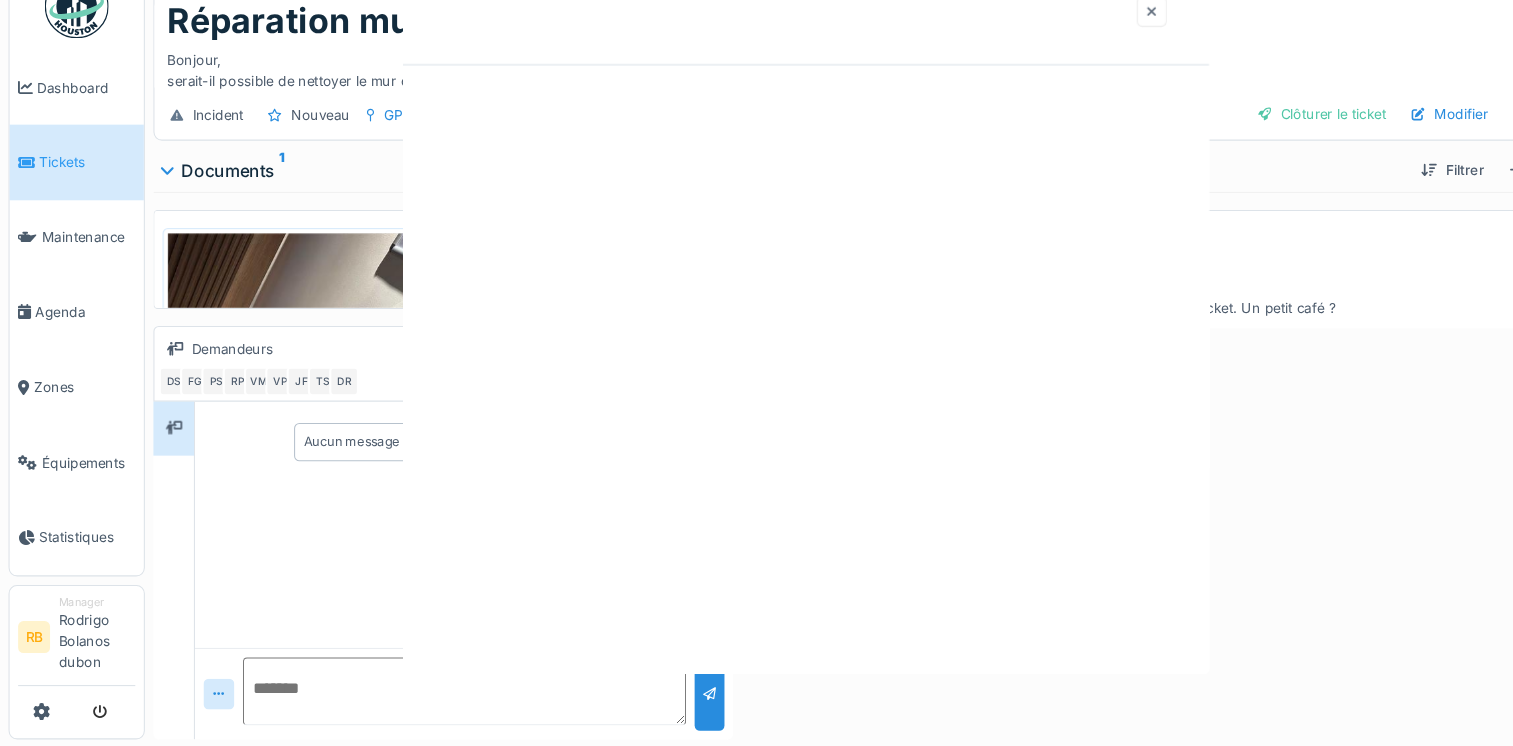 scroll, scrollTop: 0, scrollLeft: 0, axis: both 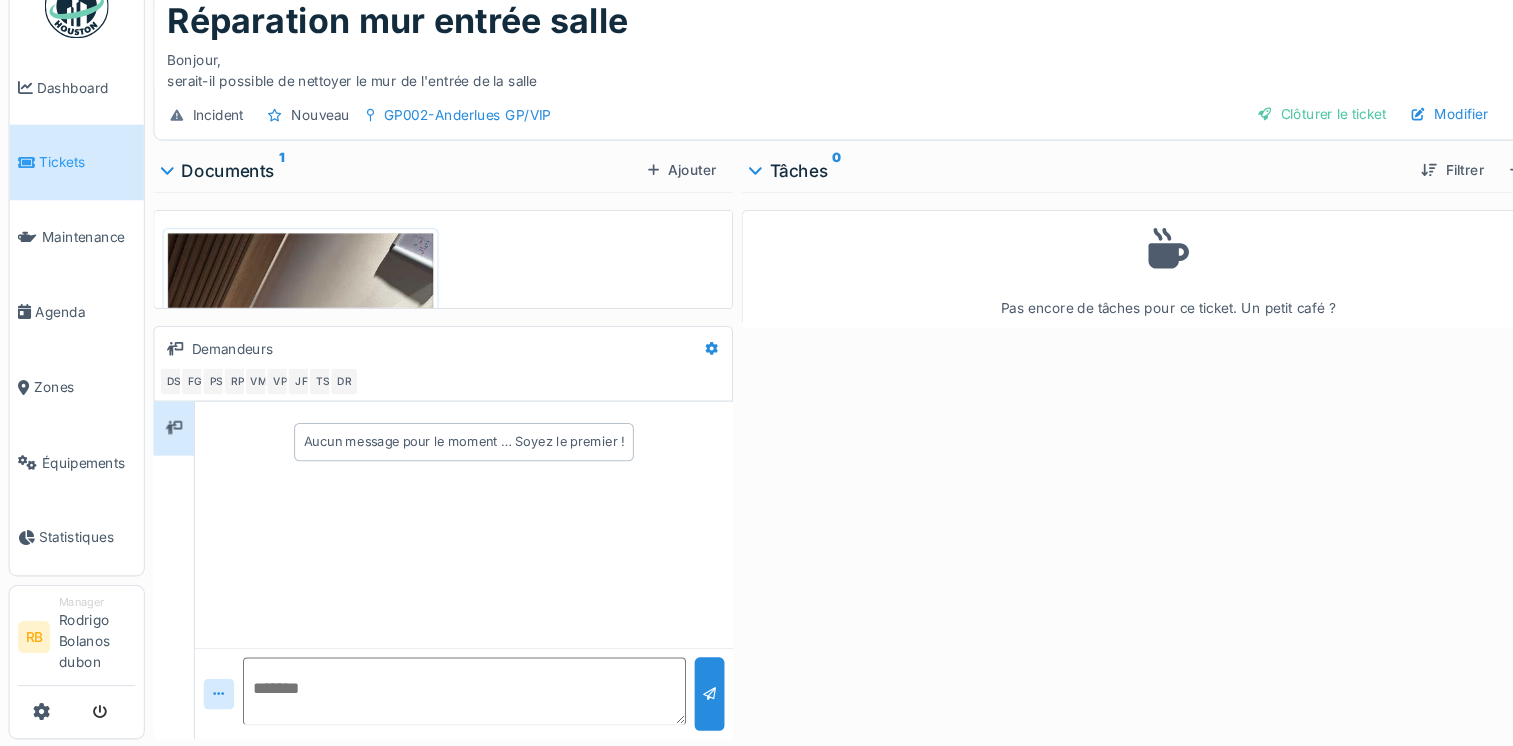 click at bounding box center (282, 484) 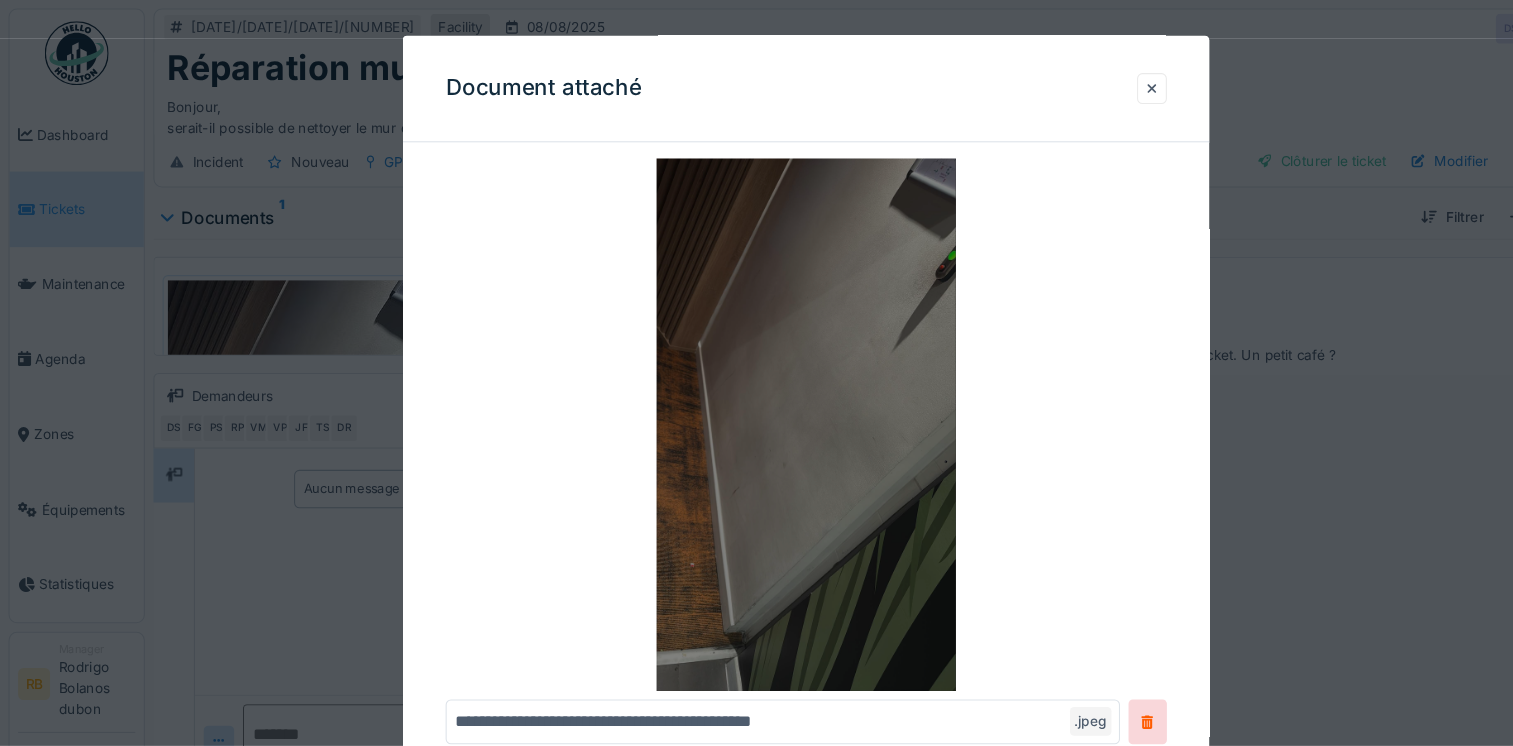 scroll, scrollTop: 64, scrollLeft: 0, axis: vertical 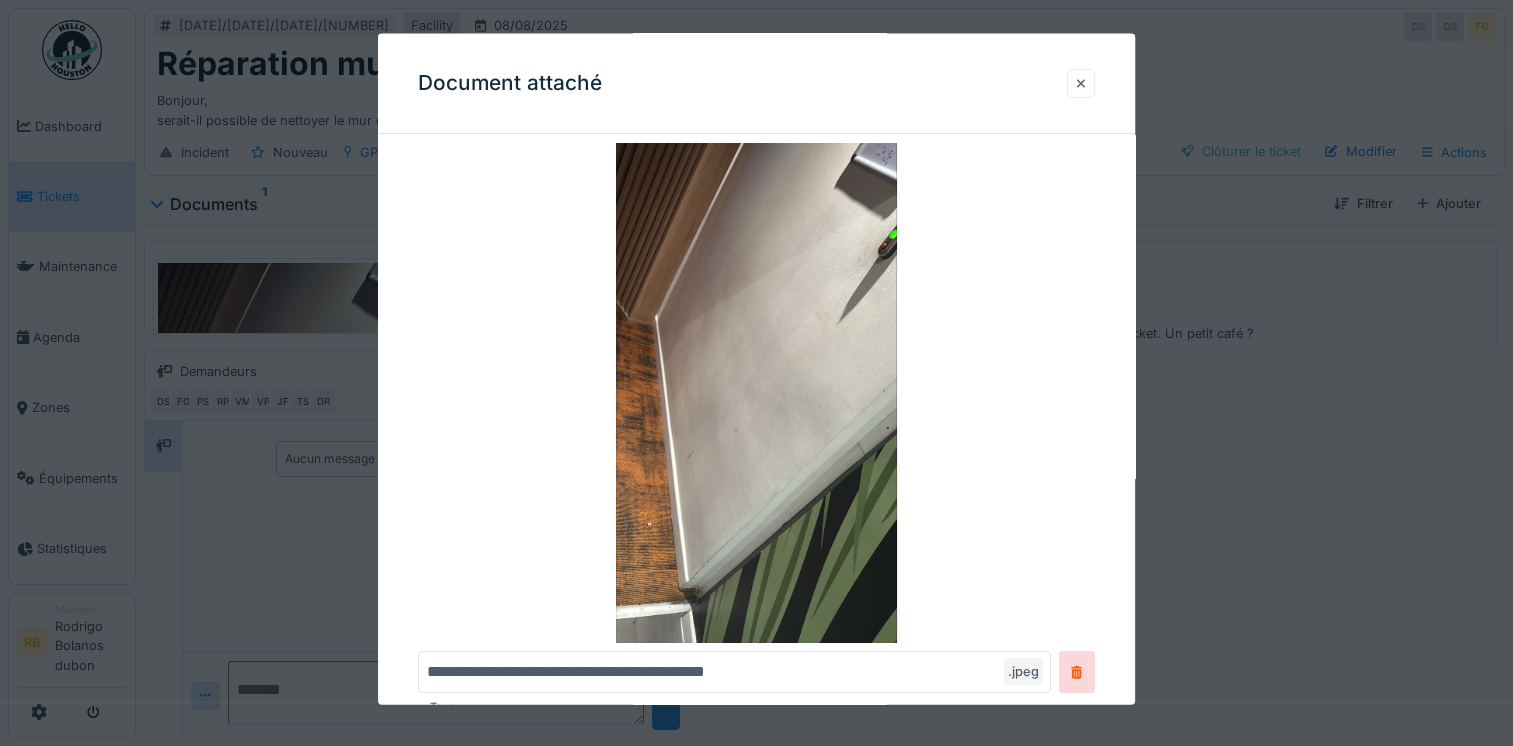 click at bounding box center (1081, 82) 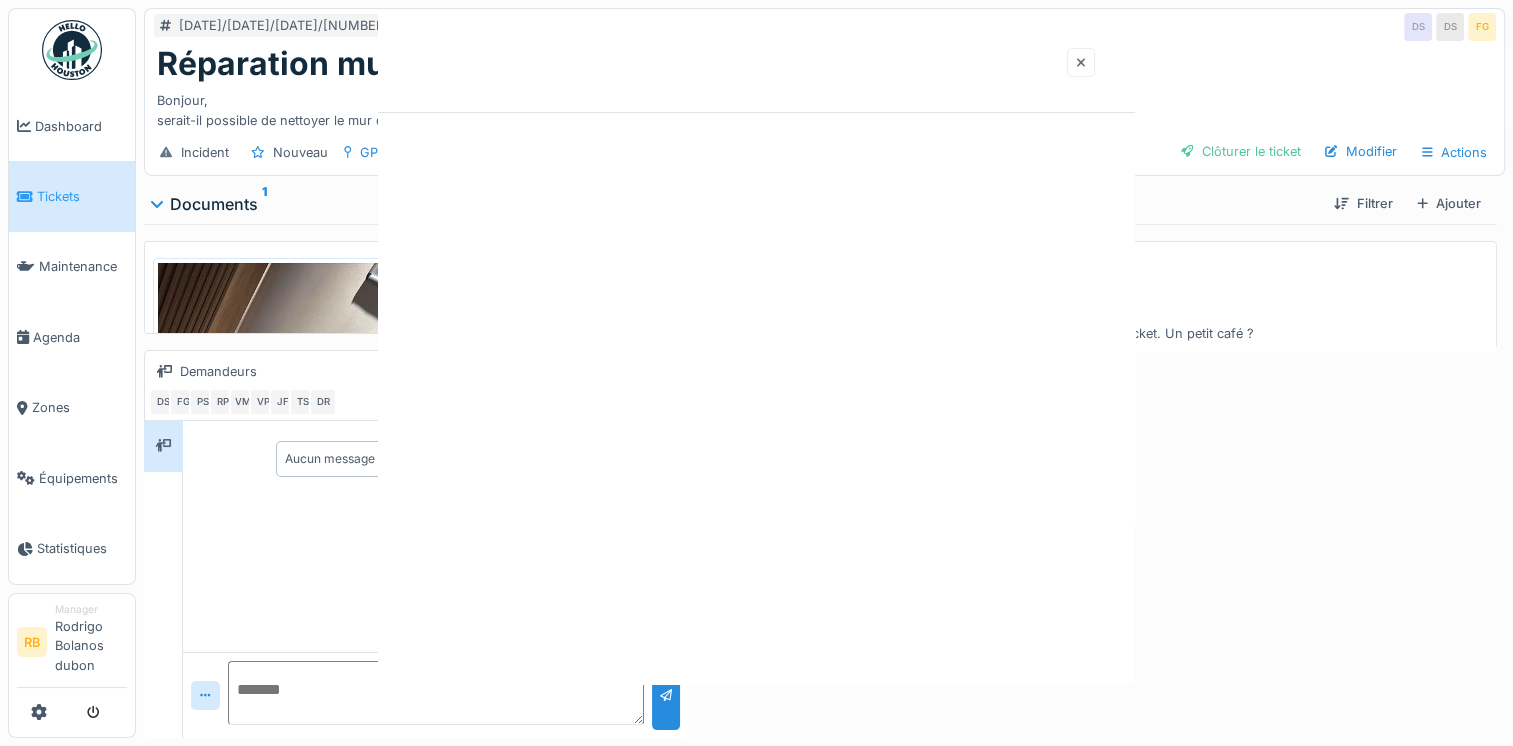 scroll, scrollTop: 0, scrollLeft: 0, axis: both 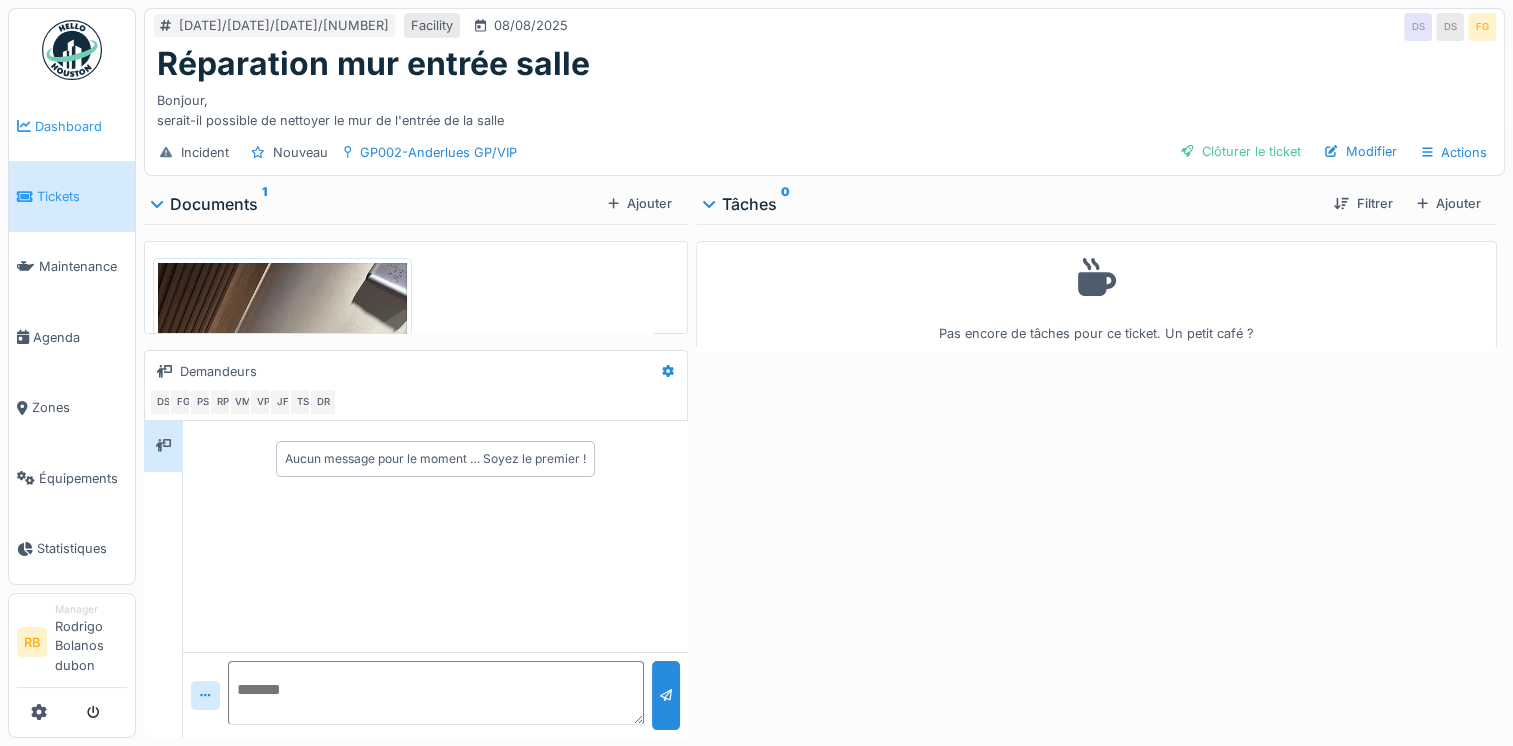 click on "Dashboard" at bounding box center [81, 126] 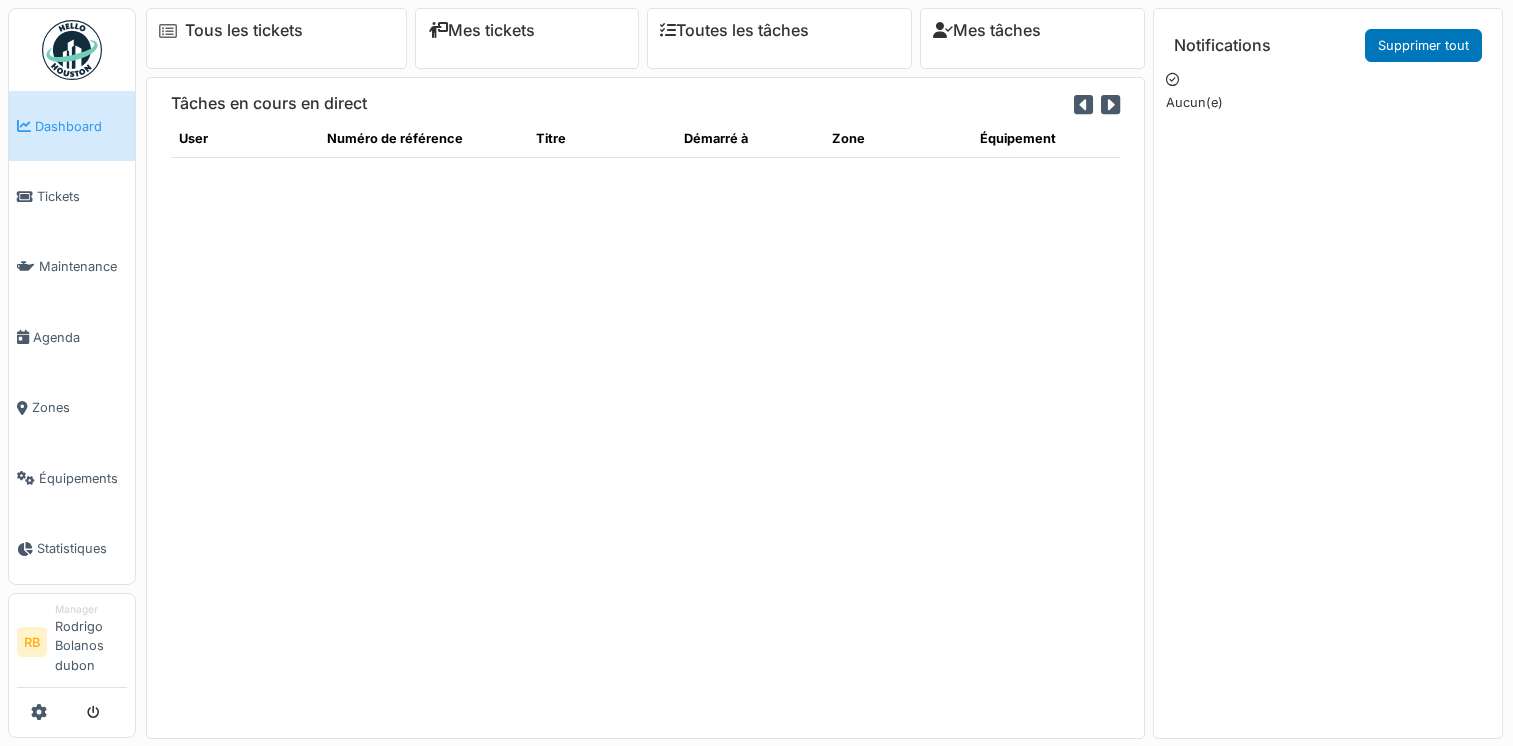scroll, scrollTop: 0, scrollLeft: 0, axis: both 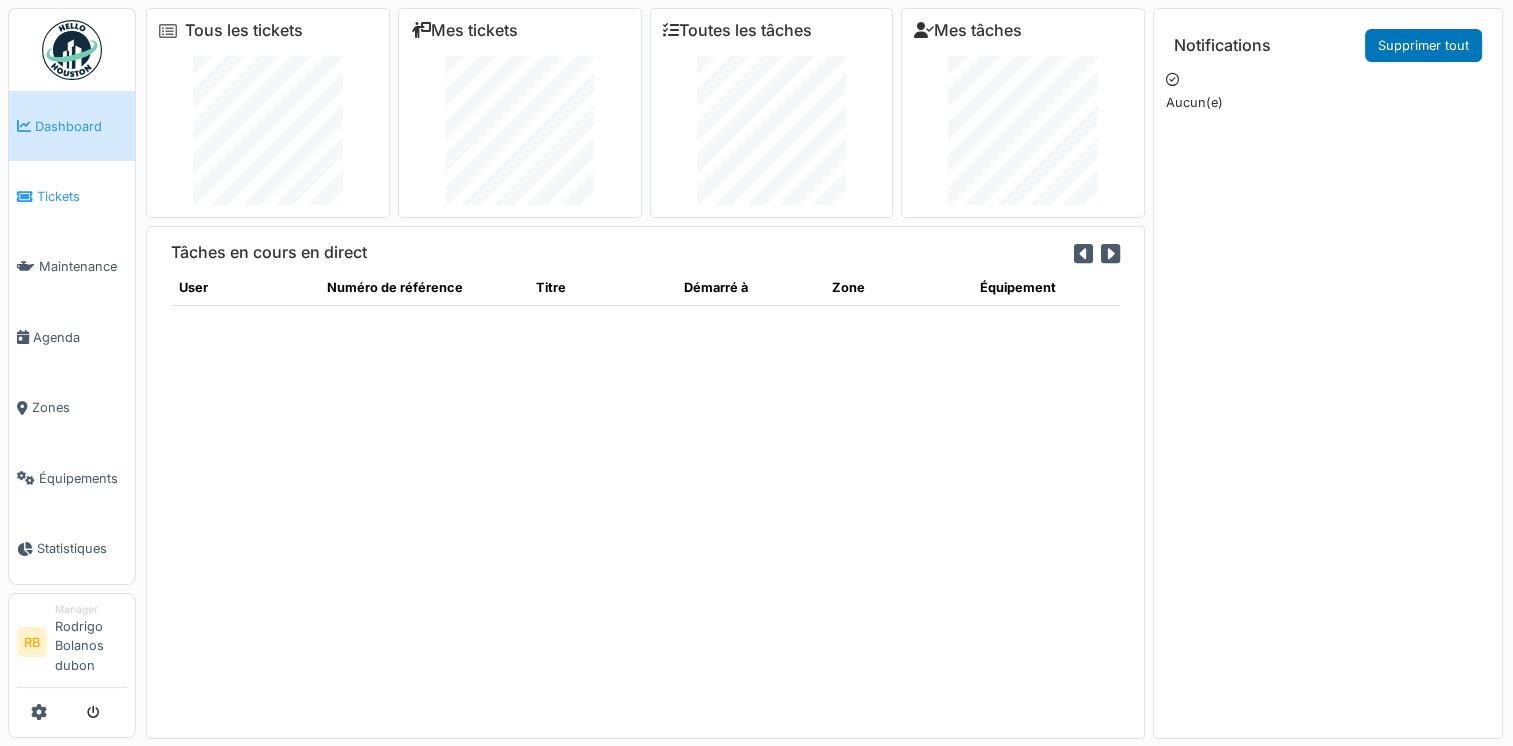 click on "Tickets" at bounding box center (82, 196) 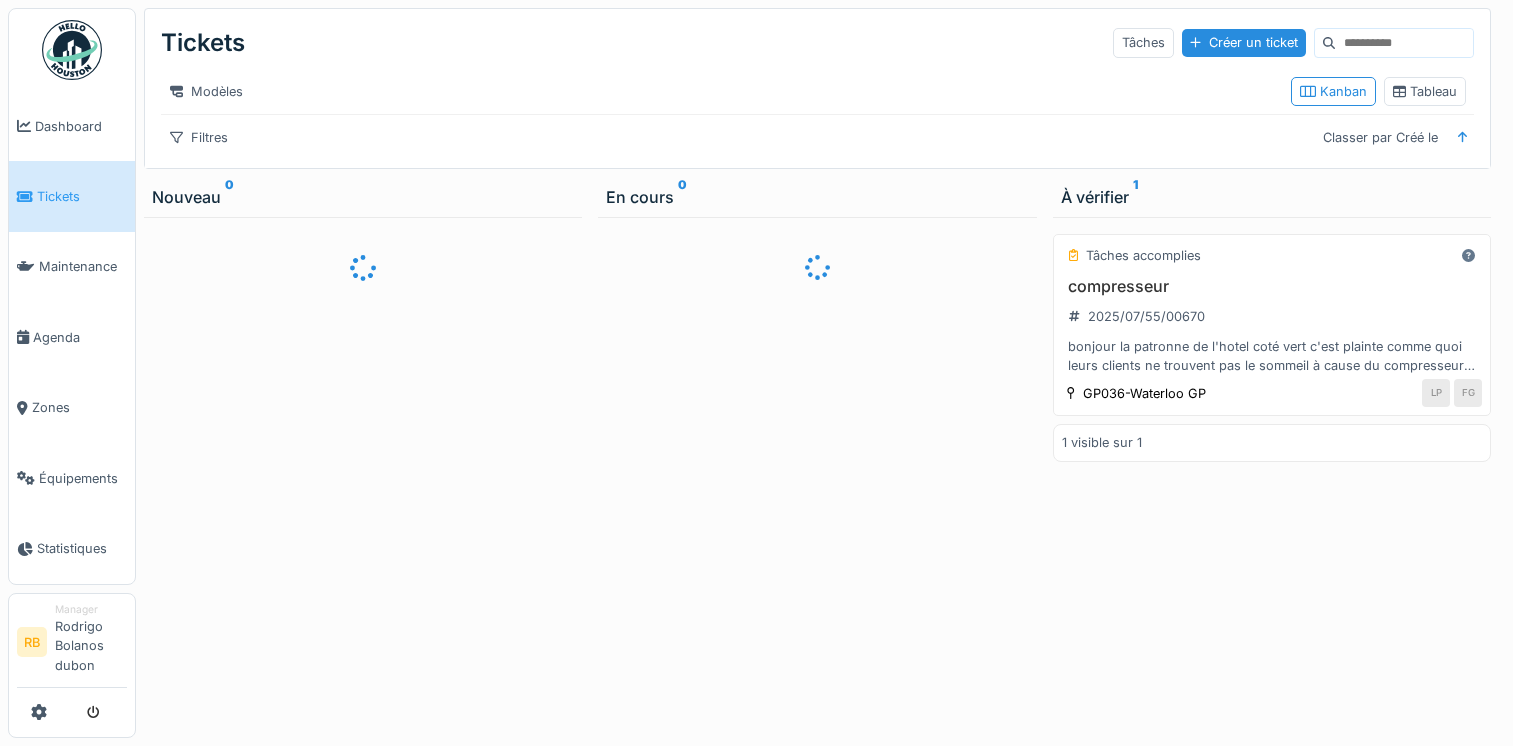 scroll, scrollTop: 0, scrollLeft: 0, axis: both 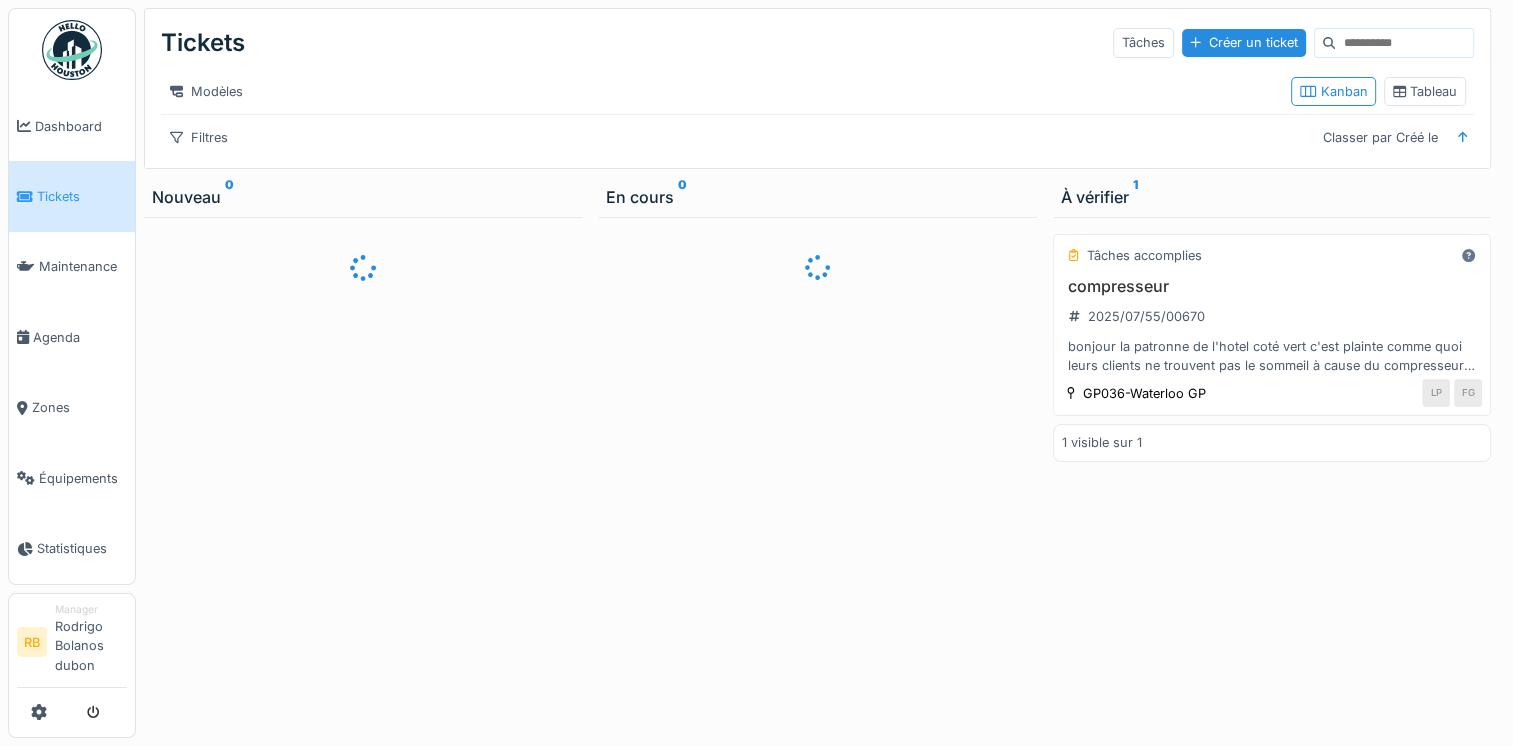 click on "Dashboard" at bounding box center [81, 126] 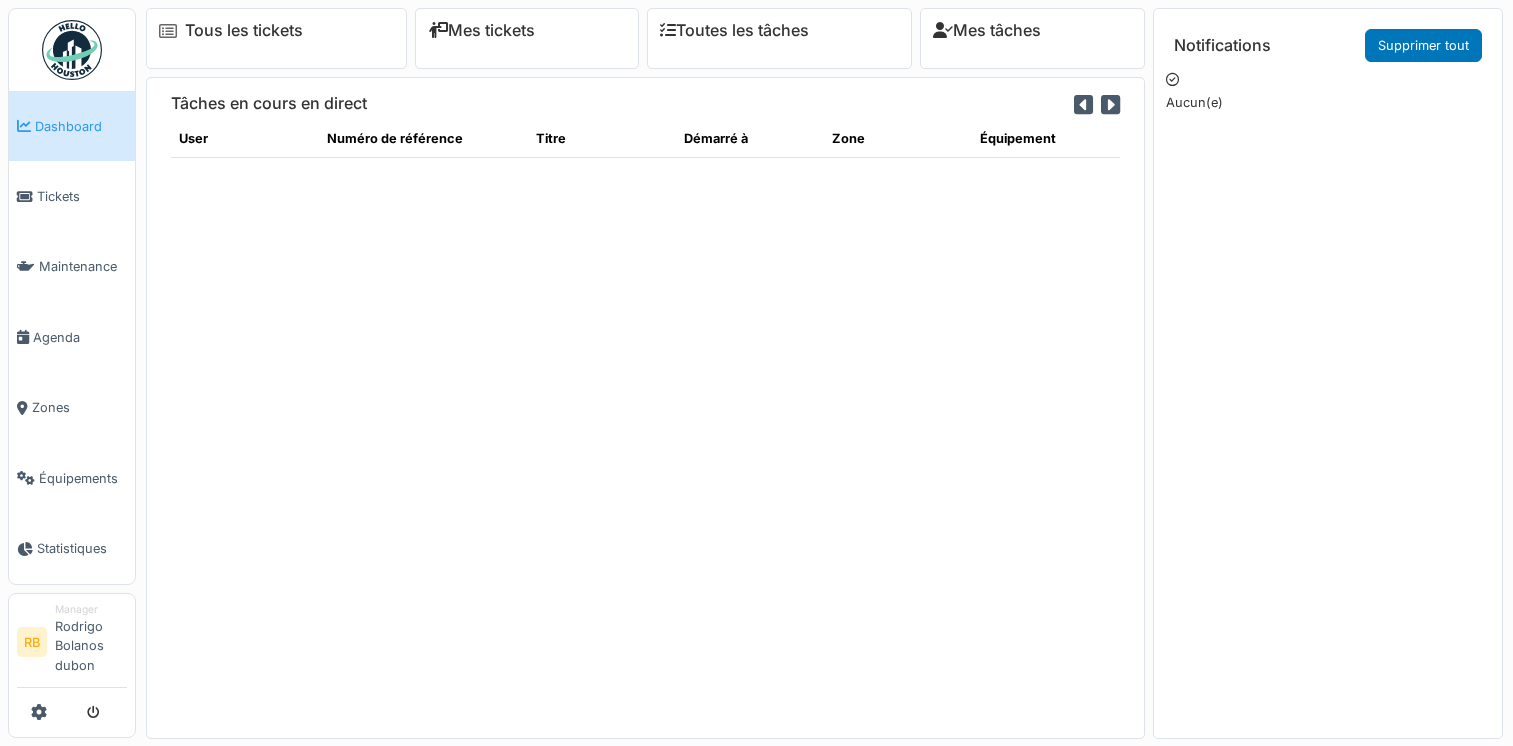 scroll, scrollTop: 0, scrollLeft: 0, axis: both 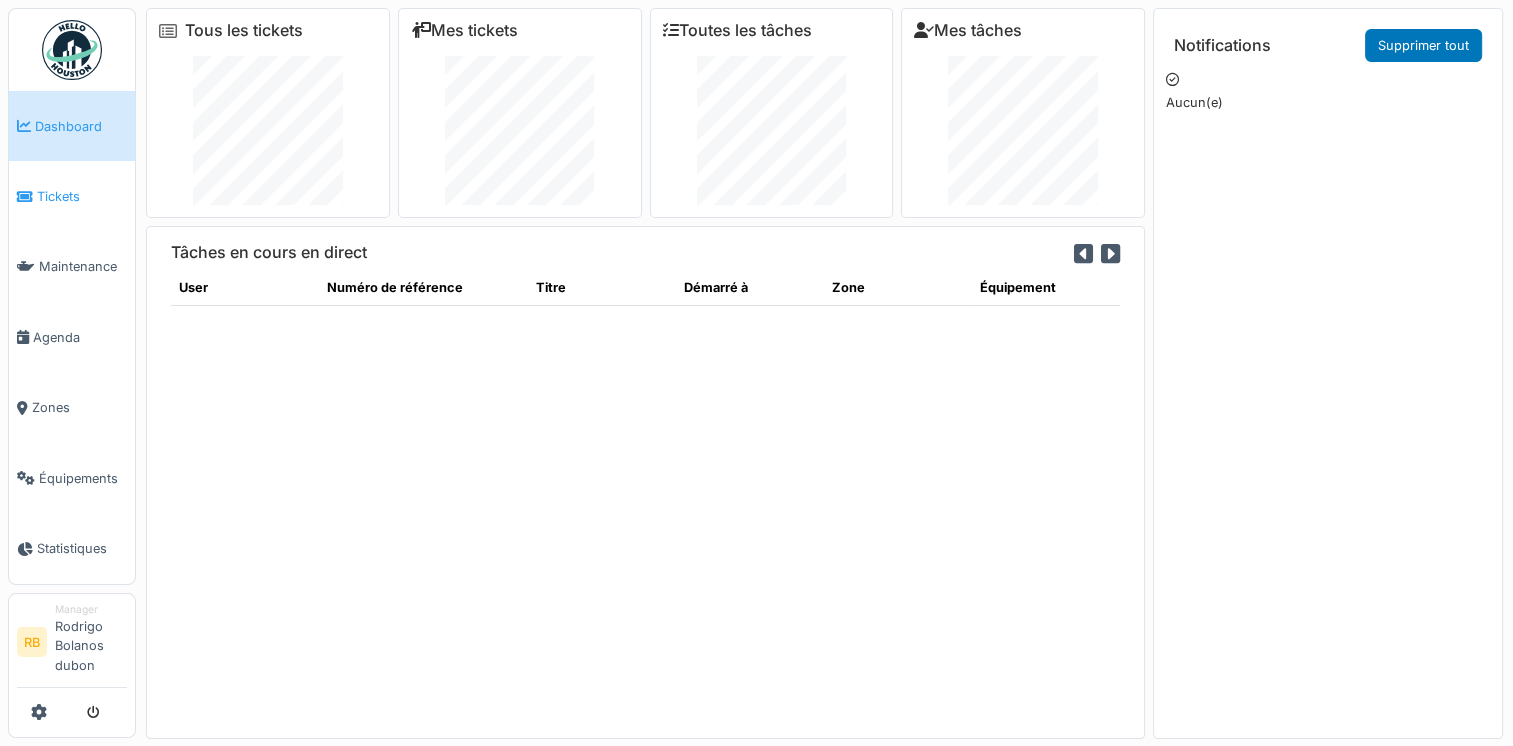 click on "Tickets" at bounding box center [82, 196] 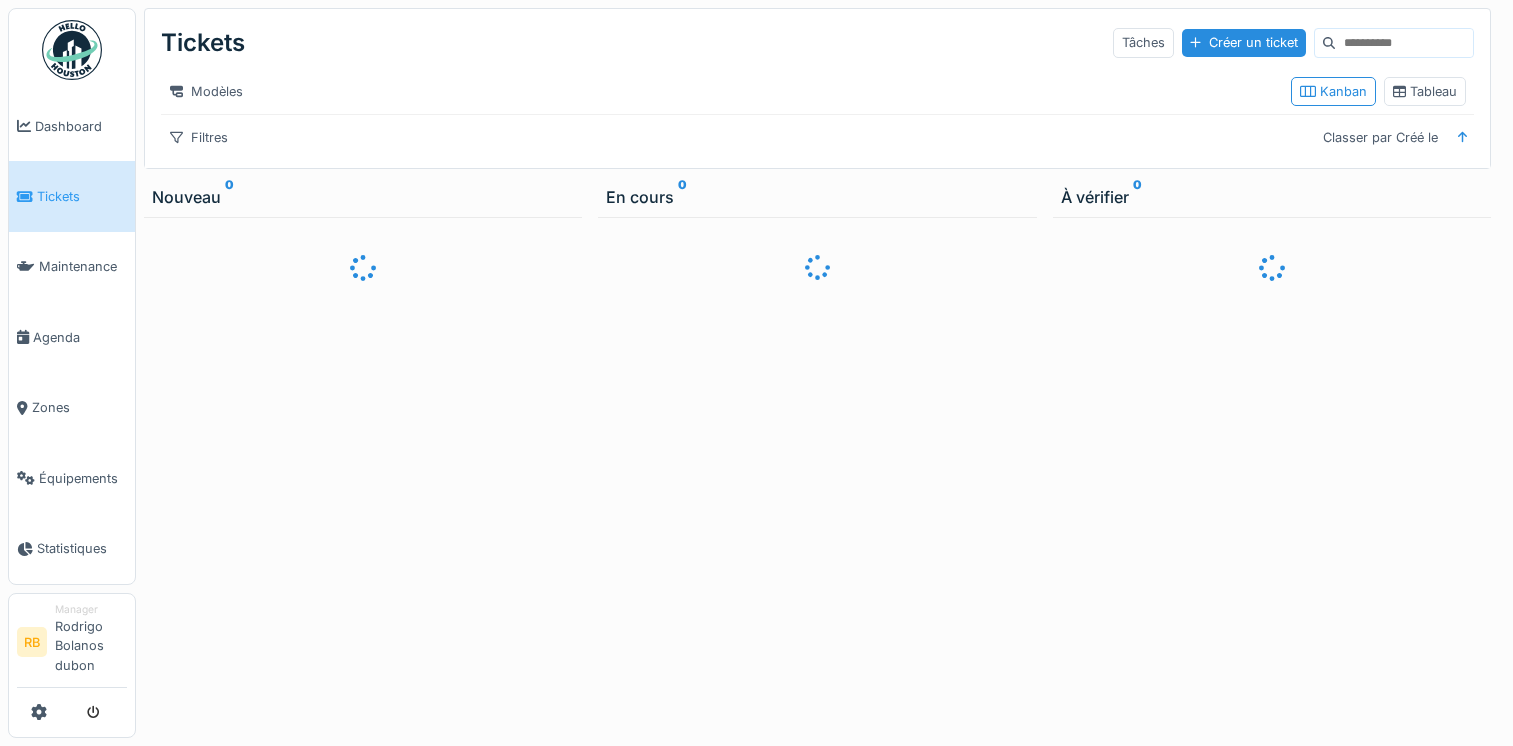 scroll, scrollTop: 0, scrollLeft: 0, axis: both 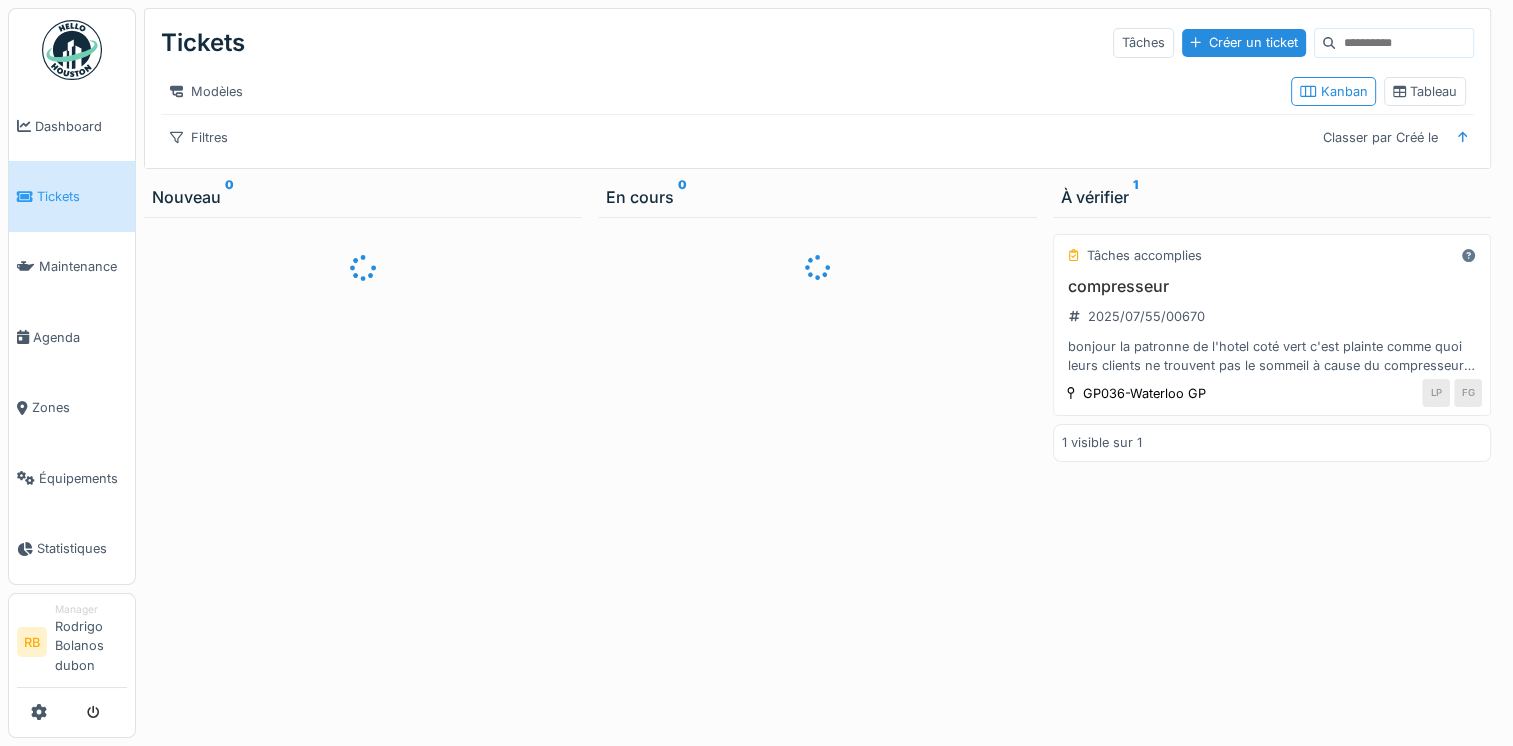 click on "Dashboard" at bounding box center [81, 126] 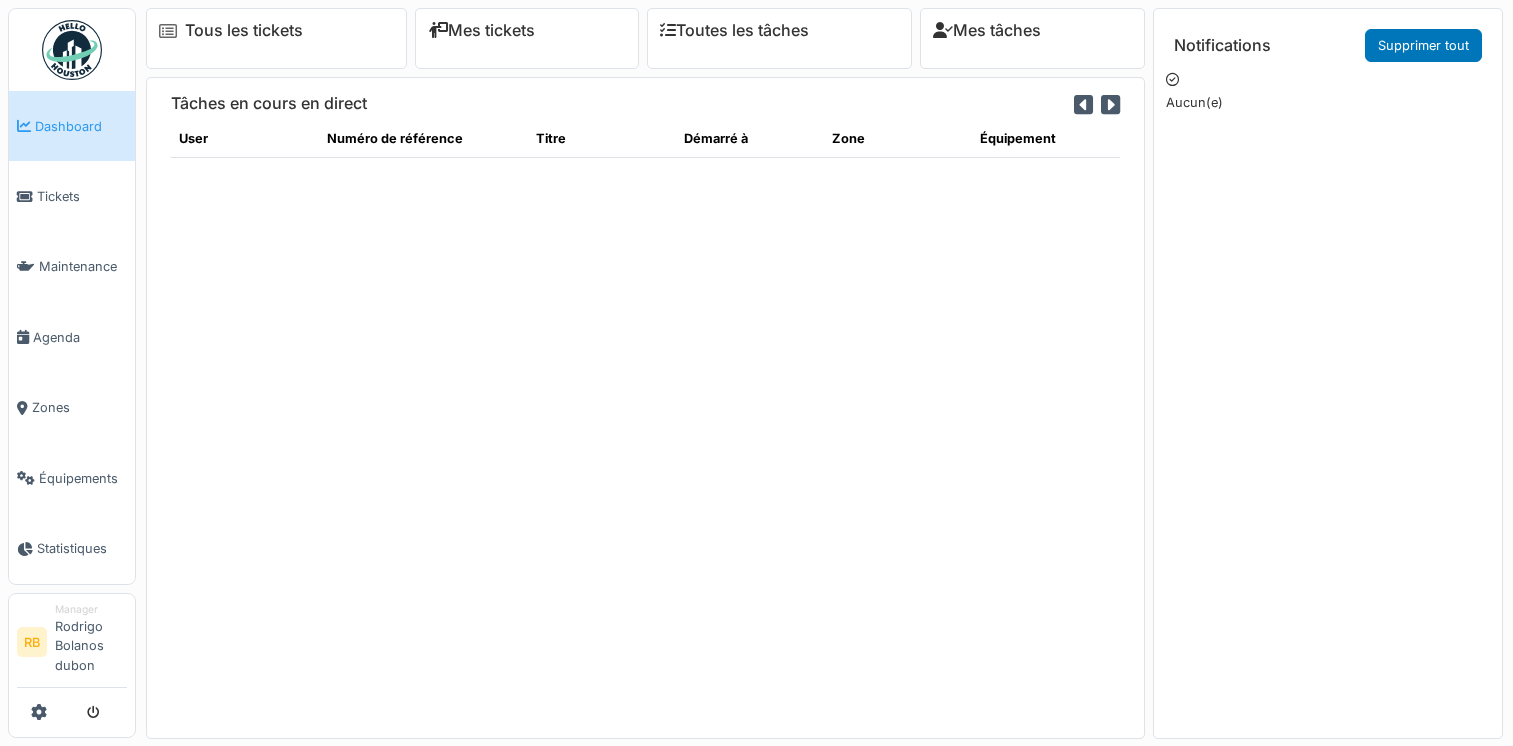 scroll, scrollTop: 0, scrollLeft: 0, axis: both 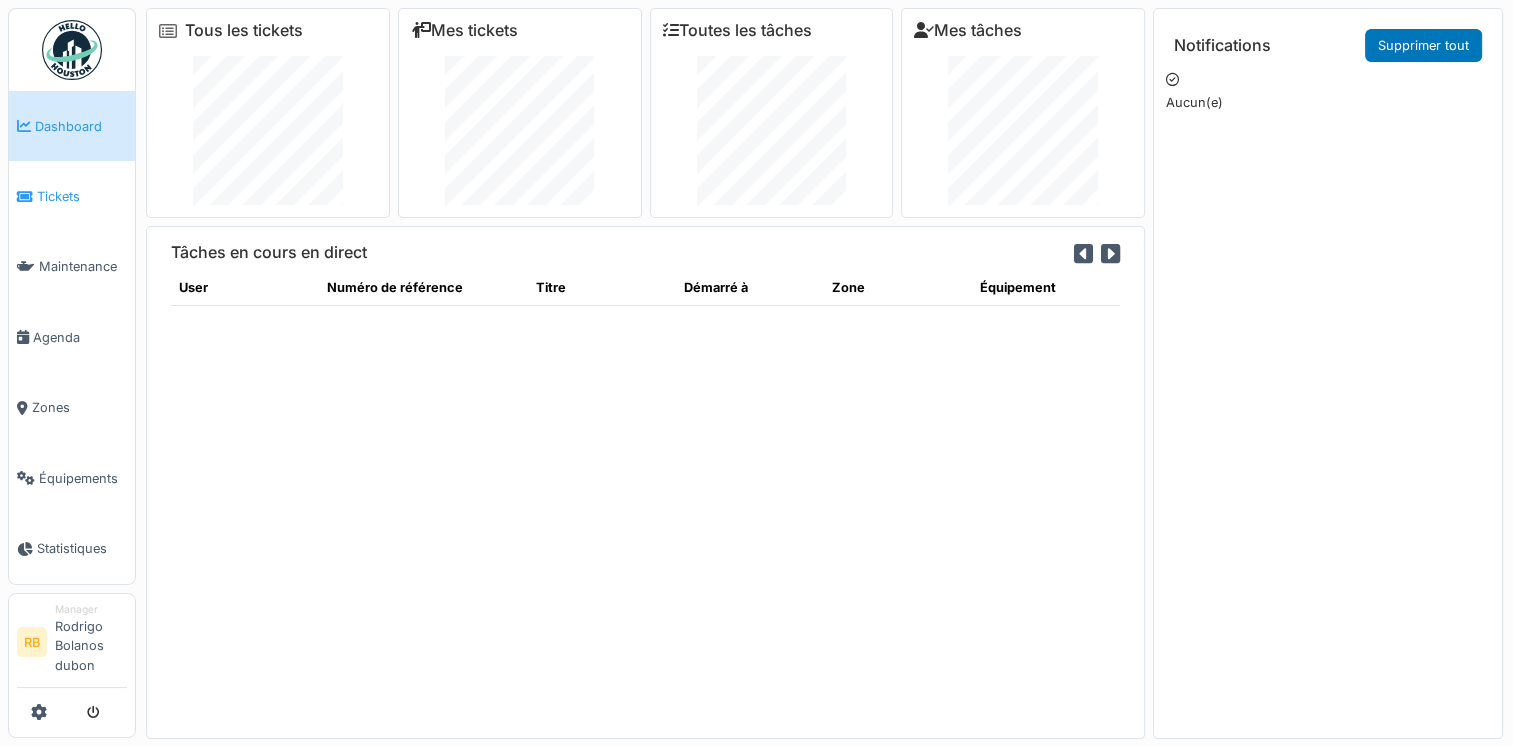 click on "Tickets" at bounding box center (72, 196) 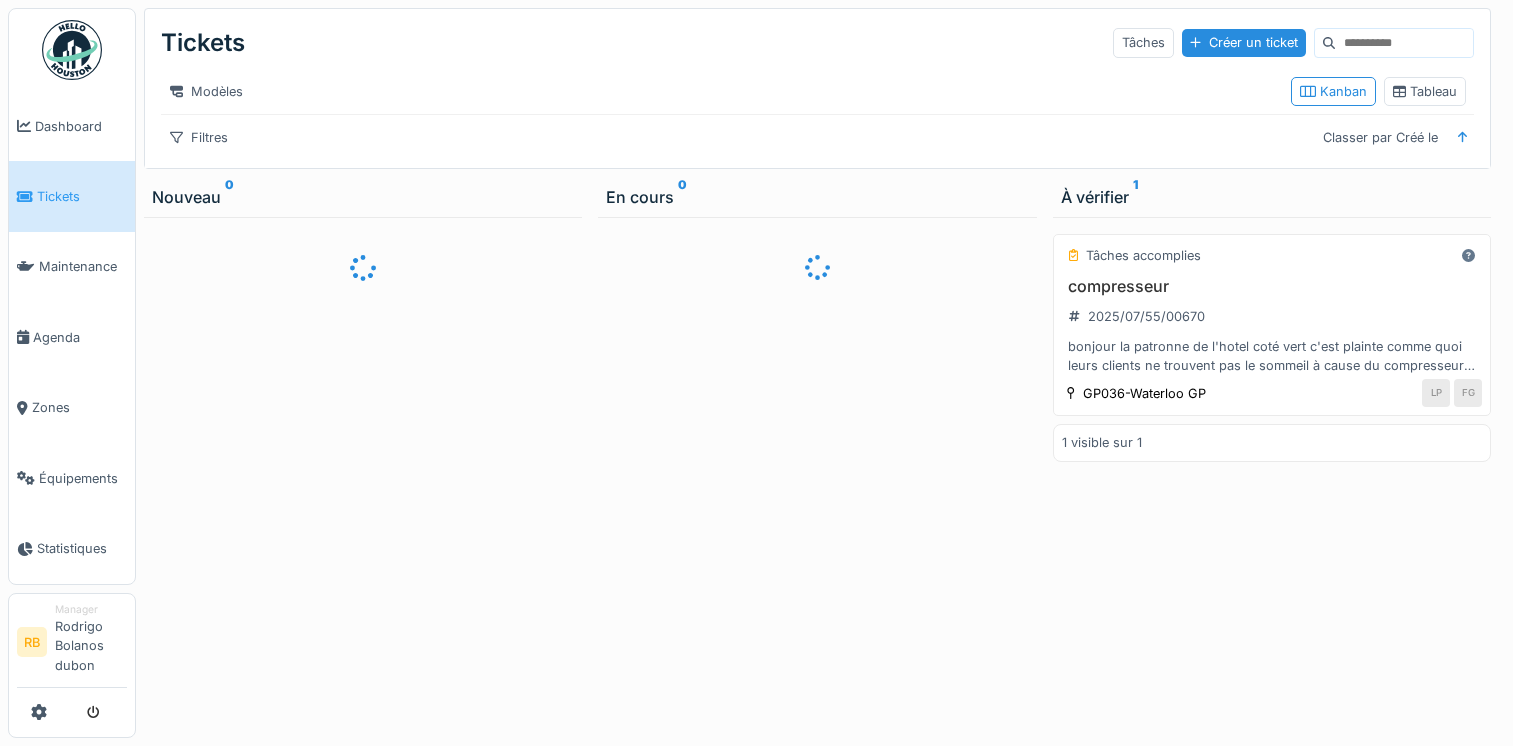 scroll, scrollTop: 0, scrollLeft: 0, axis: both 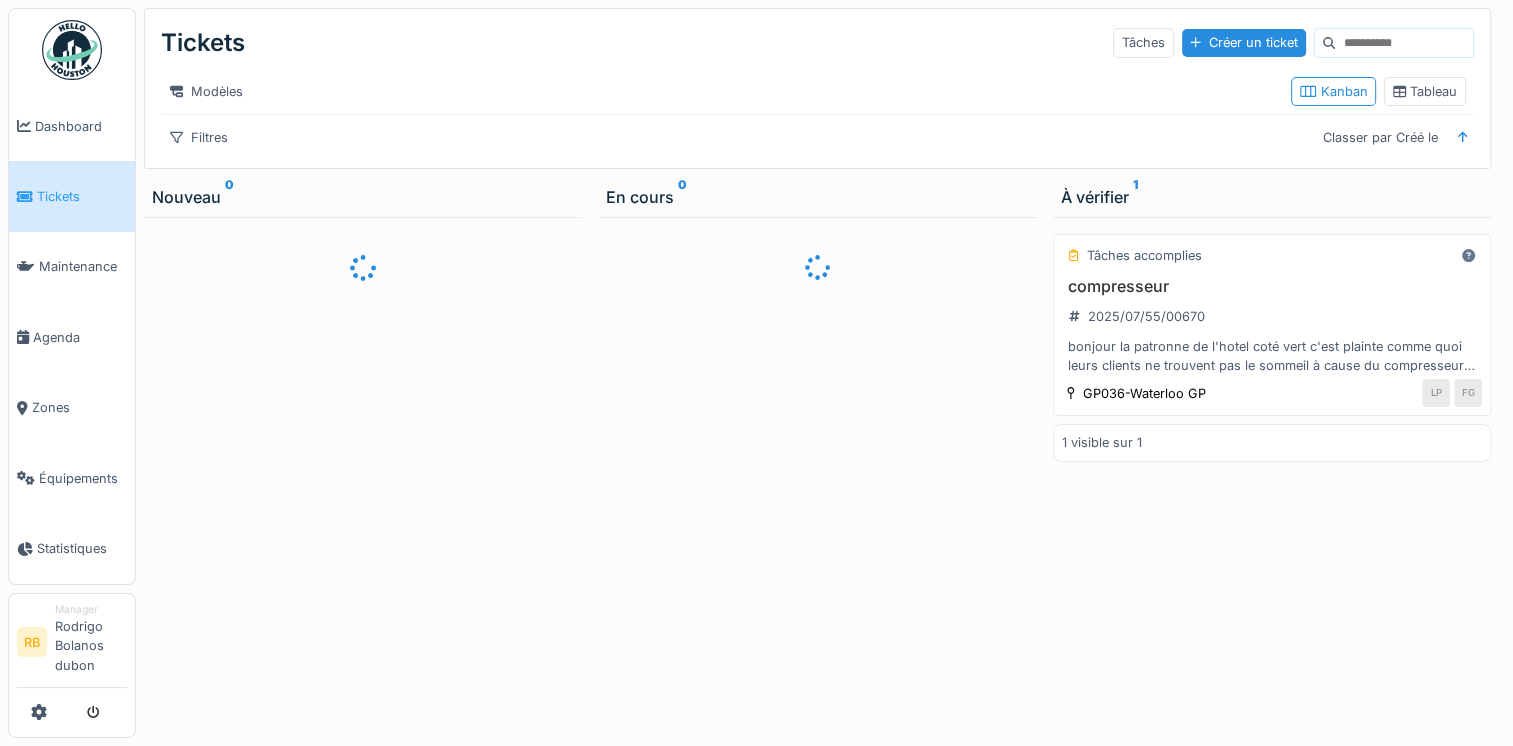 click on "Dashboard" at bounding box center [81, 126] 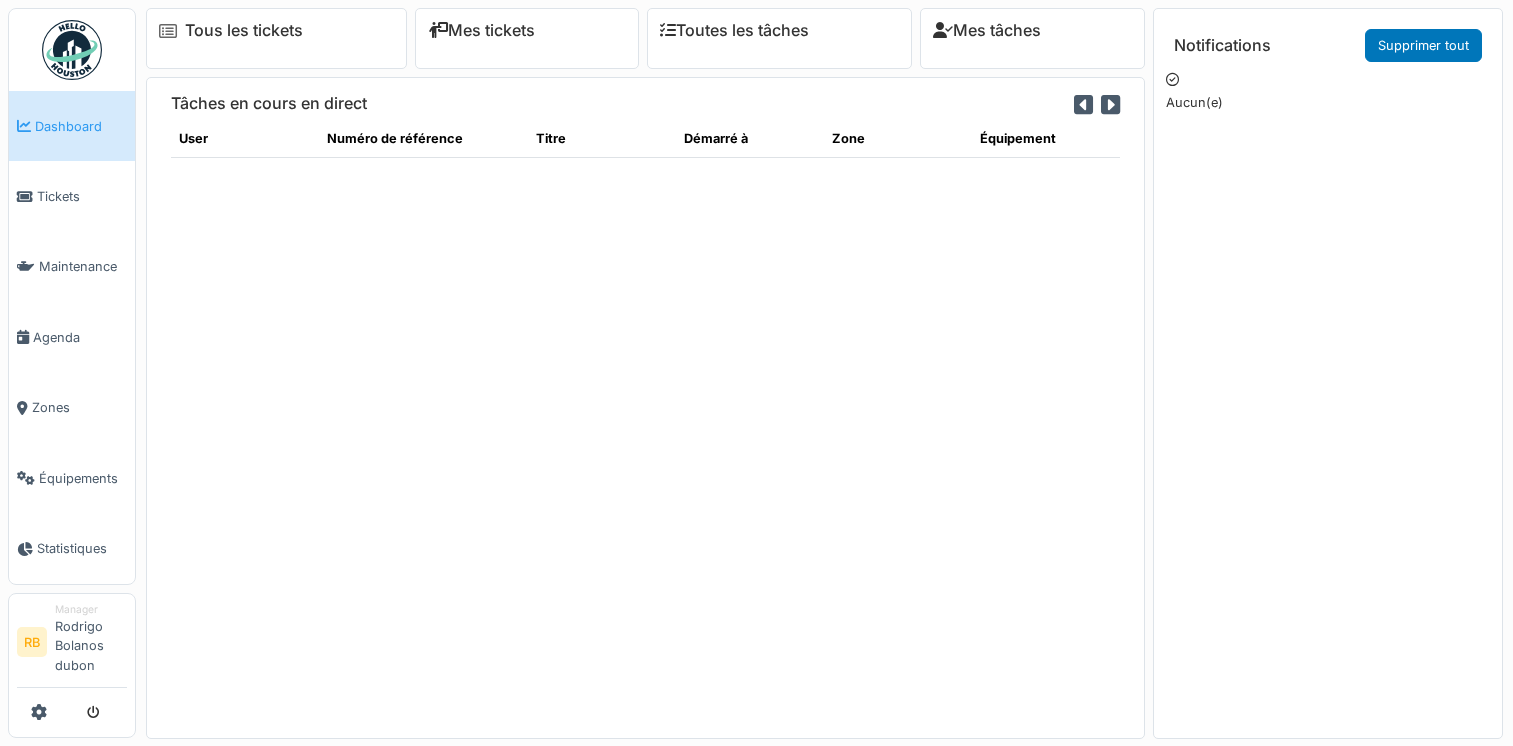 scroll, scrollTop: 0, scrollLeft: 0, axis: both 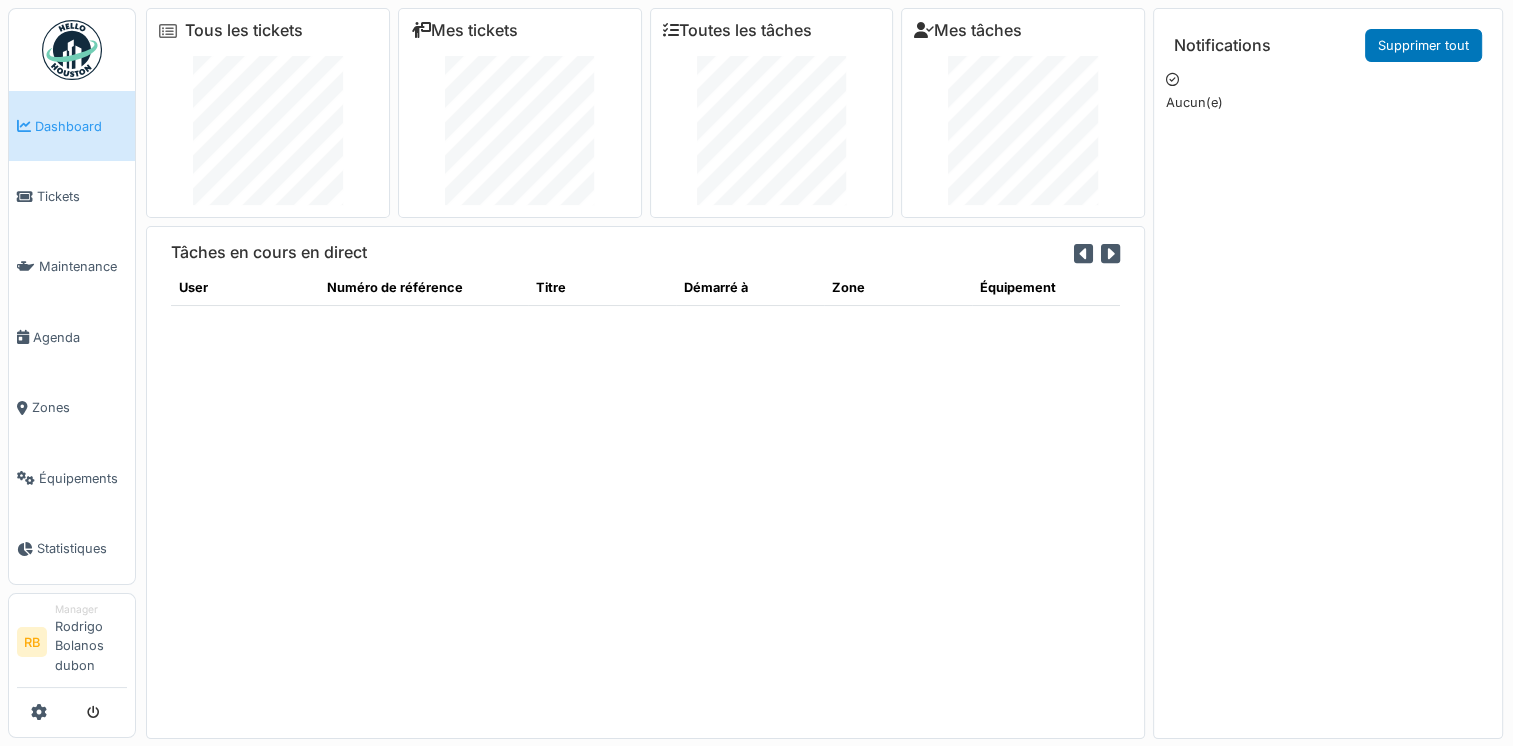 click on "Dashboard" at bounding box center (72, 126) 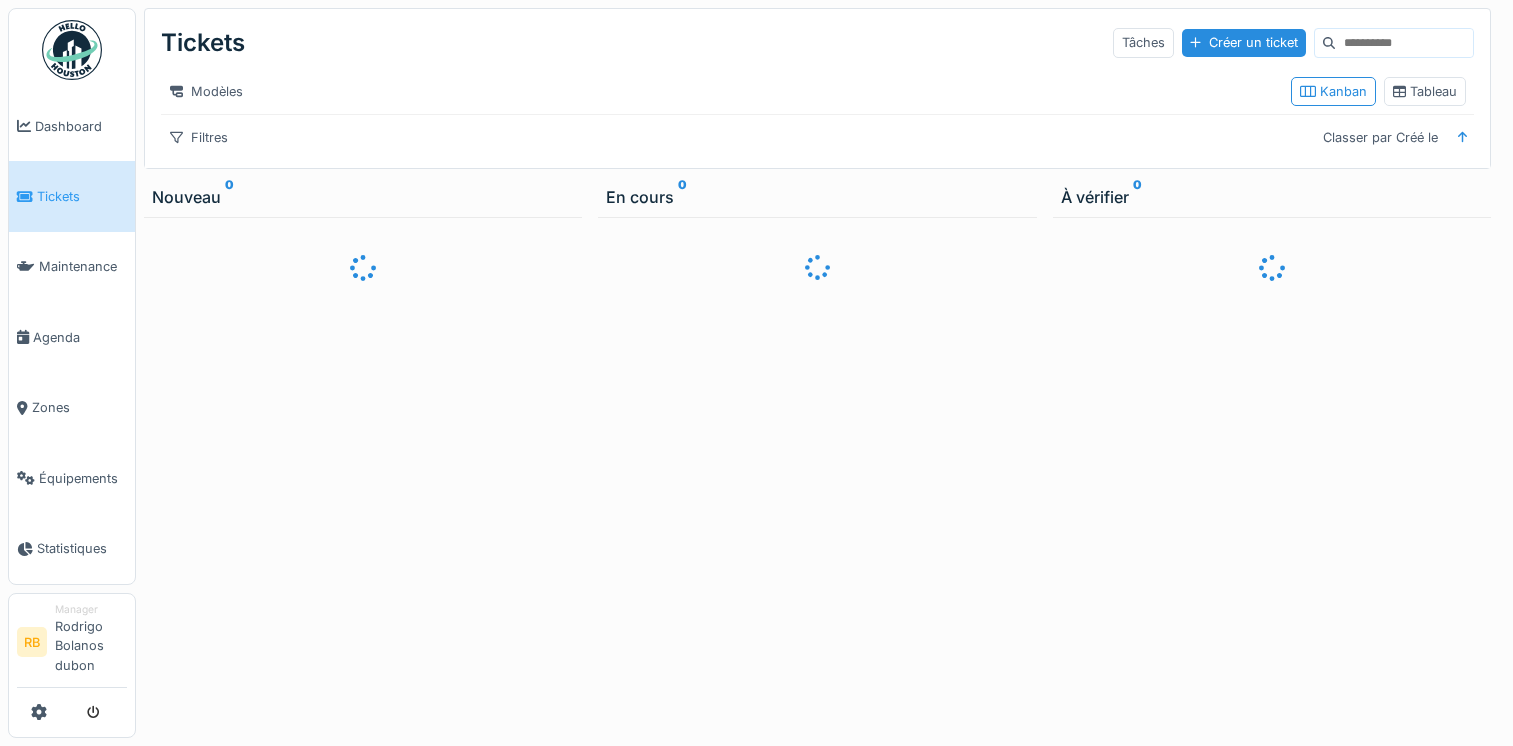 scroll, scrollTop: 0, scrollLeft: 0, axis: both 